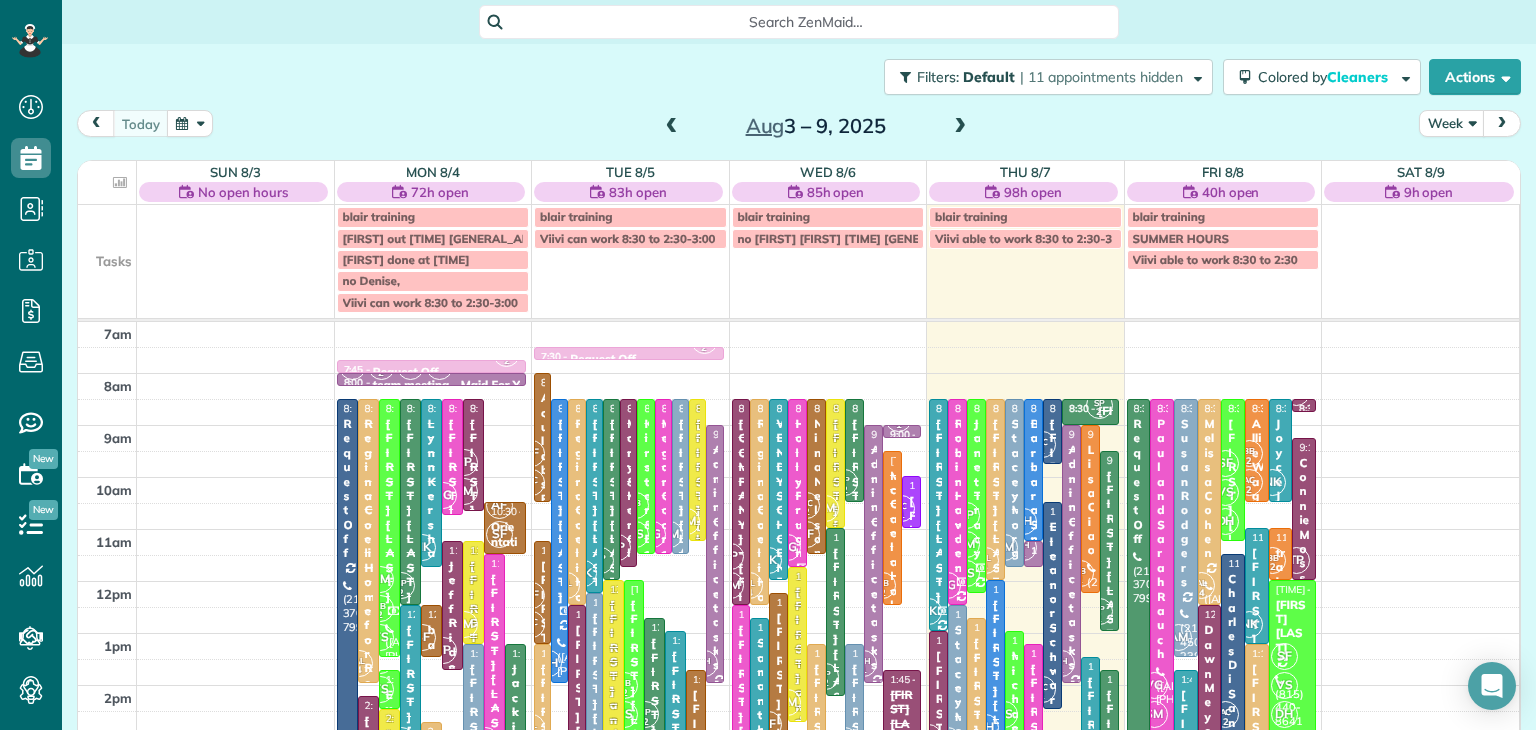 scroll, scrollTop: 0, scrollLeft: 0, axis: both 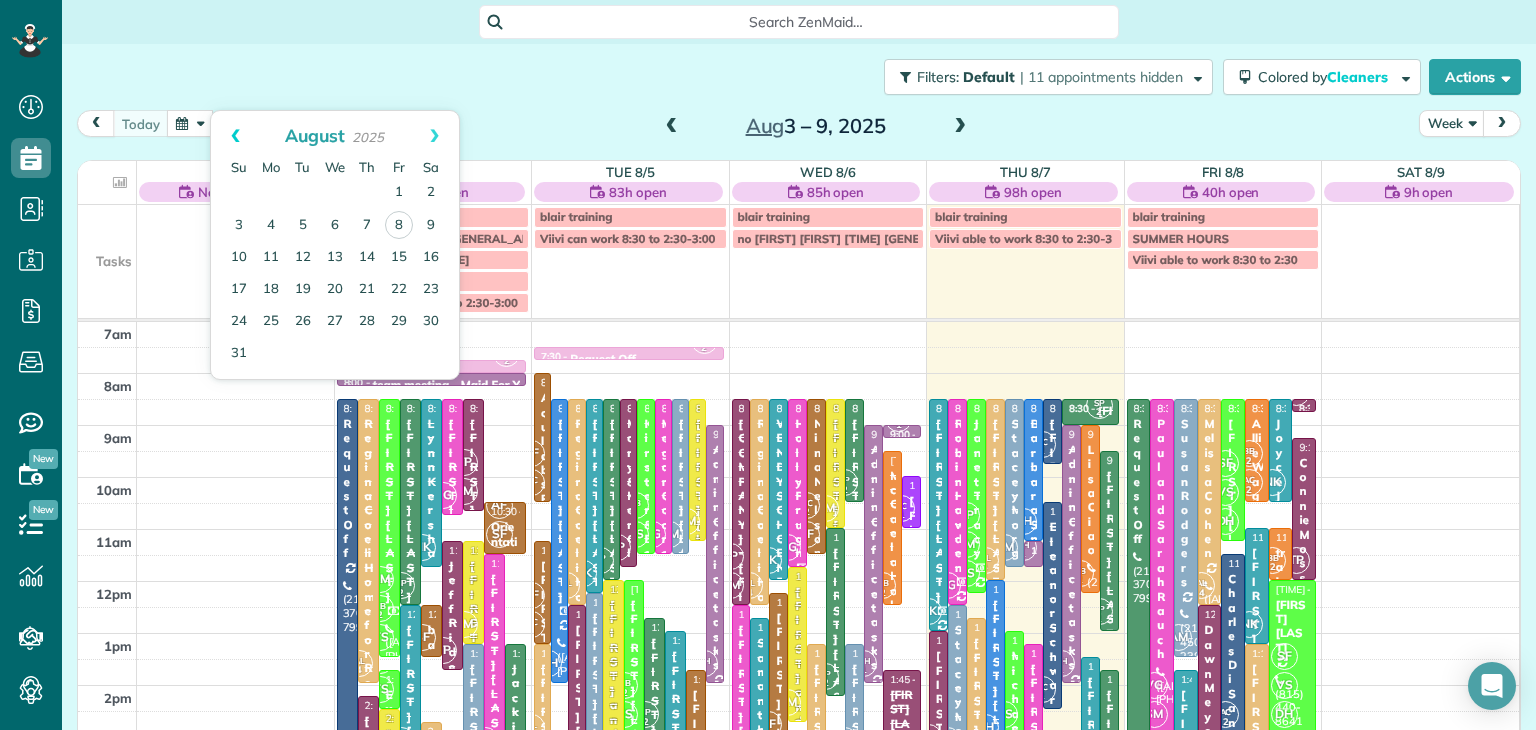 click on "Prev" at bounding box center (235, 136) 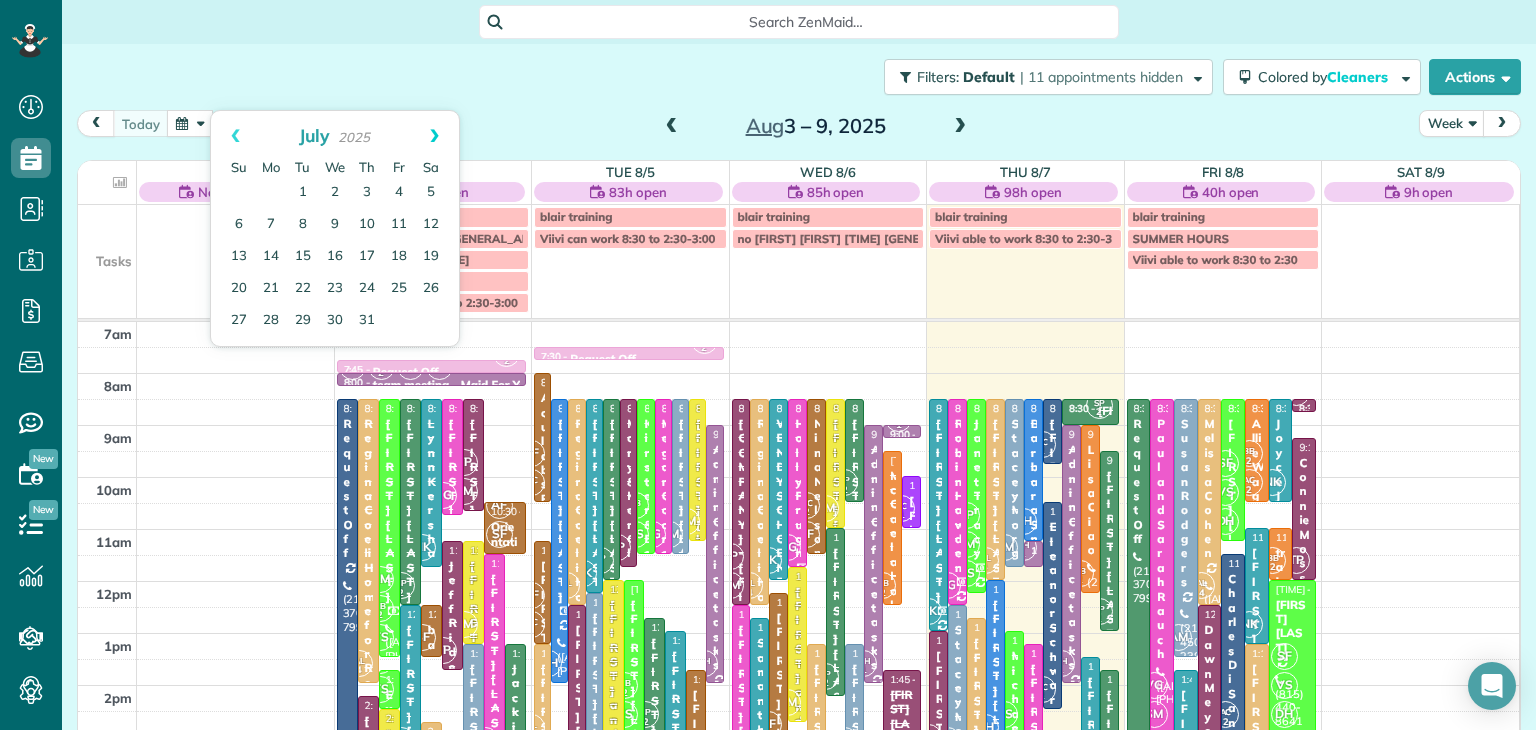 click on "Next" at bounding box center (434, 136) 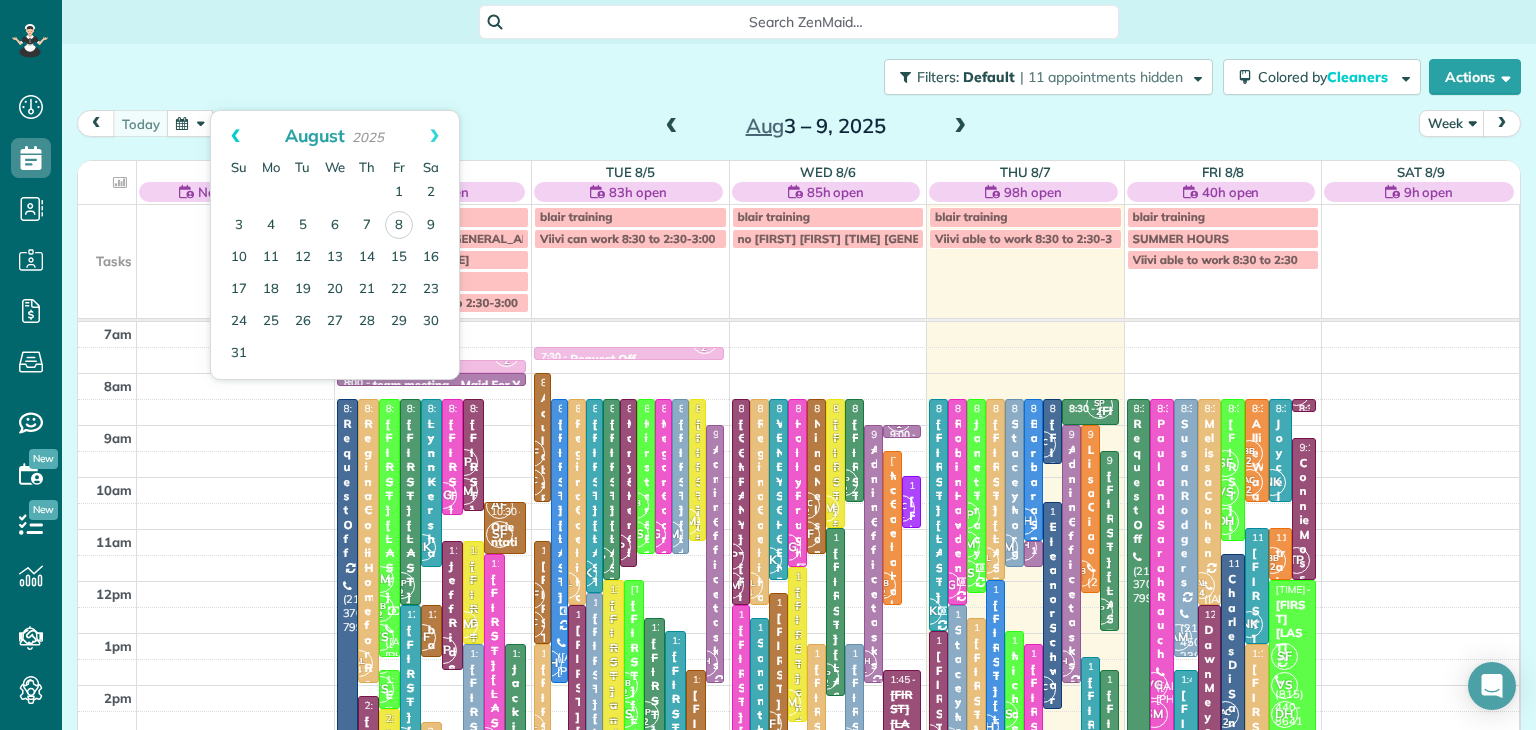 click on "Prev" at bounding box center [235, 136] 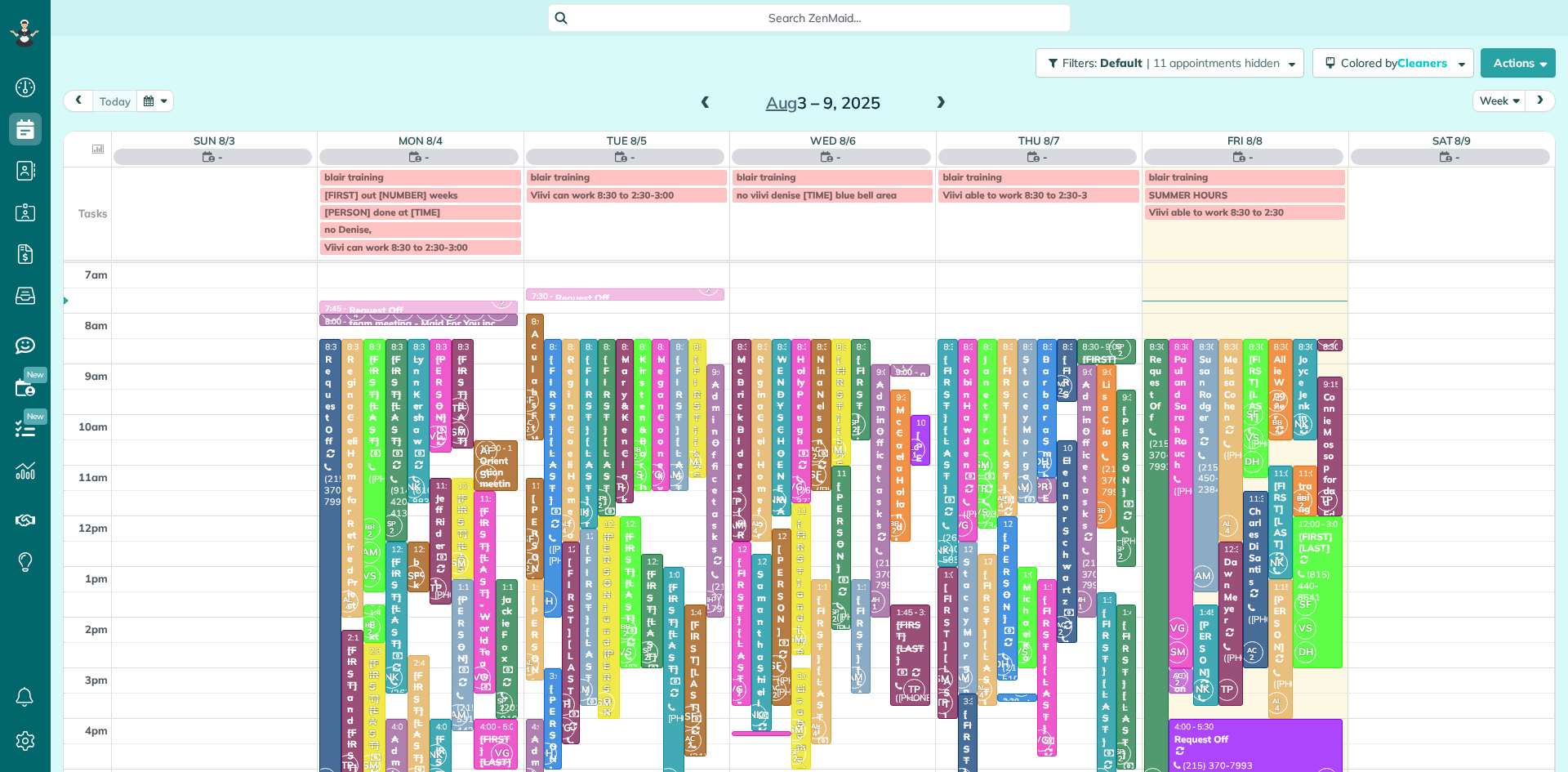 scroll, scrollTop: 0, scrollLeft: 0, axis: both 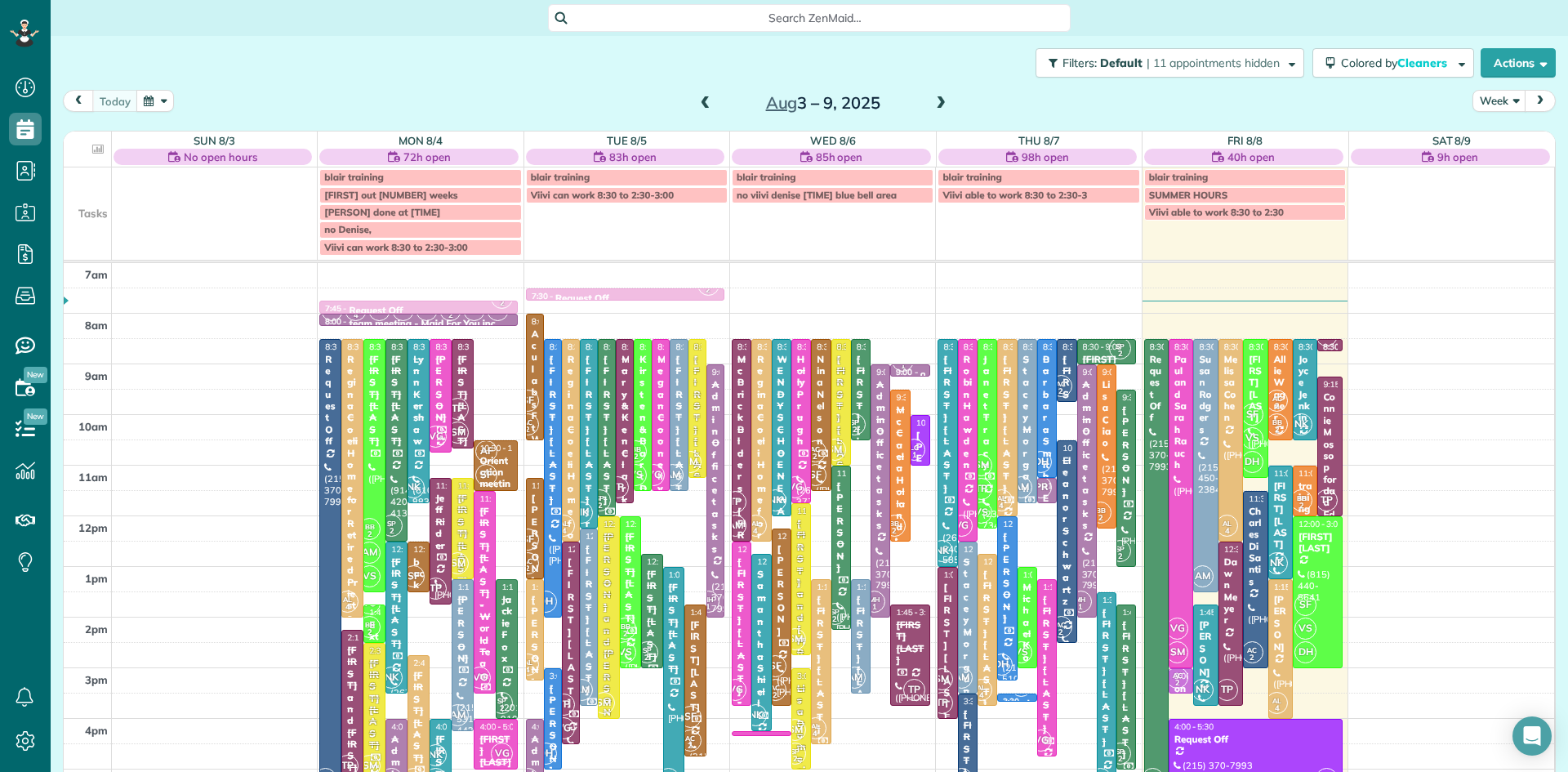 click on "[FIRST] [LAST]" at bounding box center [947, 652] 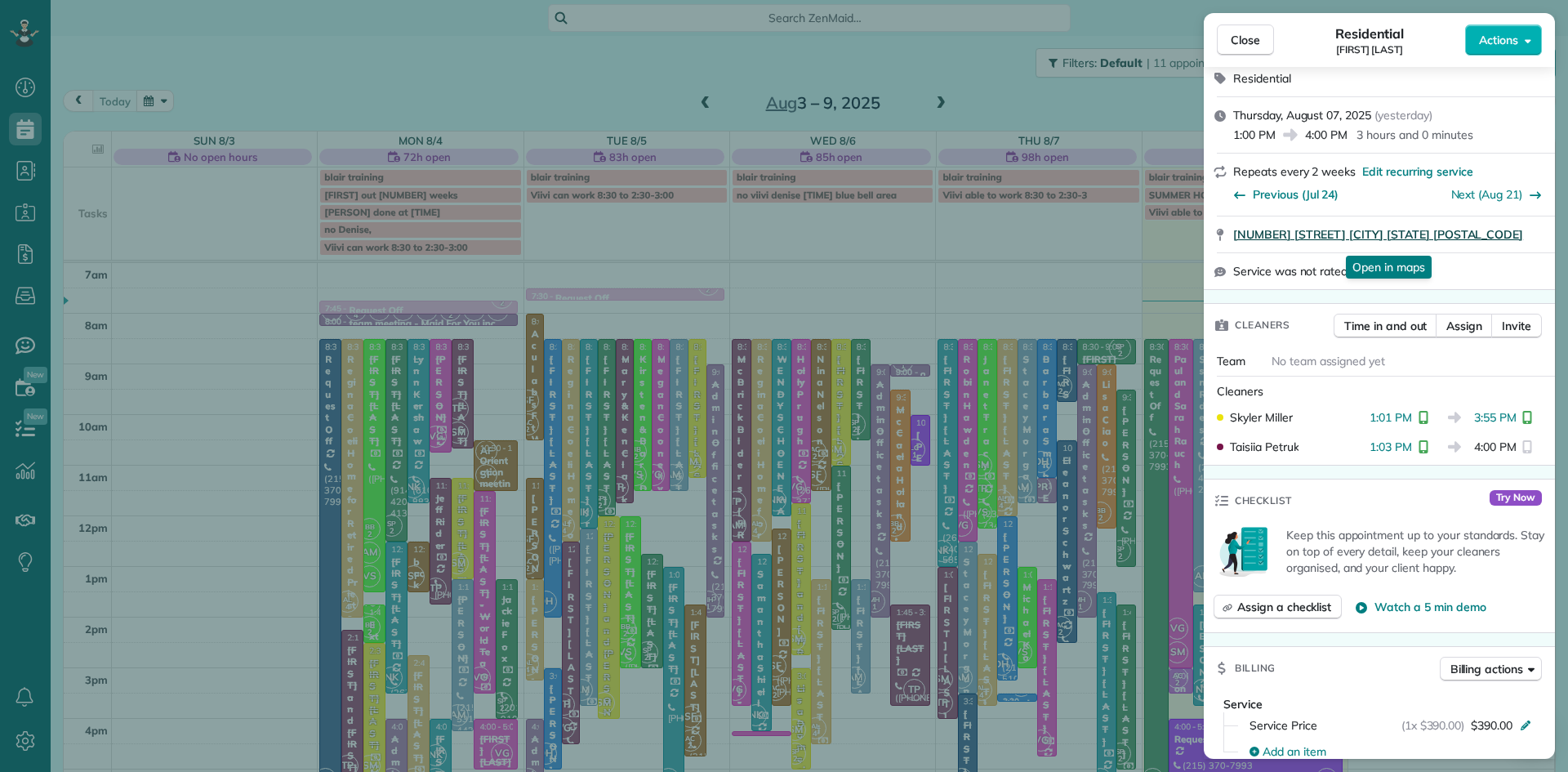 scroll, scrollTop: 0, scrollLeft: 0, axis: both 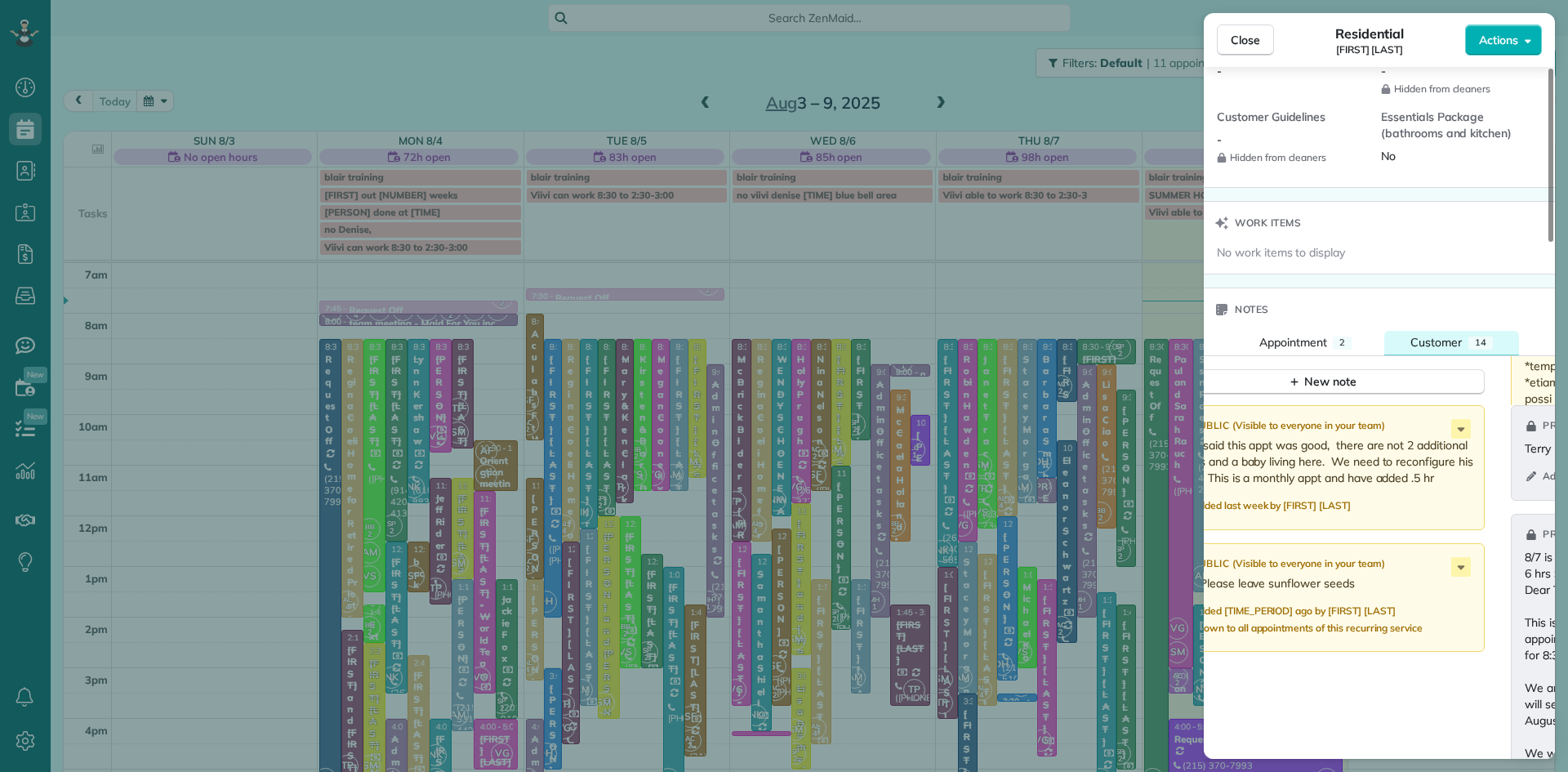 click on "Customer" at bounding box center [1436, 342] 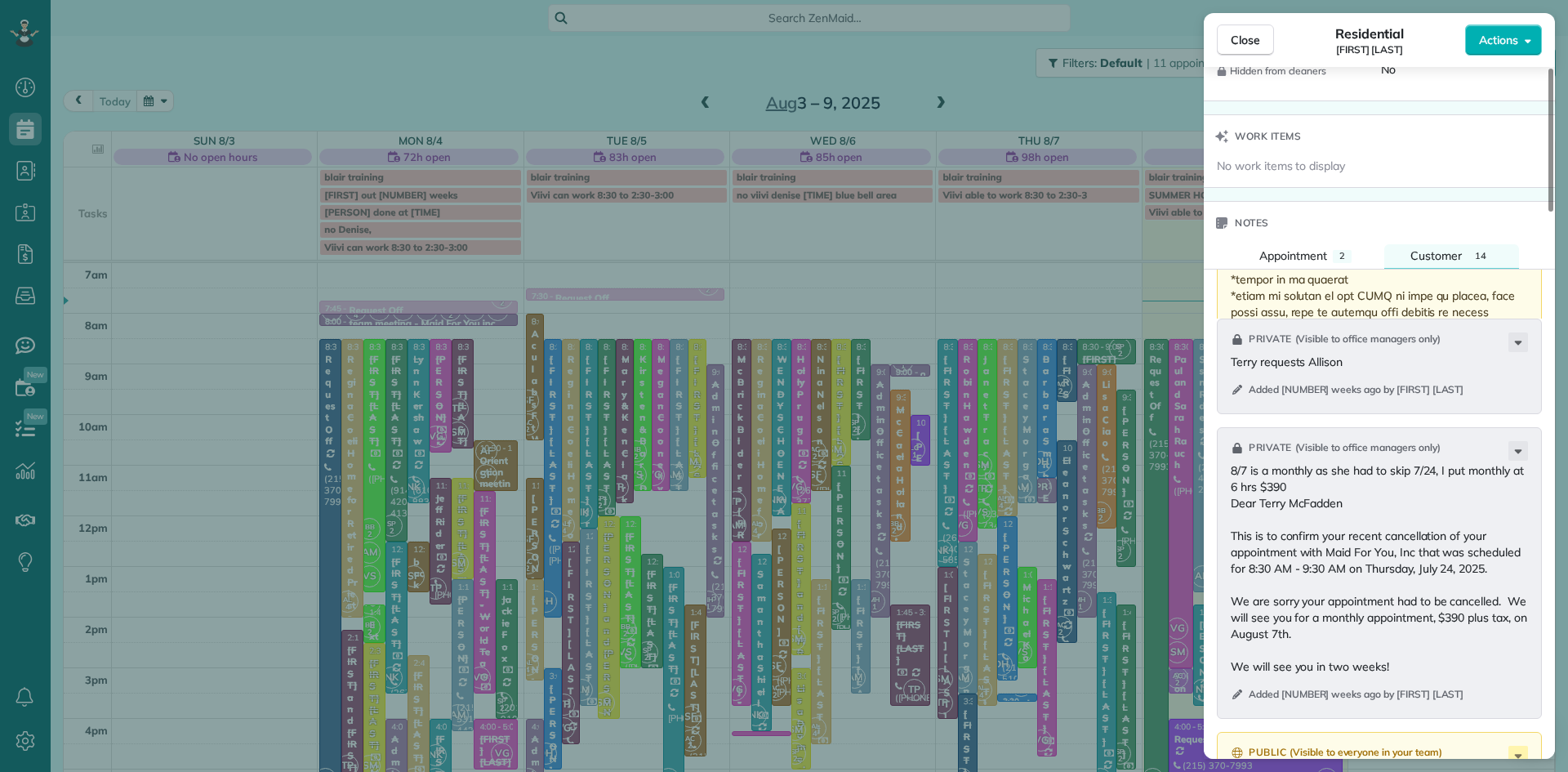 scroll, scrollTop: 1637, scrollLeft: 0, axis: vertical 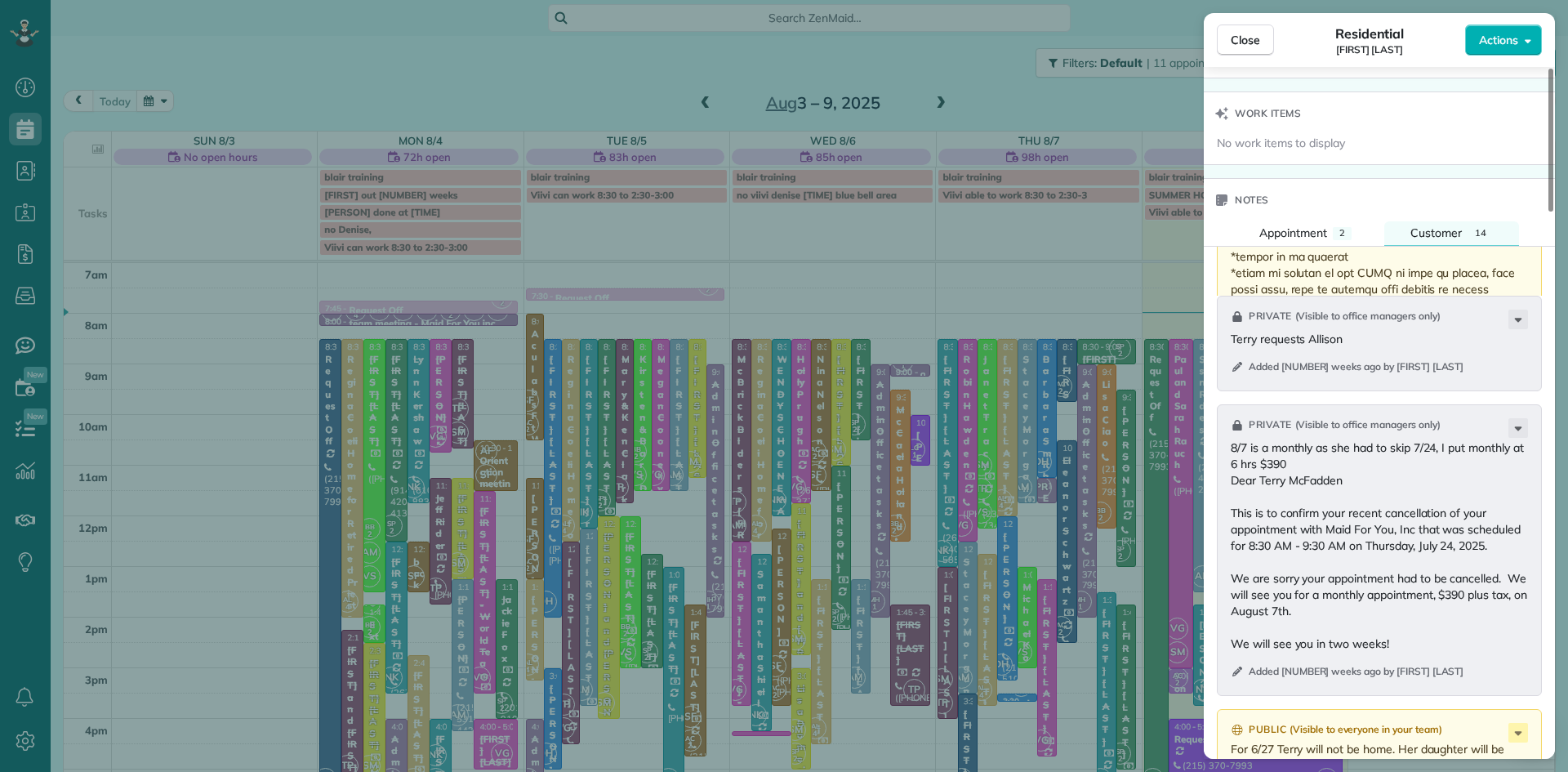 drag, startPoint x: 1396, startPoint y: 658, endPoint x: 1218, endPoint y: 503, distance: 236.02754 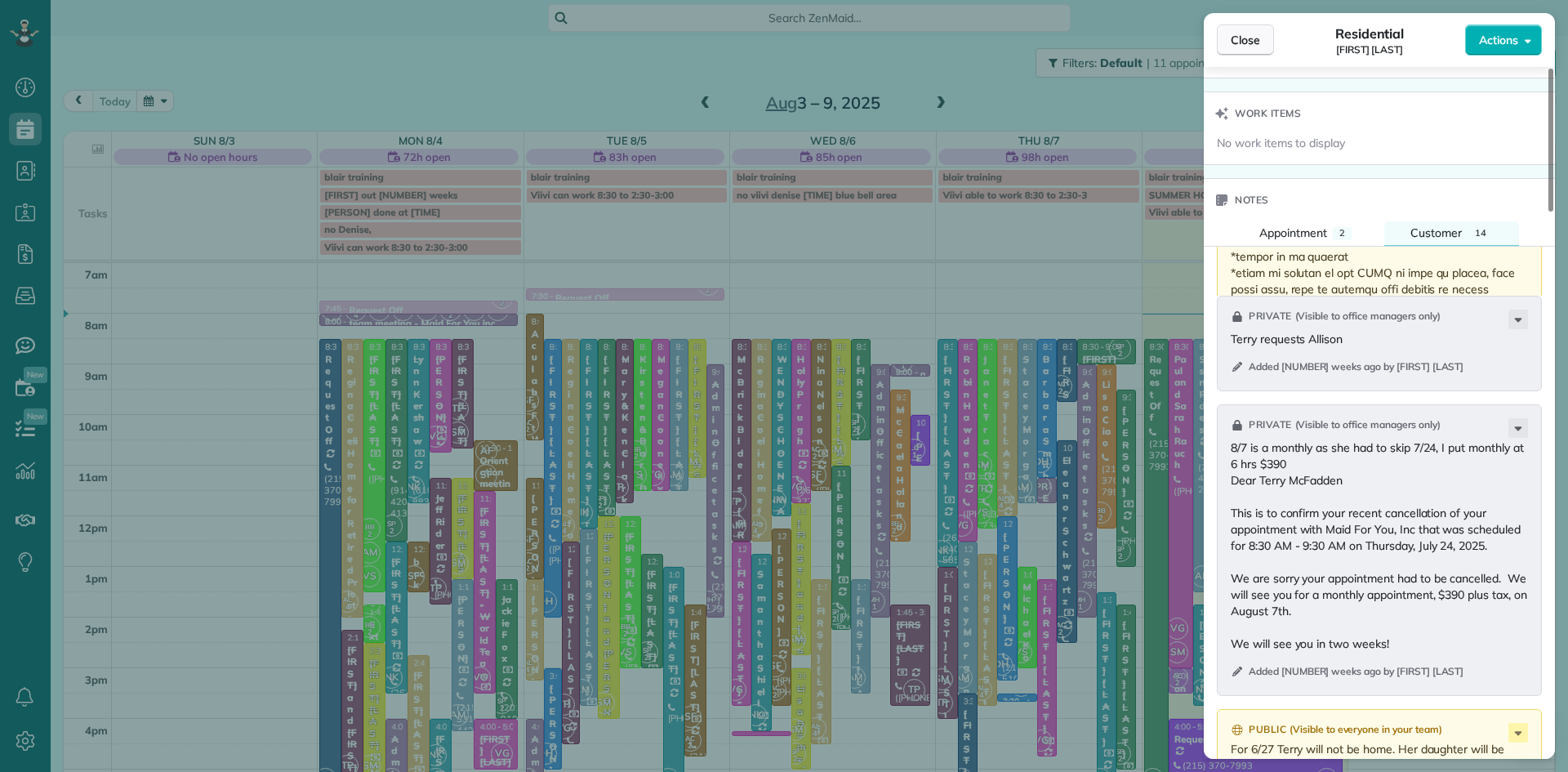click on "Close" at bounding box center (1245, 40) 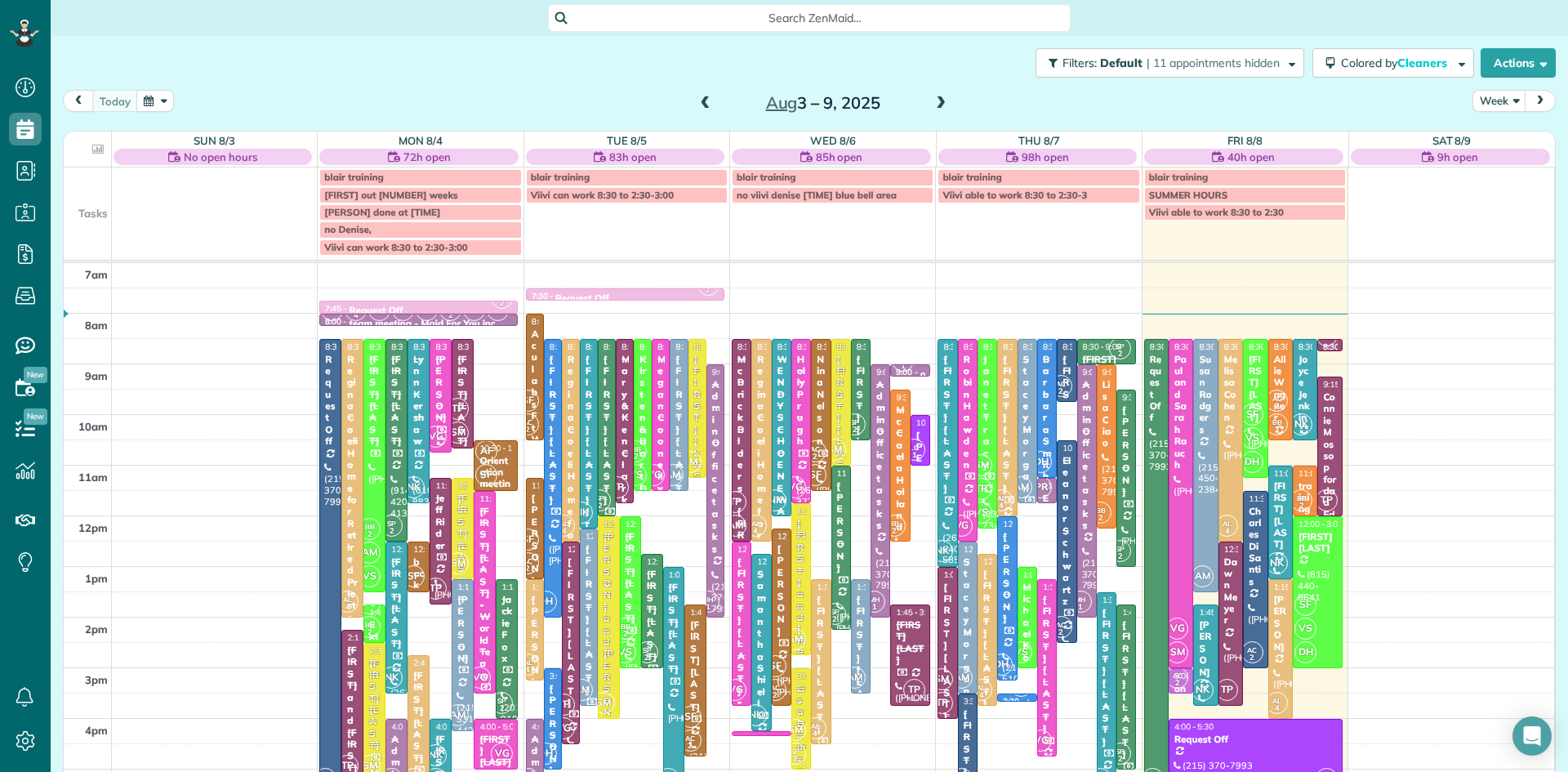 click on "TP" at bounding box center [942, 703] 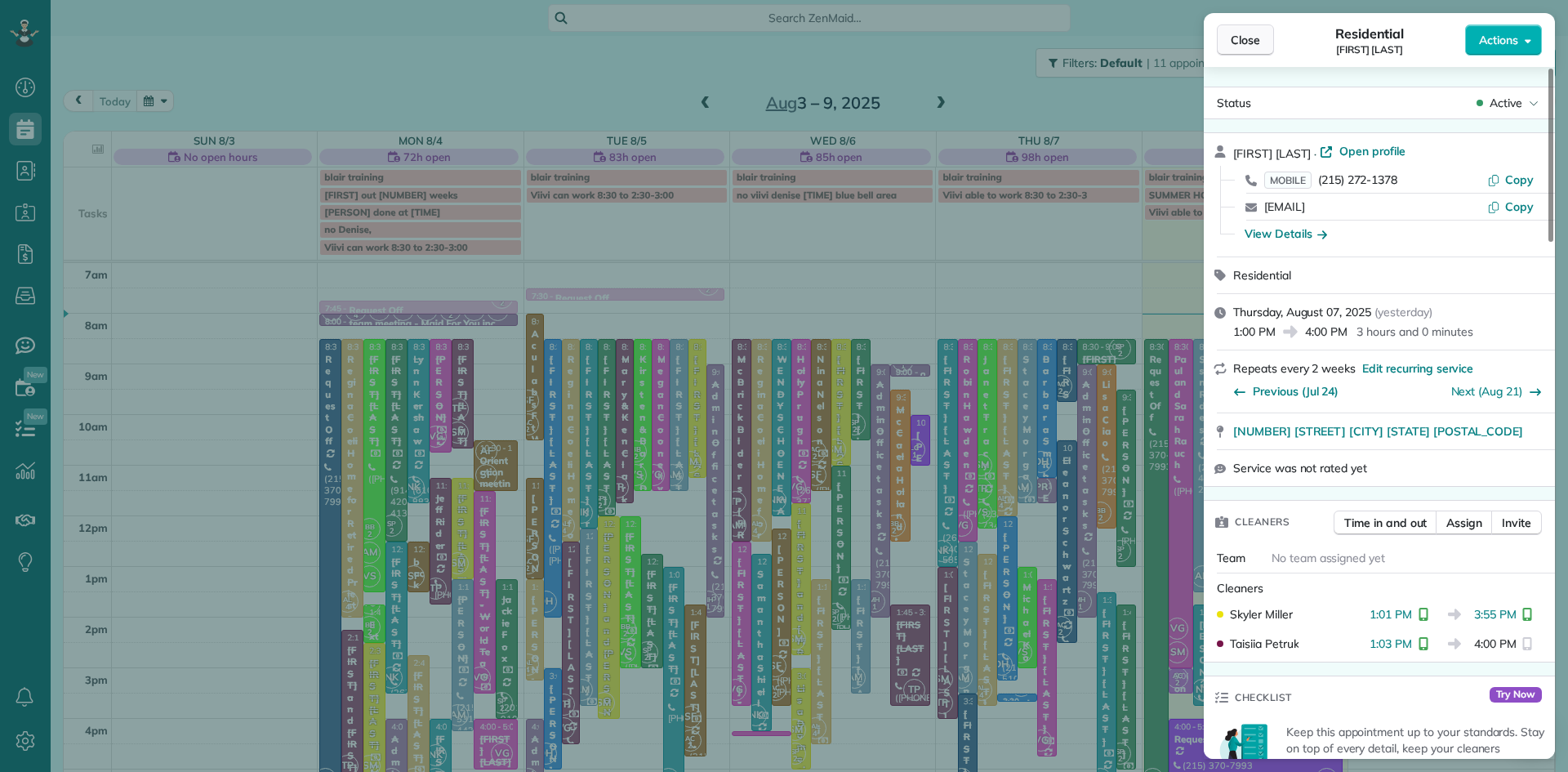 click on "Close" at bounding box center [1245, 40] 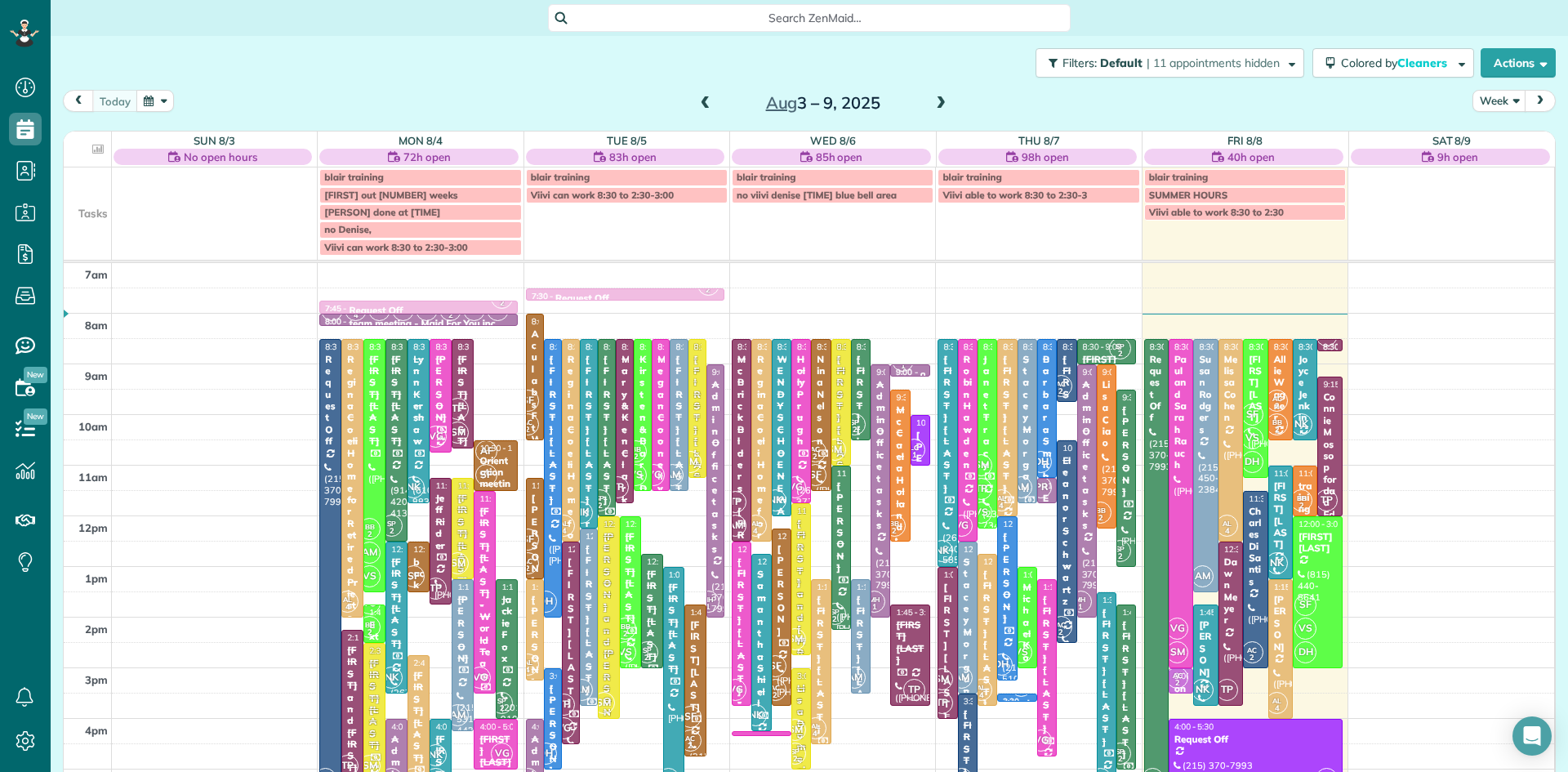 click on "SM" at bounding box center [942, 679] 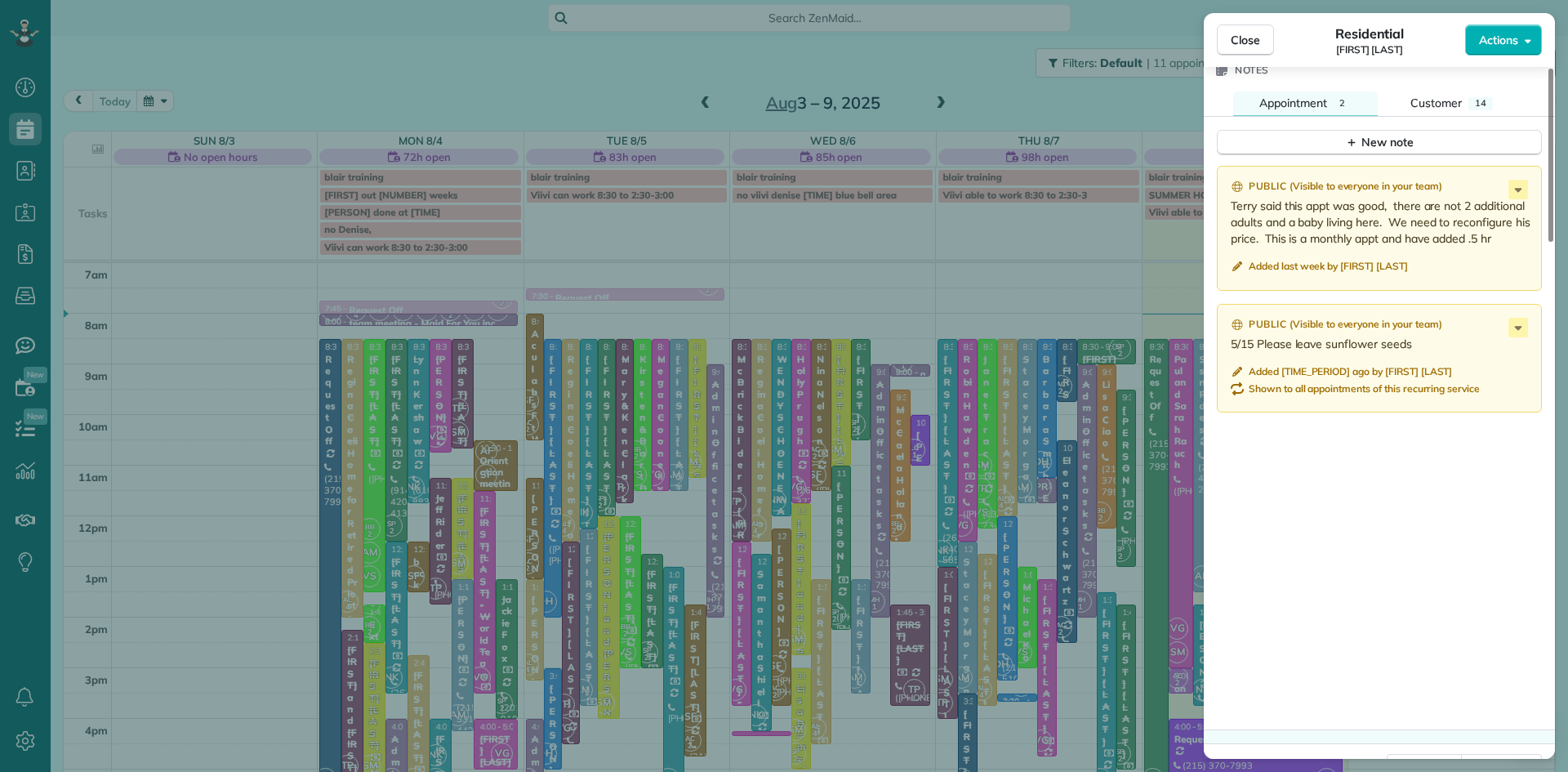scroll, scrollTop: 1756, scrollLeft: 0, axis: vertical 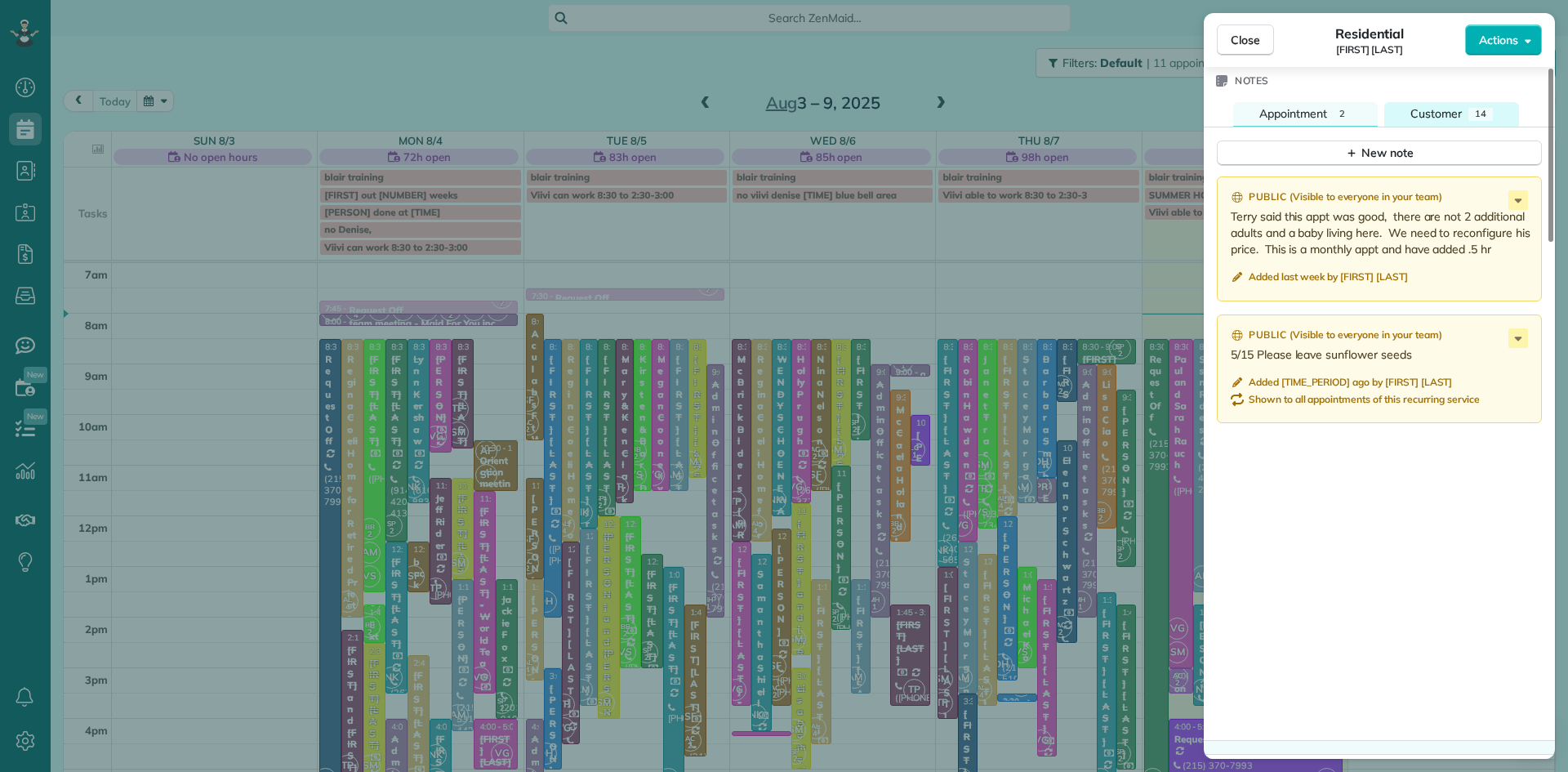 click on "Customer" at bounding box center [1436, 114] 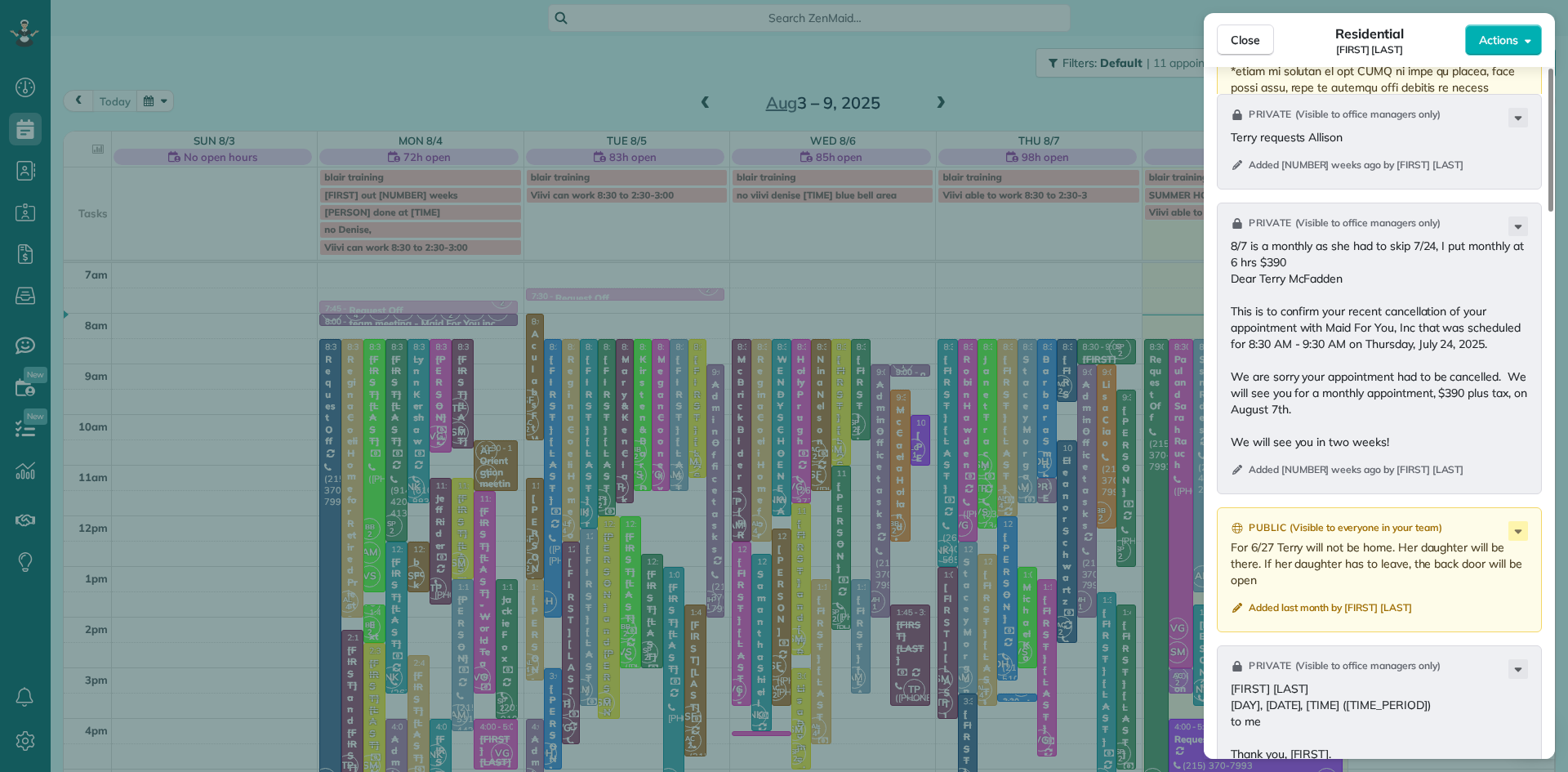 scroll, scrollTop: 1722, scrollLeft: 0, axis: vertical 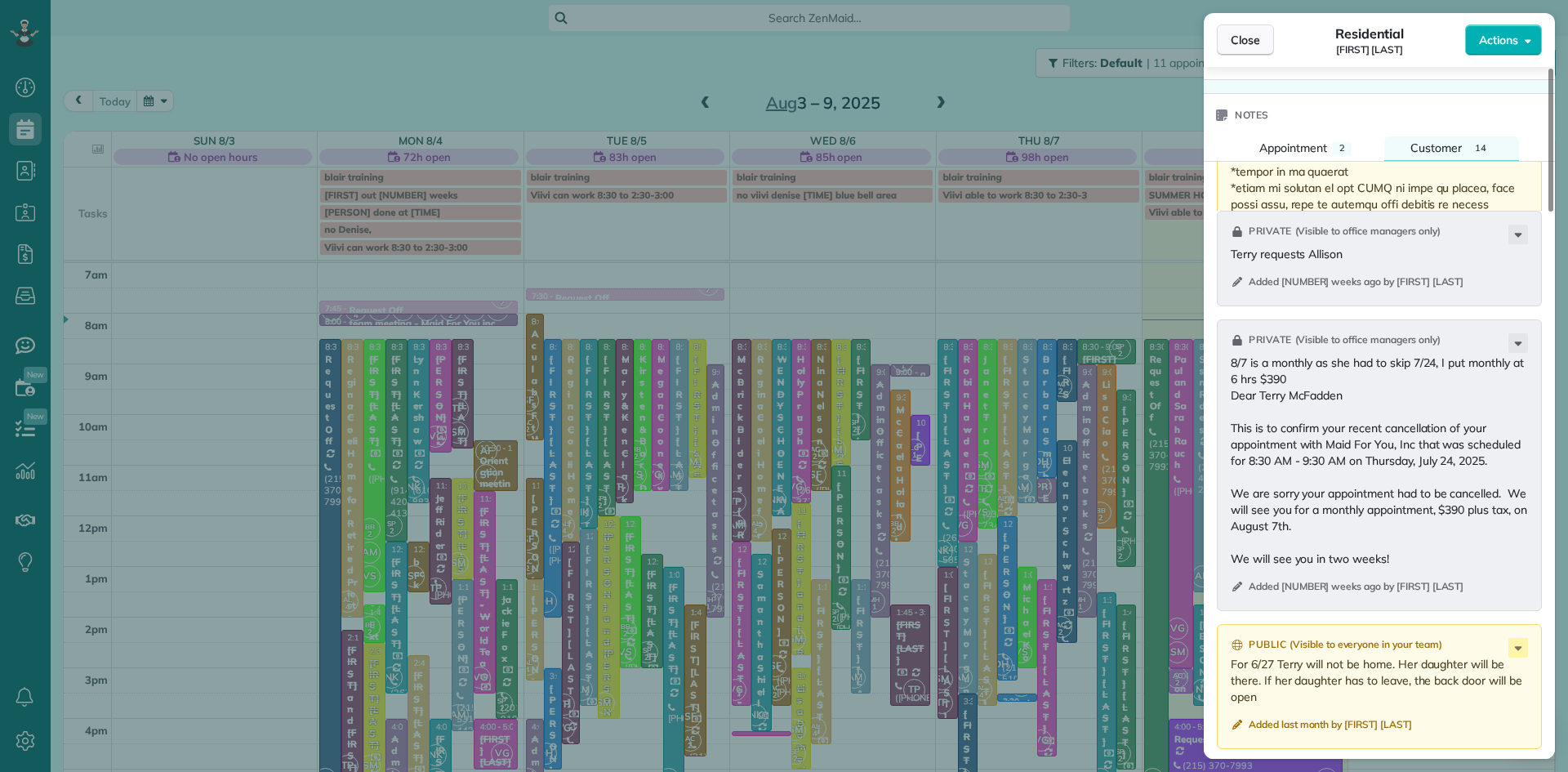 click on "Close" at bounding box center [1245, 40] 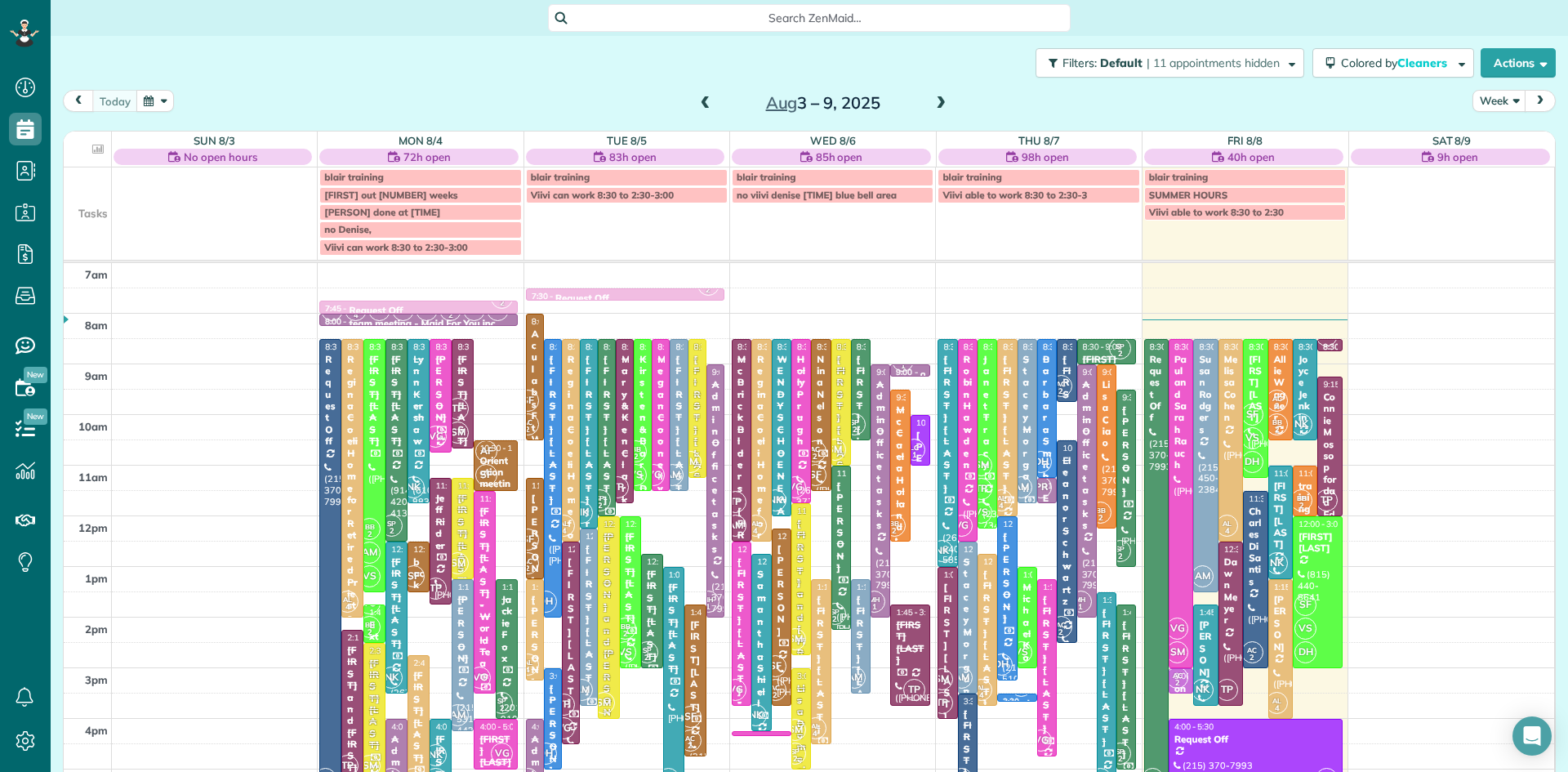 click at bounding box center (941, 104) 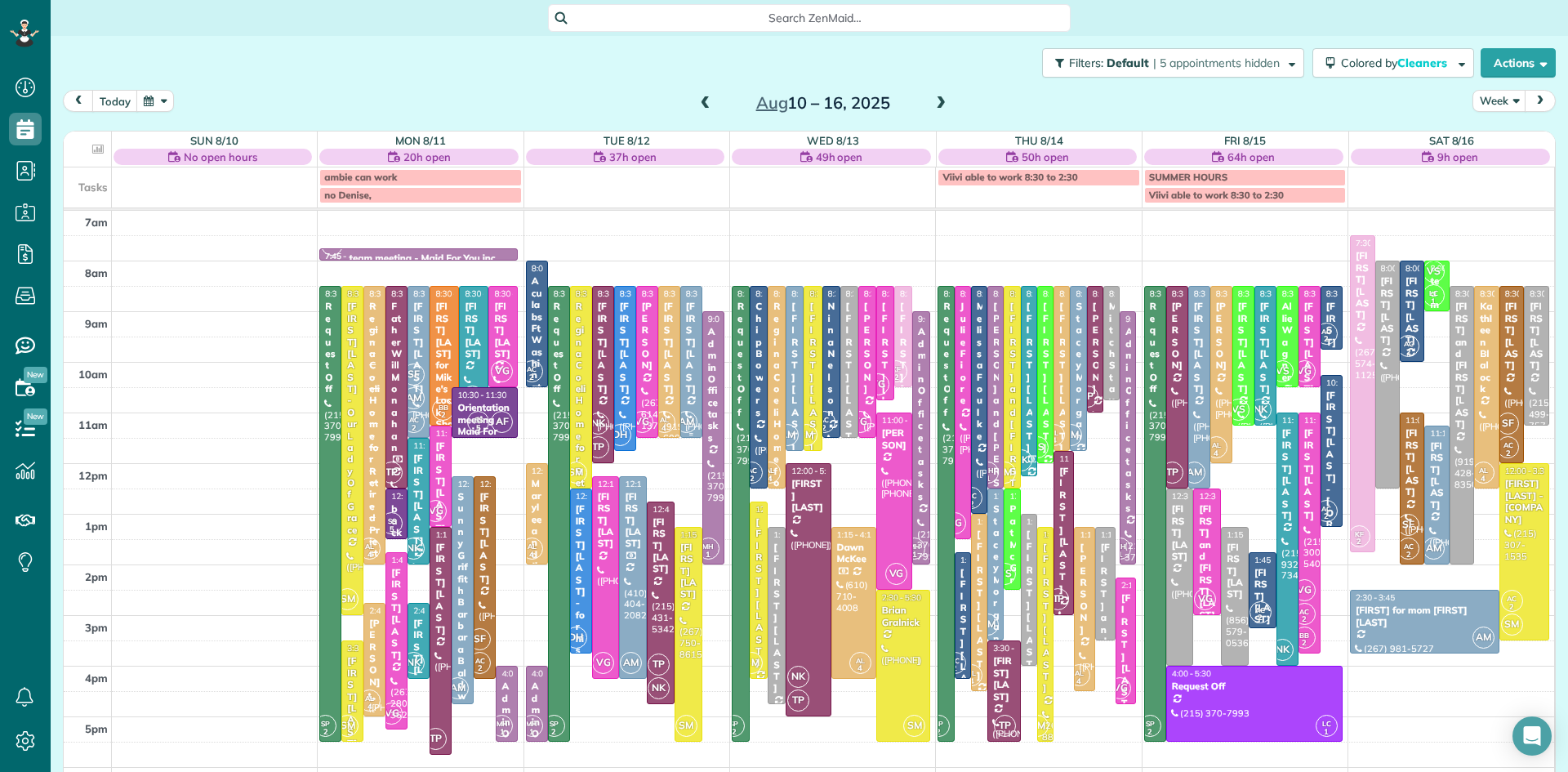 click on "[FIRST] [LAST]" at bounding box center (691, 347) 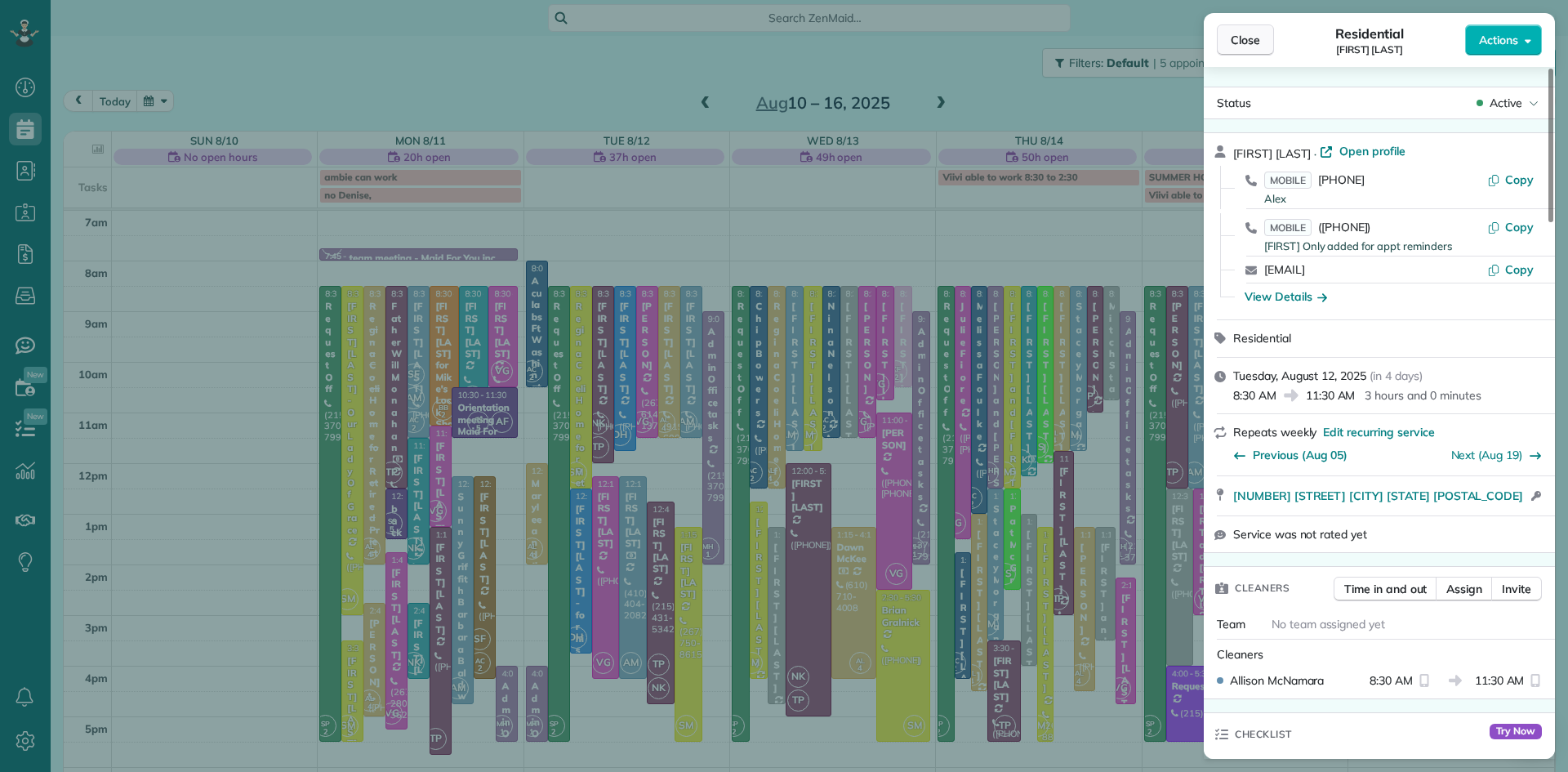 click on "Close" at bounding box center (1245, 40) 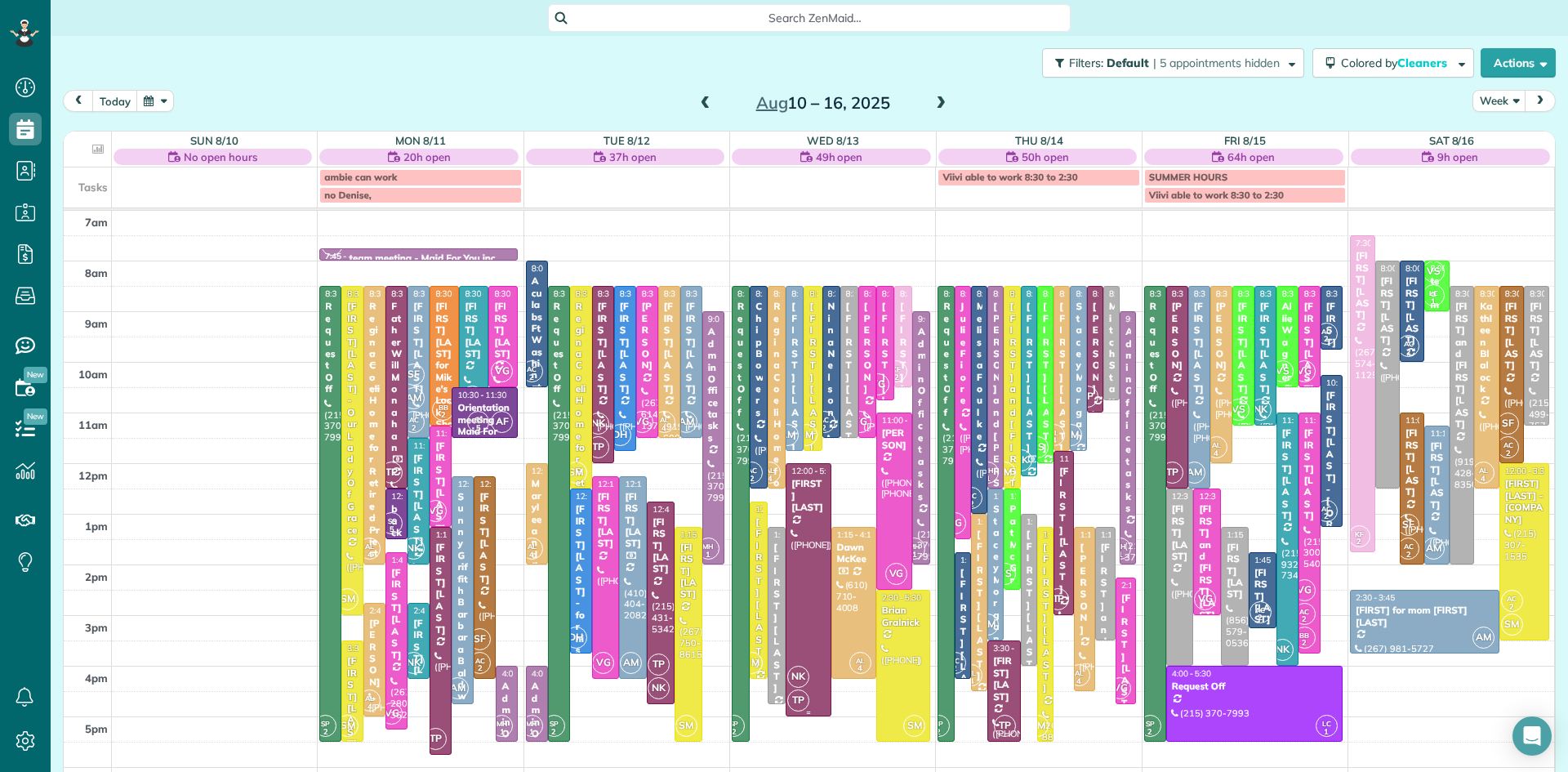 click on "[FIRST] [LAST]" at bounding box center (808, 495) 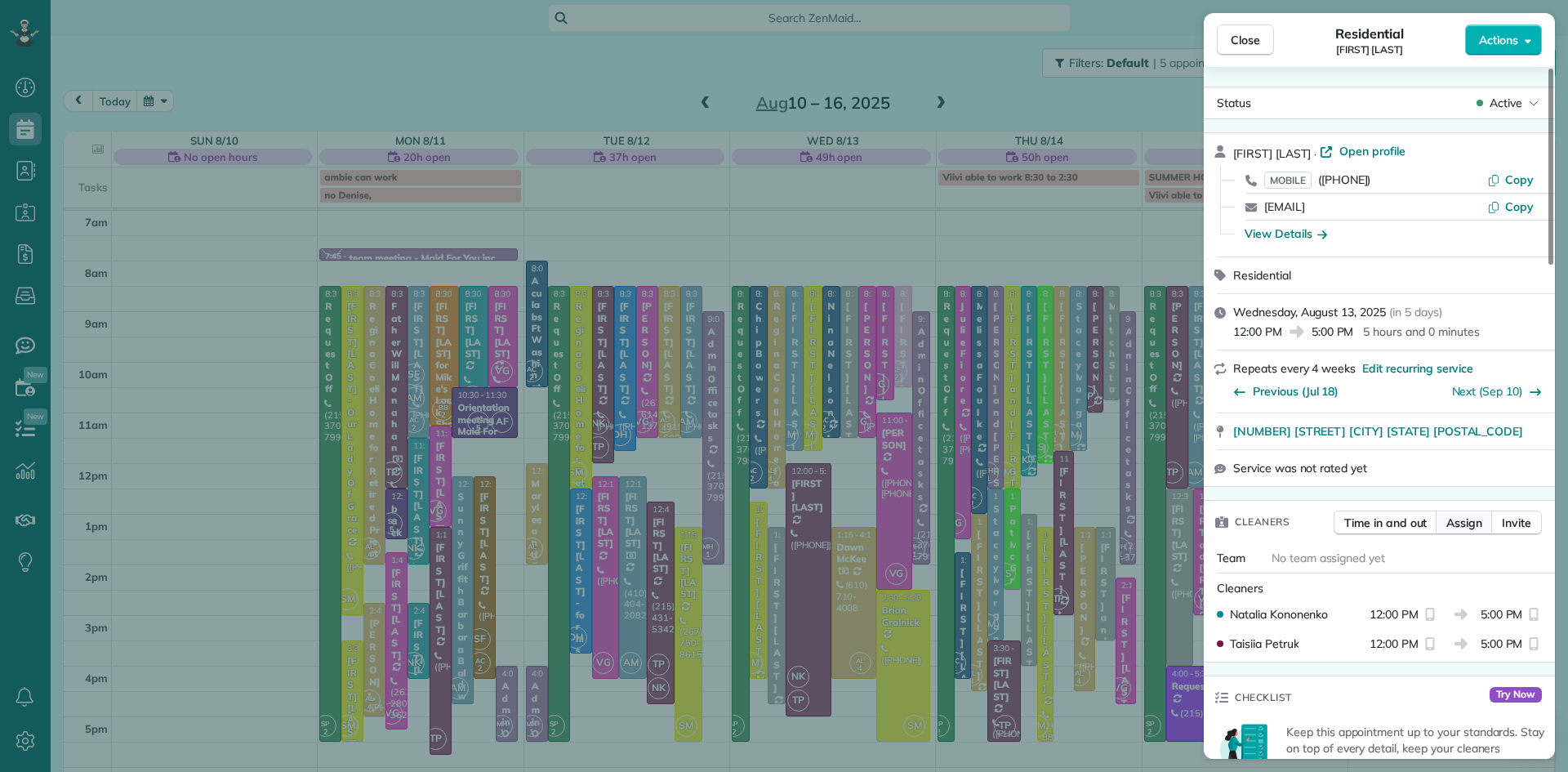 click on "Assign" at bounding box center (1464, 523) 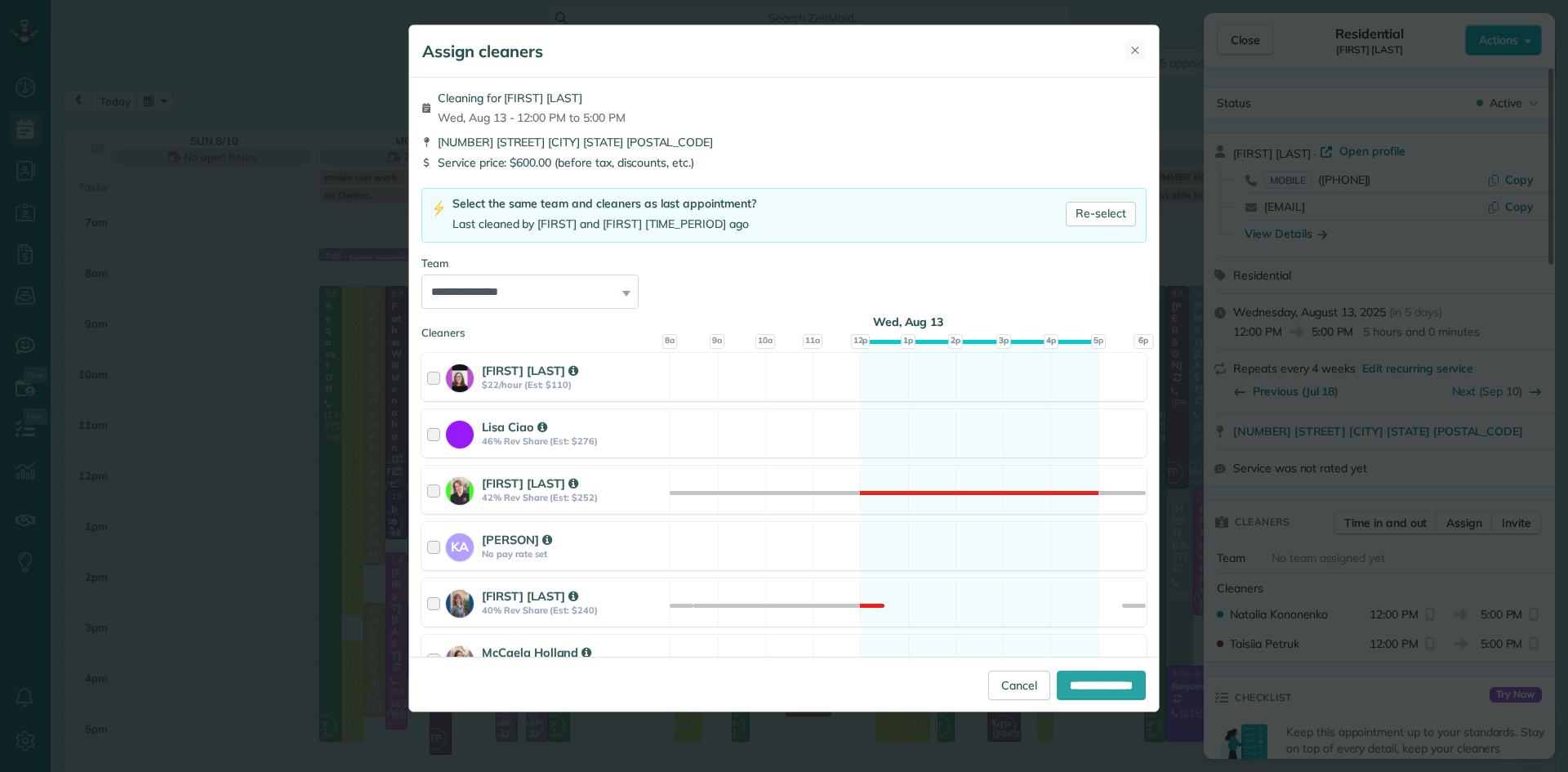 click on "✕" at bounding box center [1135, 50] 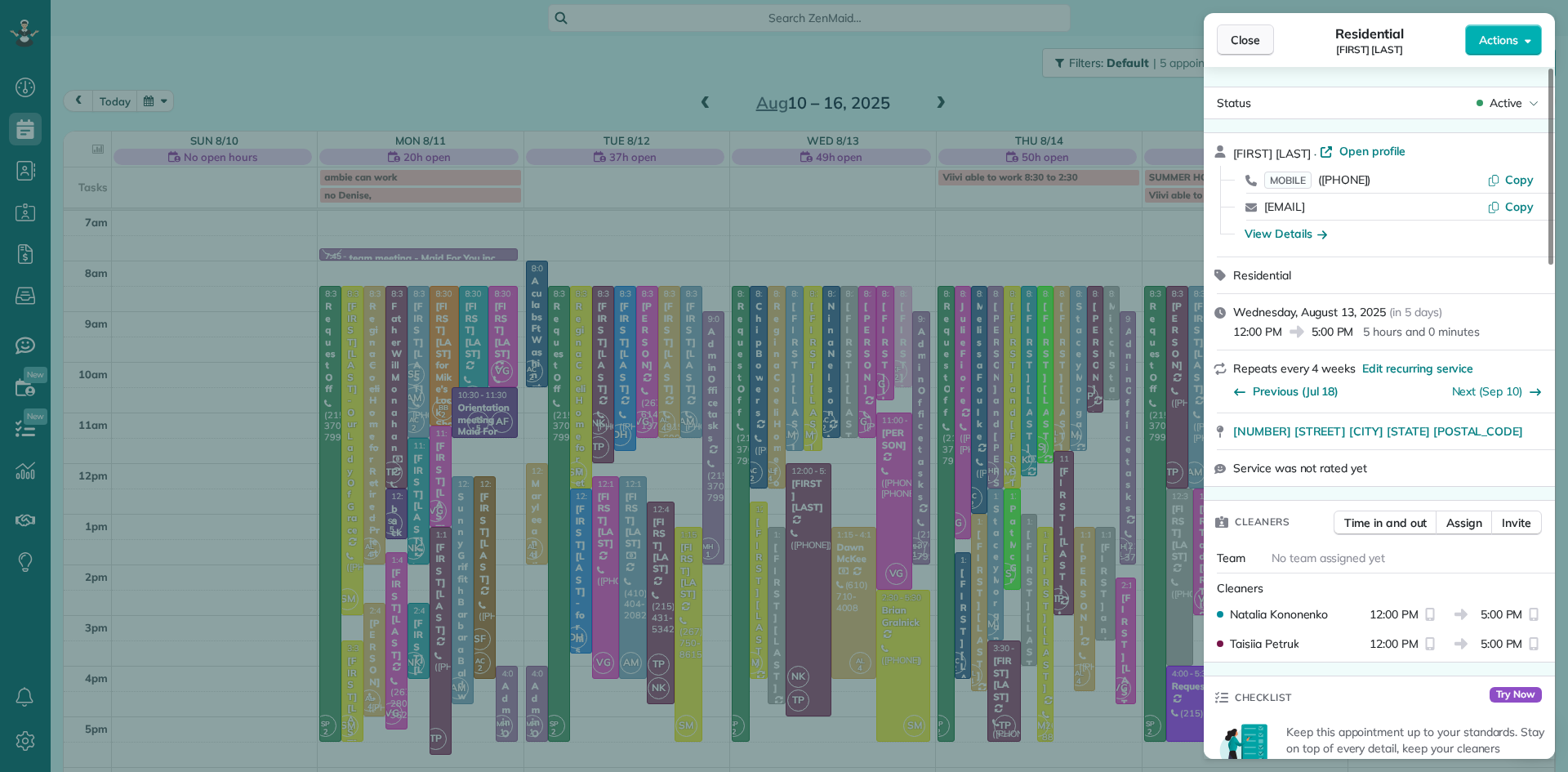 click on "Close" at bounding box center [1245, 40] 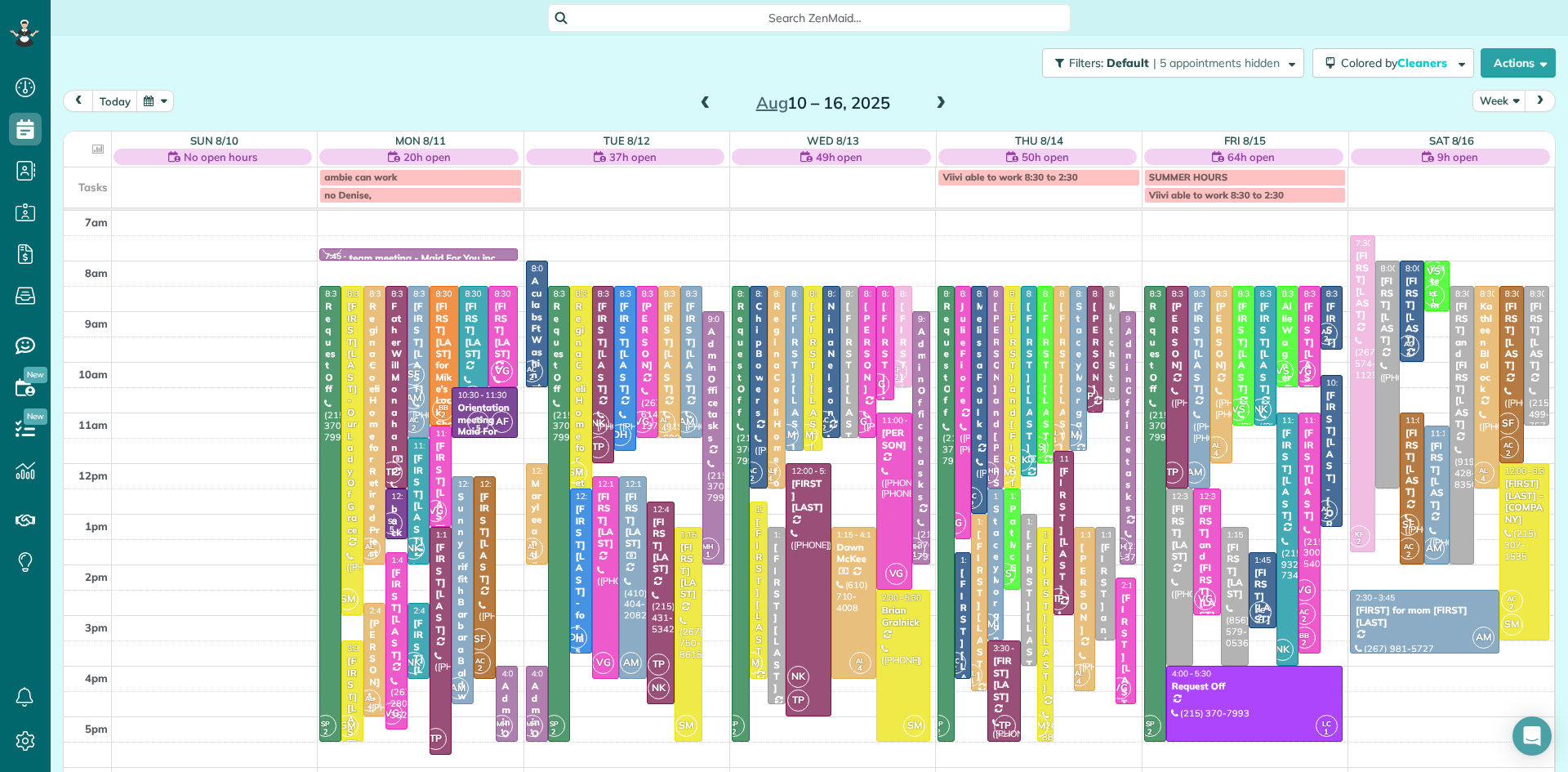 click on "[FIRST] [LAST]" at bounding box center (777, 618) 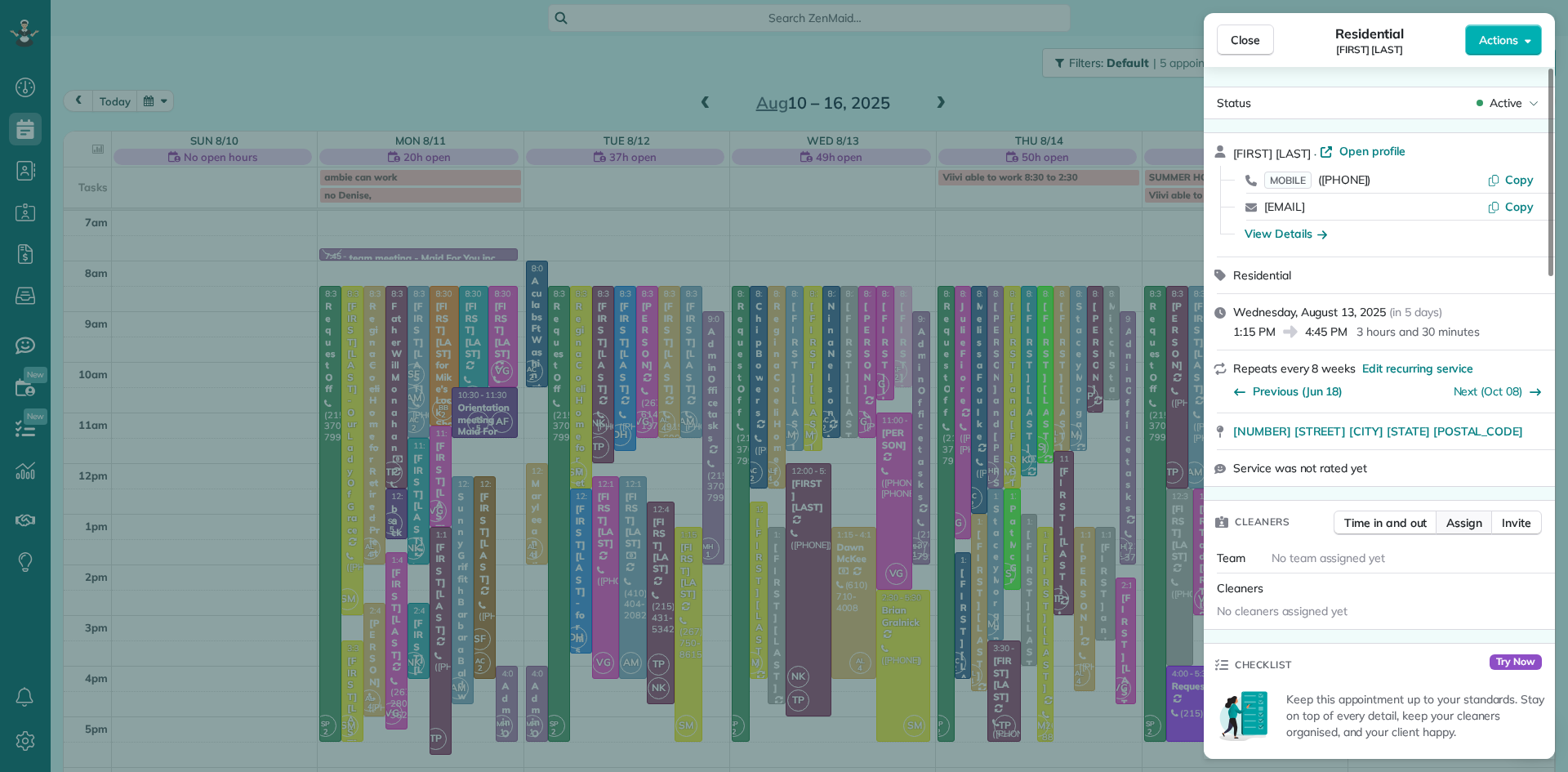 click on "Assign" at bounding box center (1464, 523) 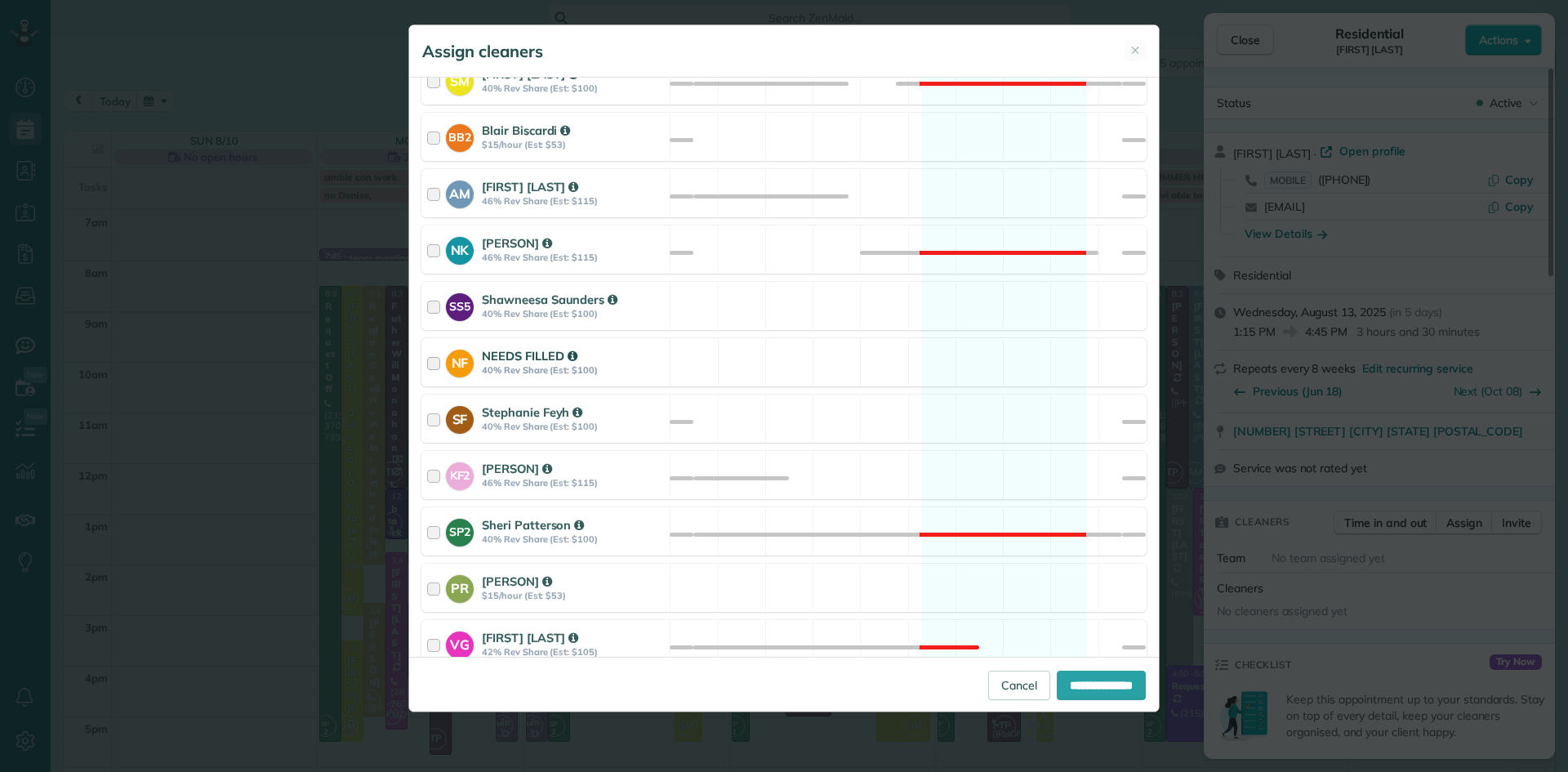 scroll, scrollTop: 685, scrollLeft: 0, axis: vertical 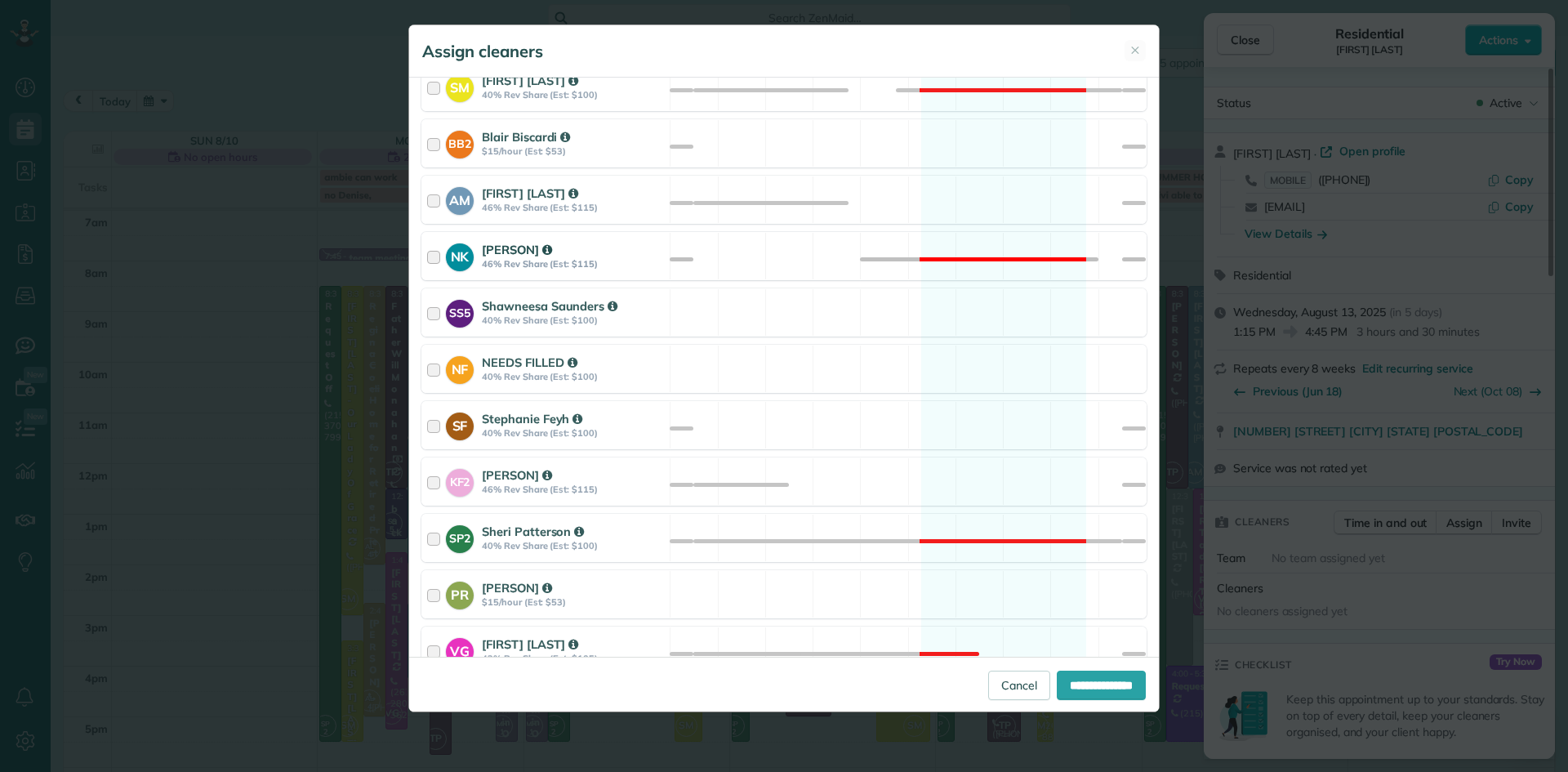 click on "46% Rev Share (Est: $115)" at bounding box center [573, 264] 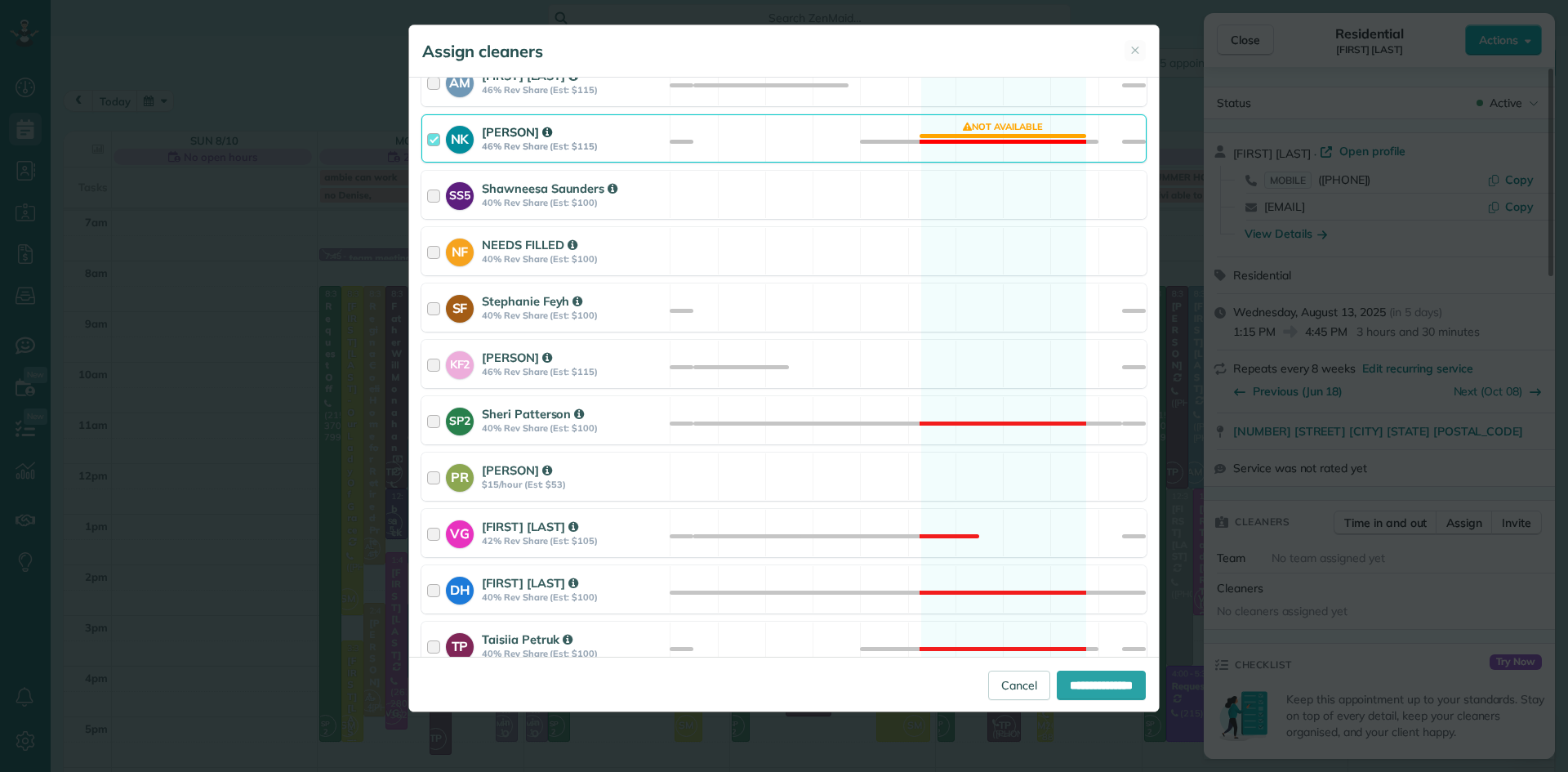 scroll, scrollTop: 931, scrollLeft: 0, axis: vertical 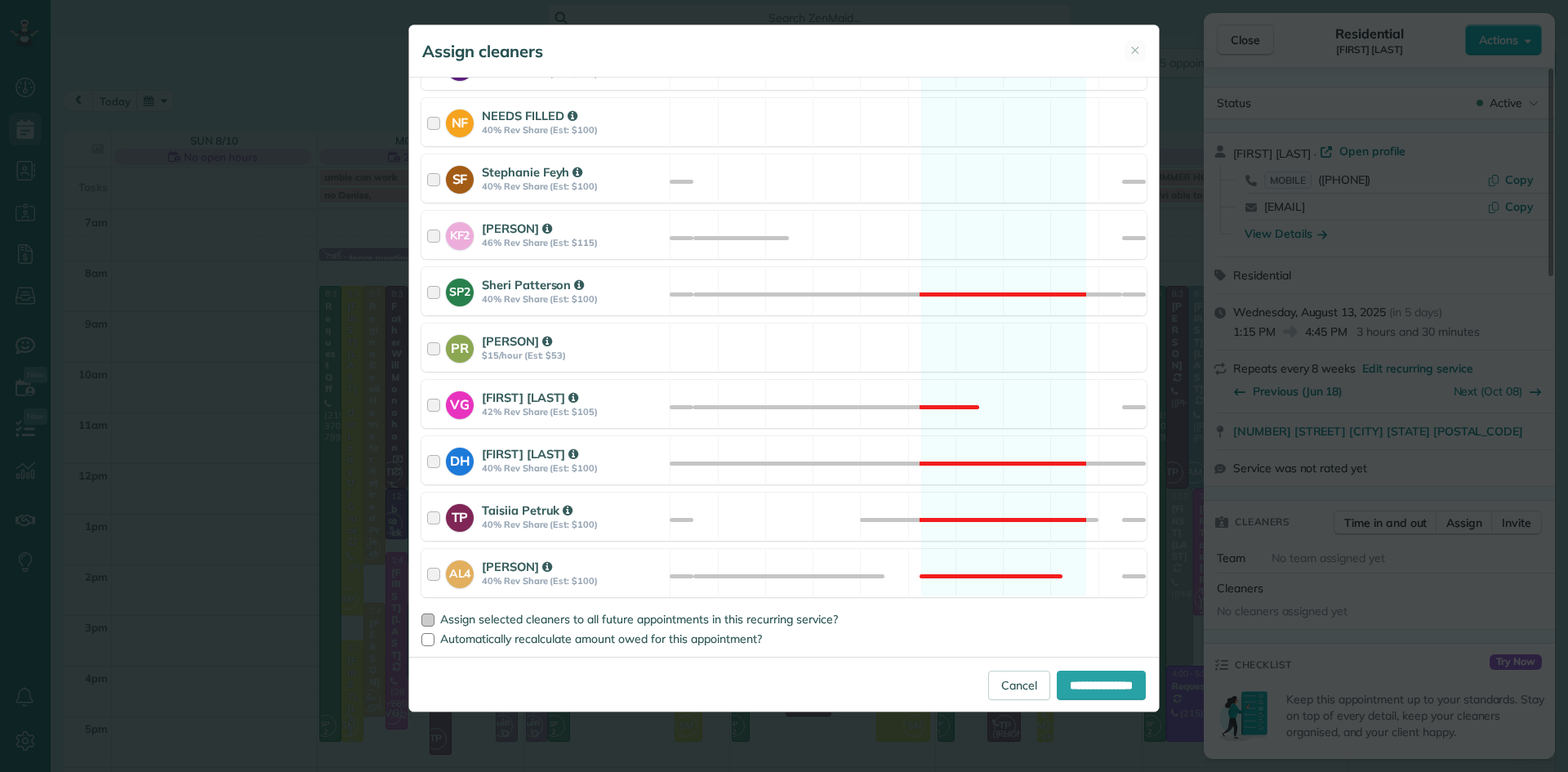click on "Assign selected cleaners to all future appointments in this recurring service?" at bounding box center (639, 619) 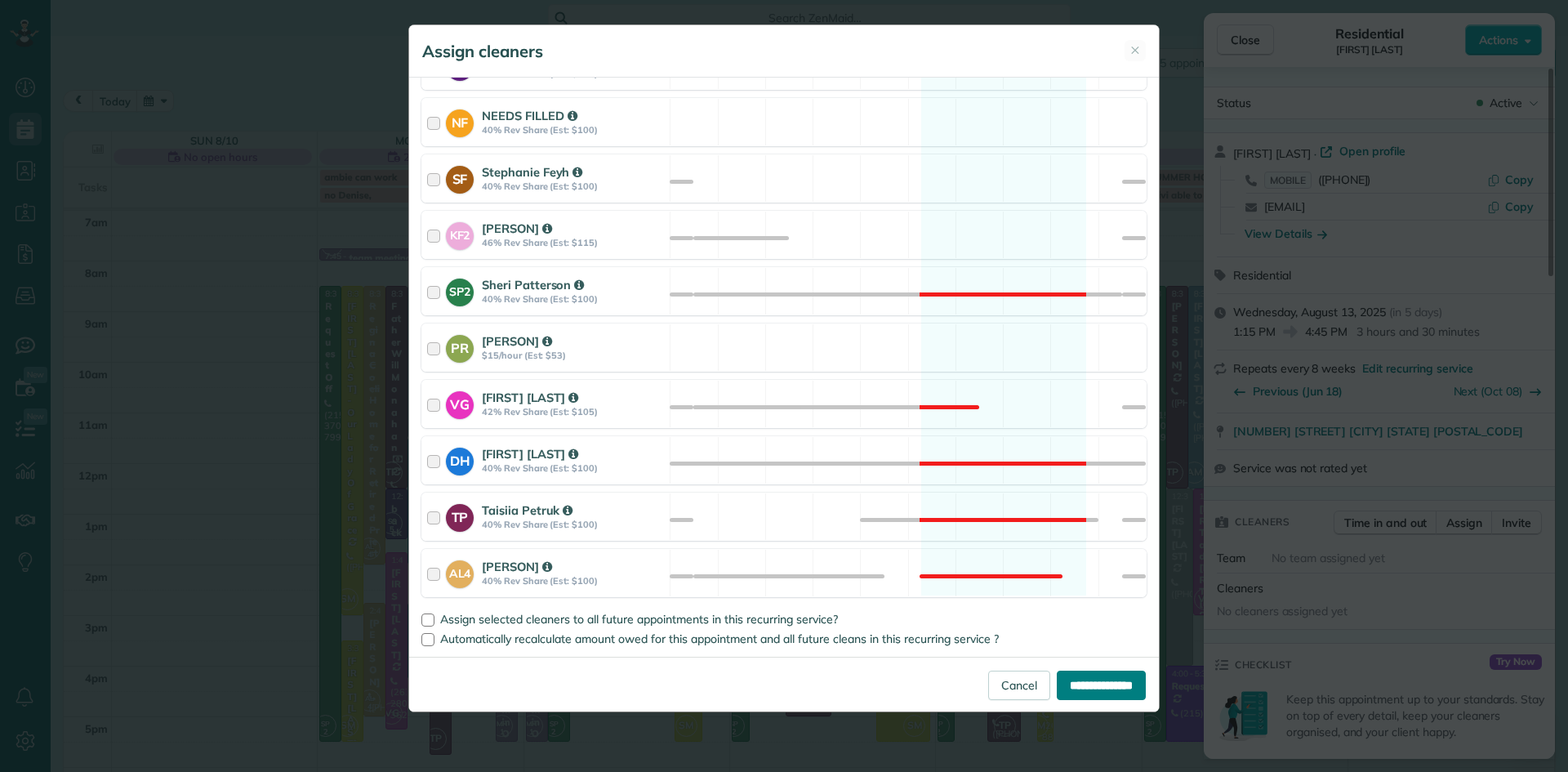 click on "**********" at bounding box center (1101, 685) 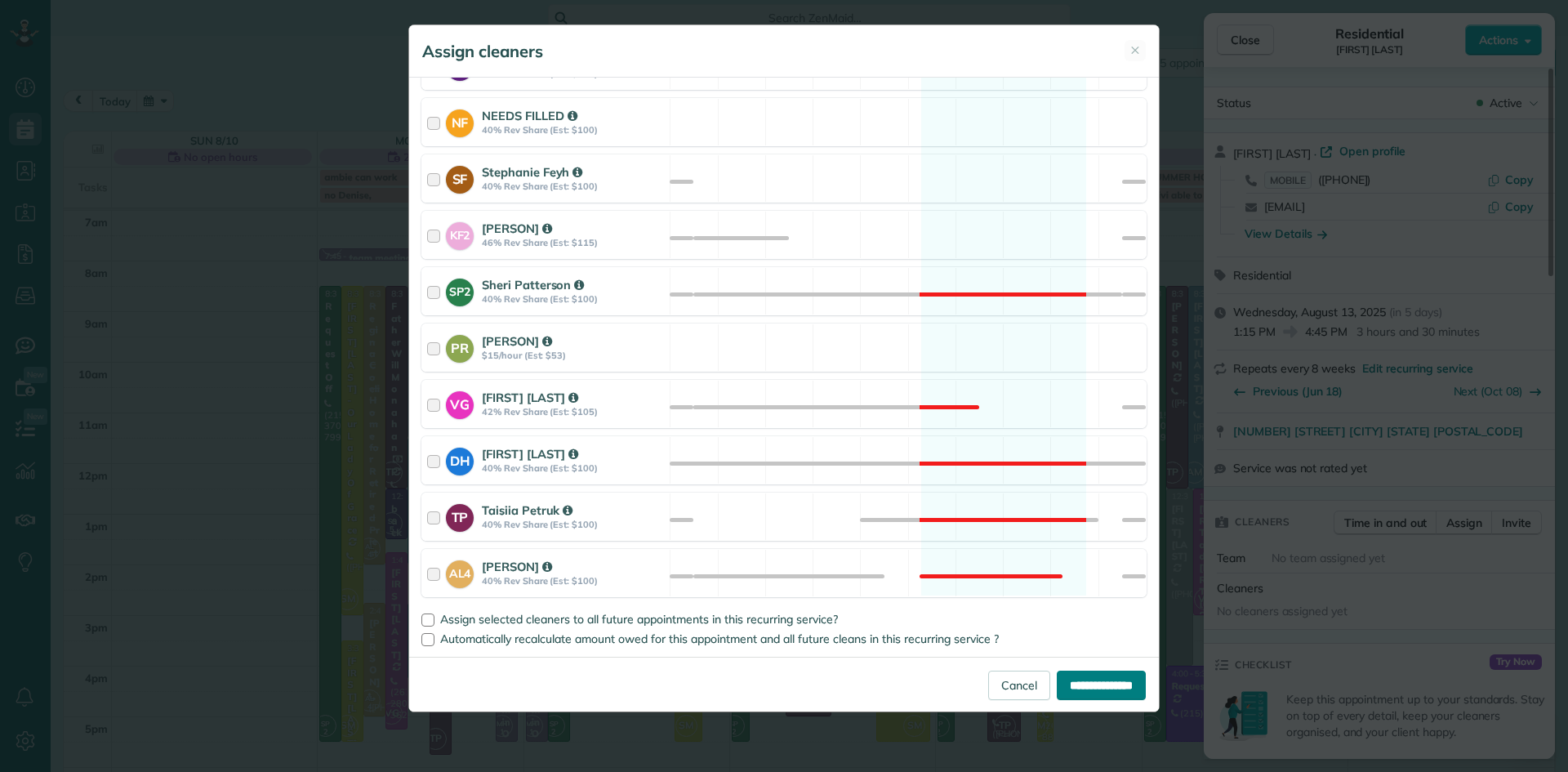 type on "**********" 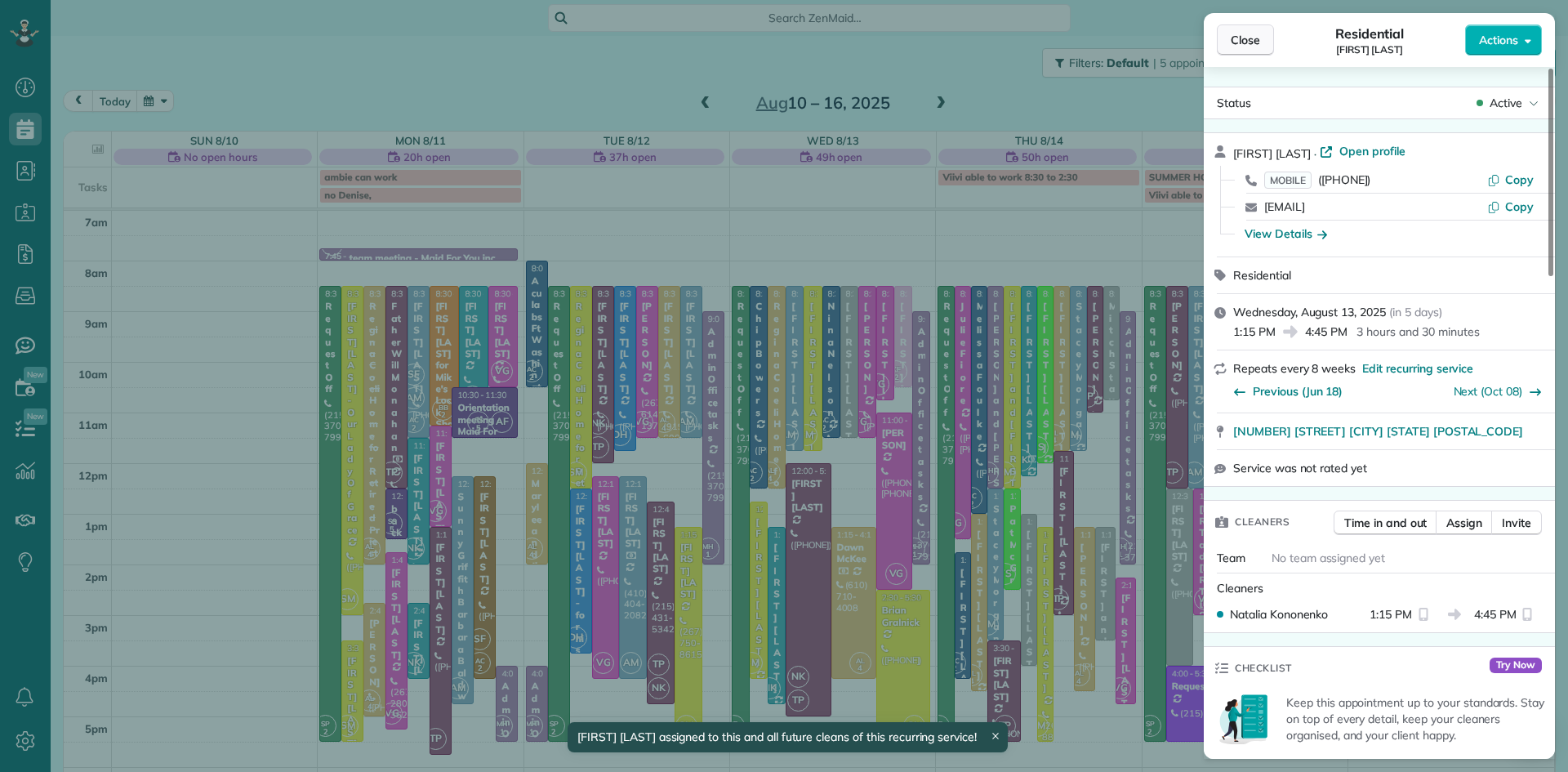 click on "Close" at bounding box center [1245, 40] 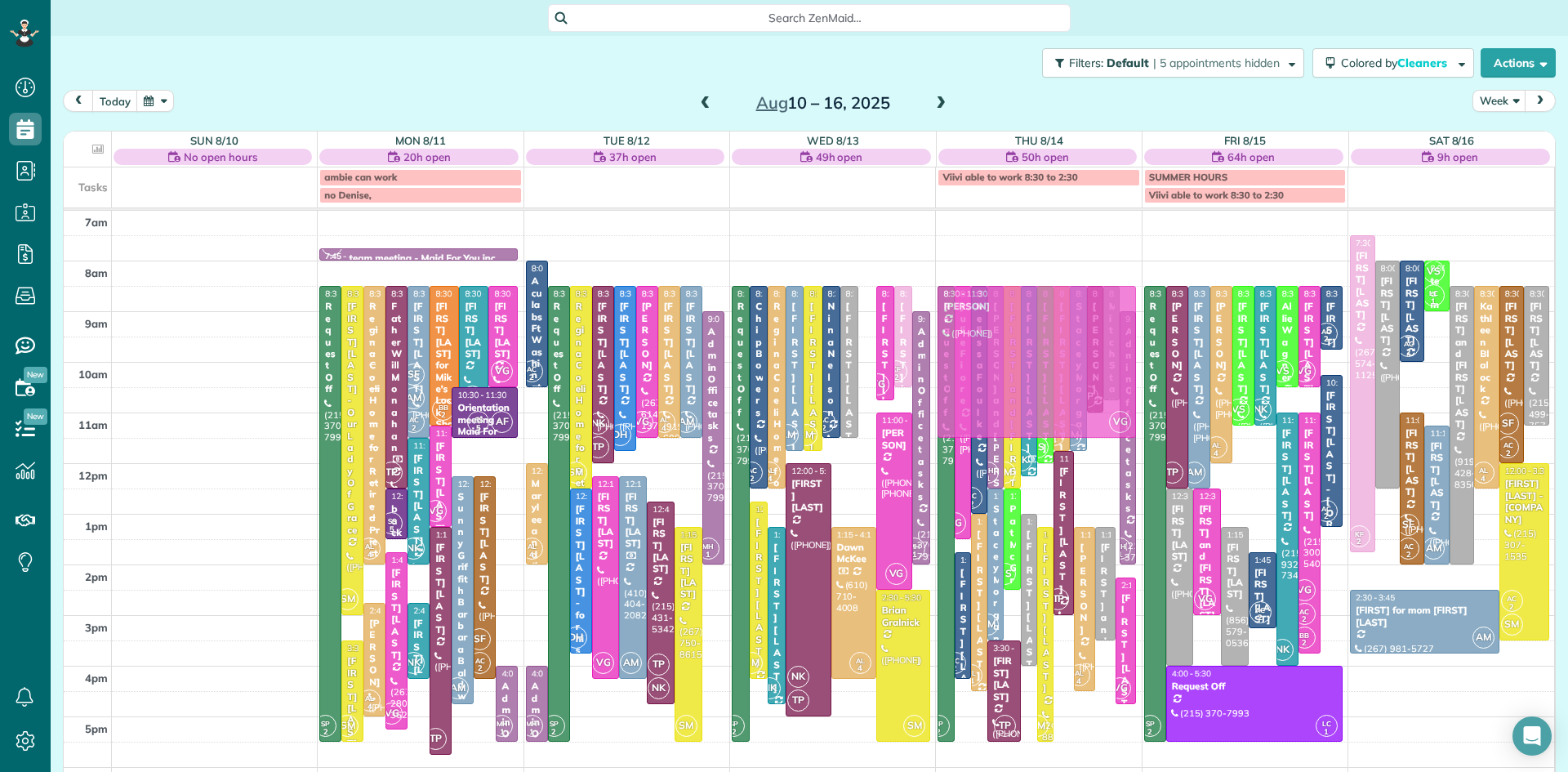 drag, startPoint x: 870, startPoint y: 389, endPoint x: 959, endPoint y: 386, distance: 89.050547 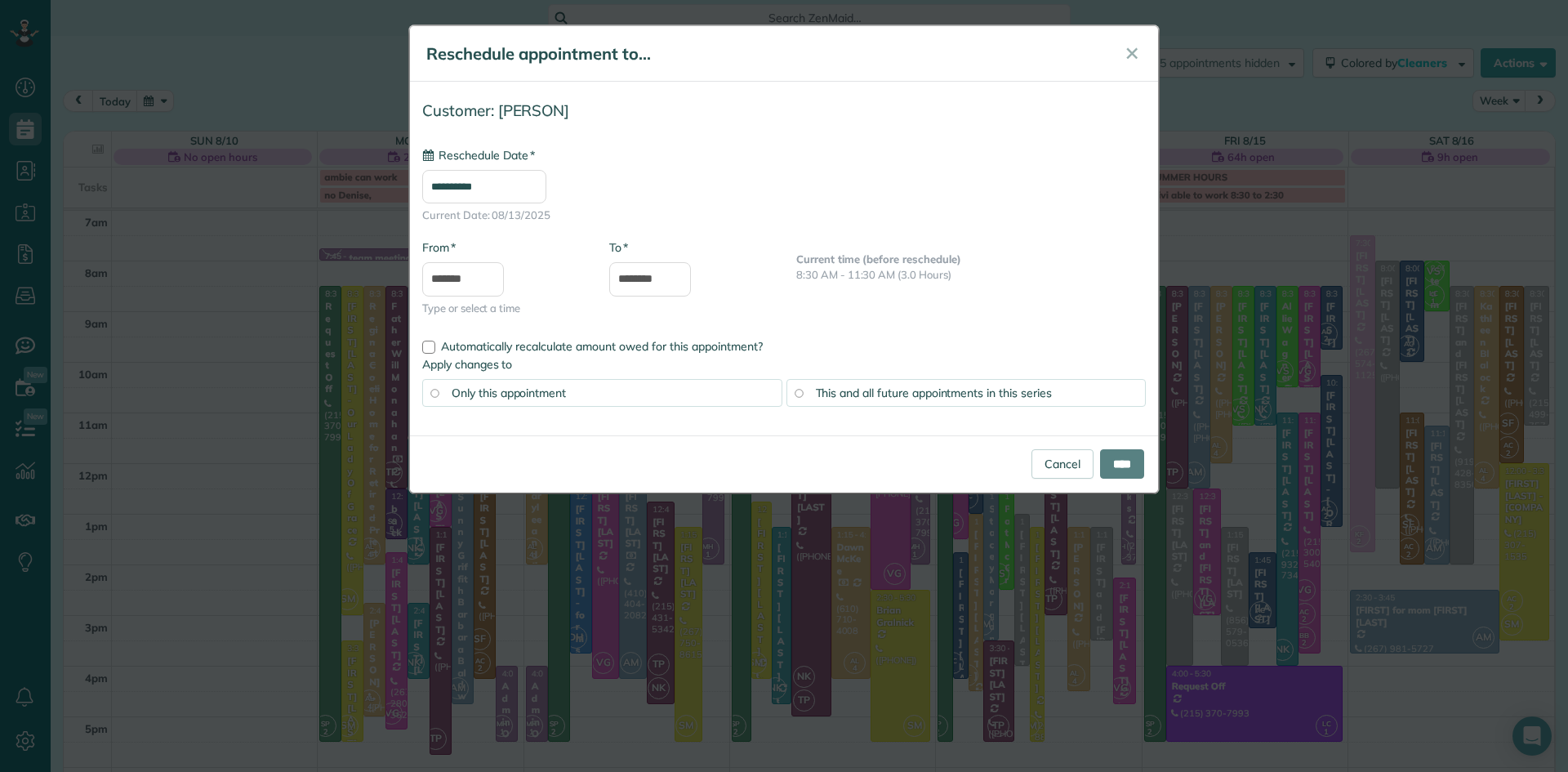 type on "**********" 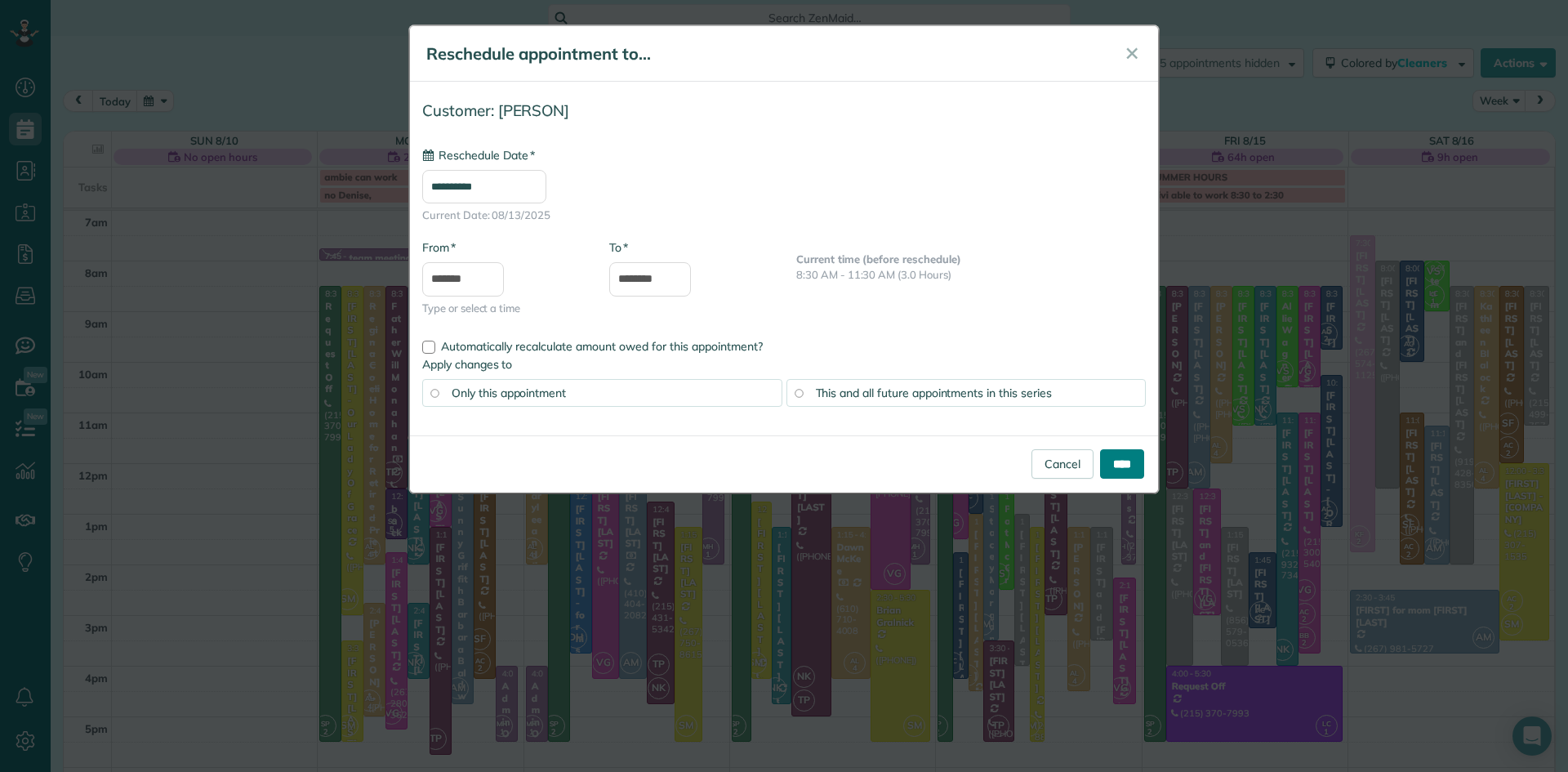 click on "****" at bounding box center [1122, 464] 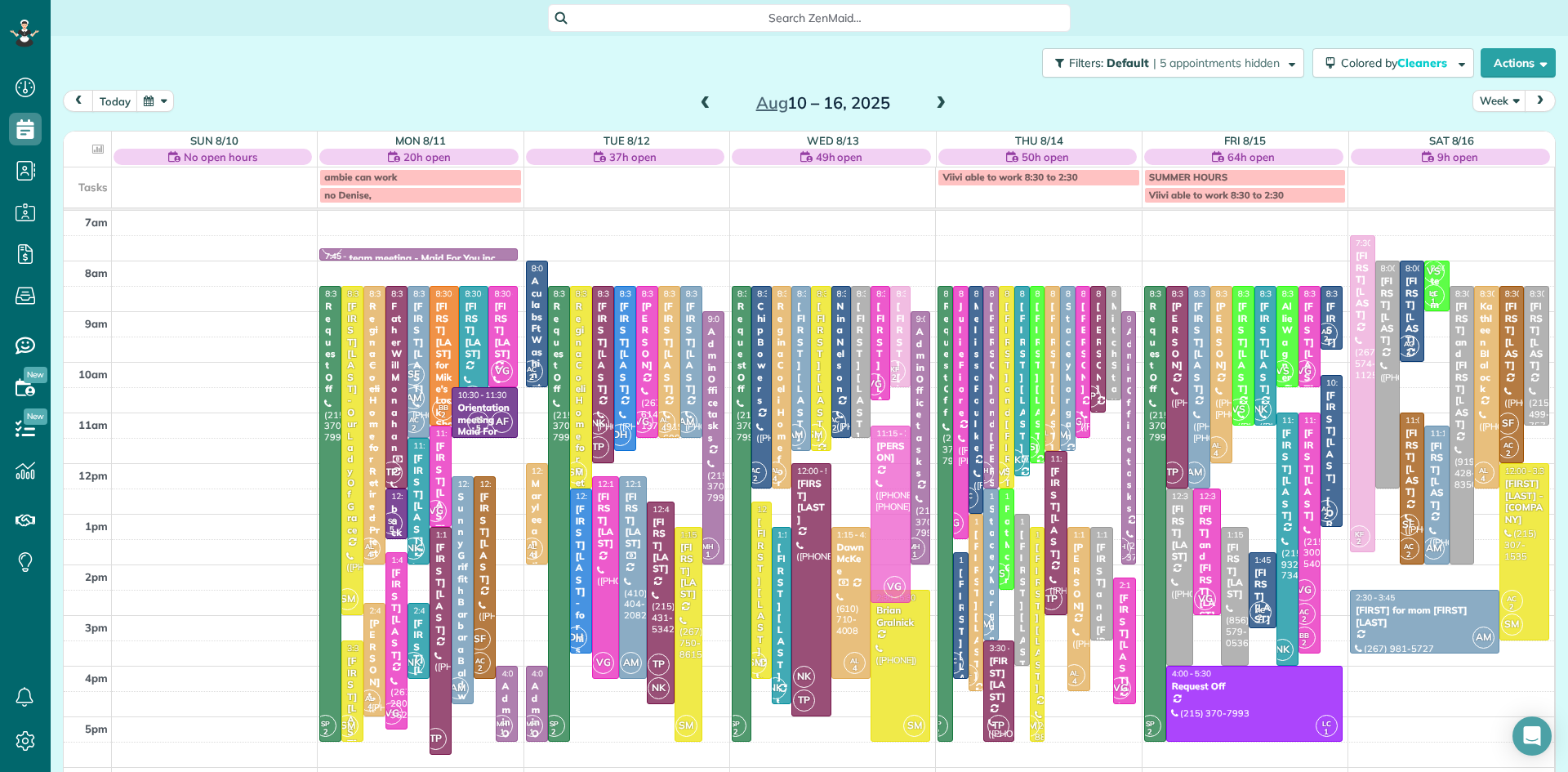 drag, startPoint x: 883, startPoint y: 480, endPoint x: 884, endPoint y: 493, distance: 13.038405 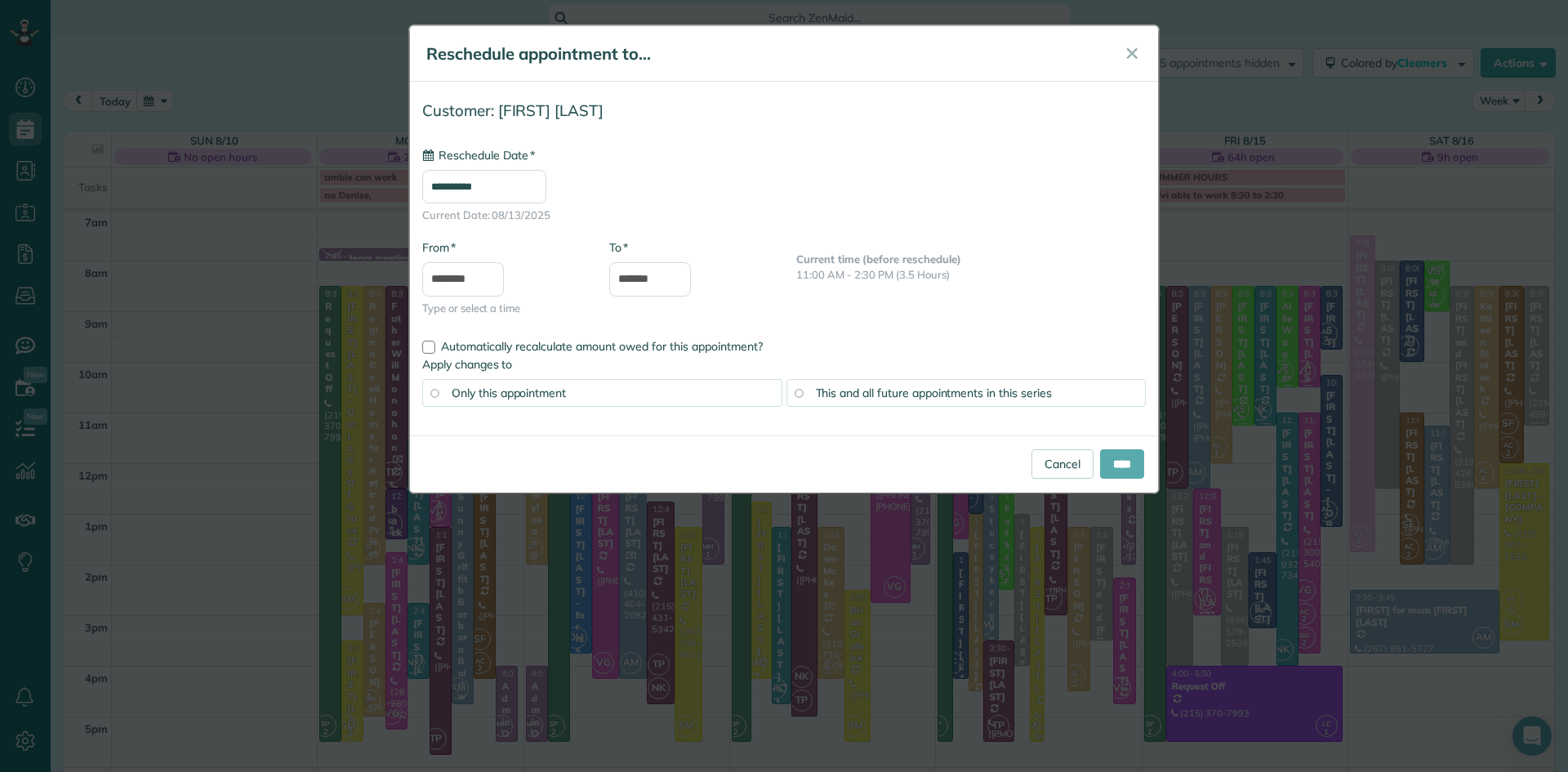 type on "**********" 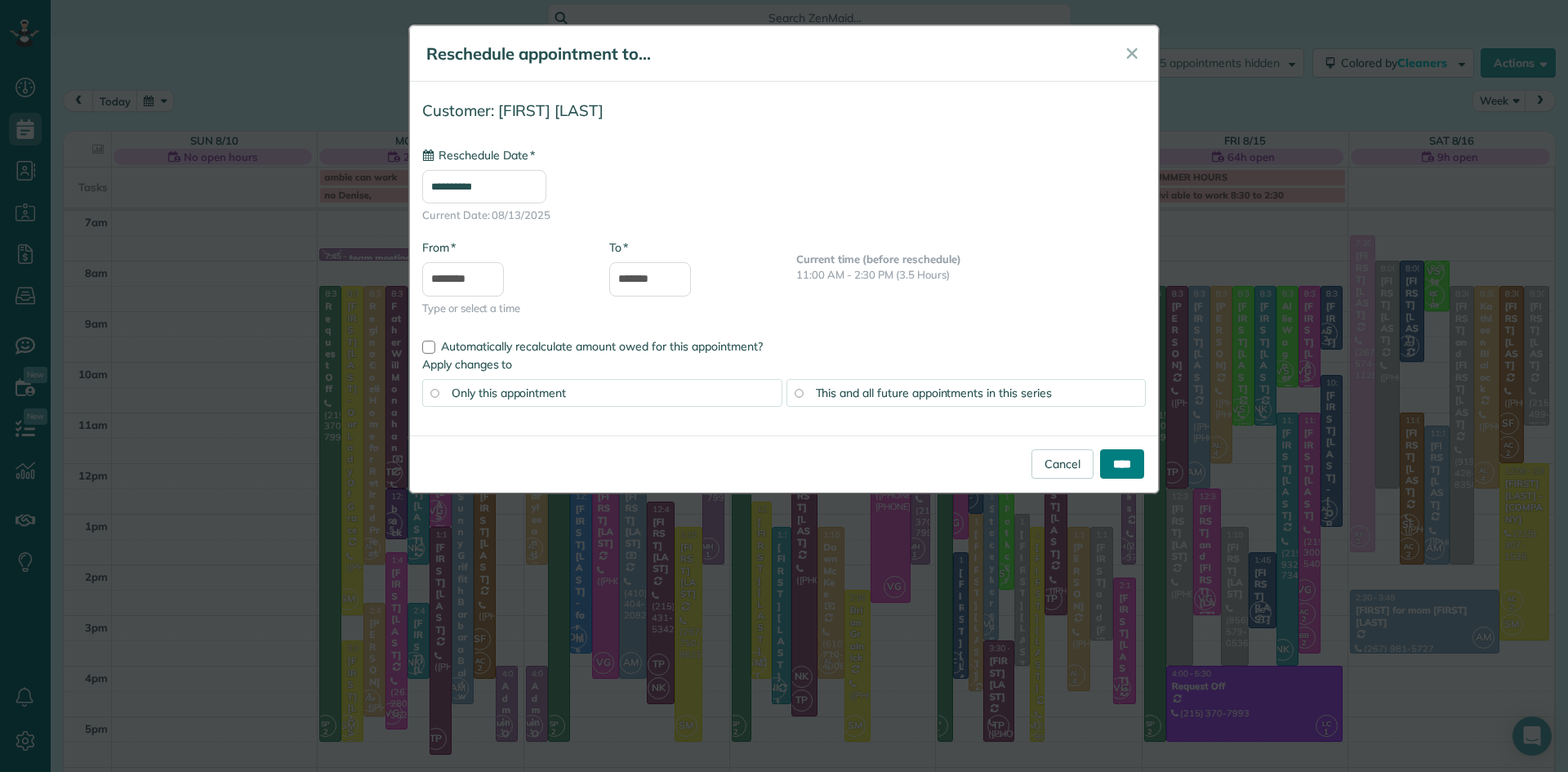 click on "****" at bounding box center (1122, 464) 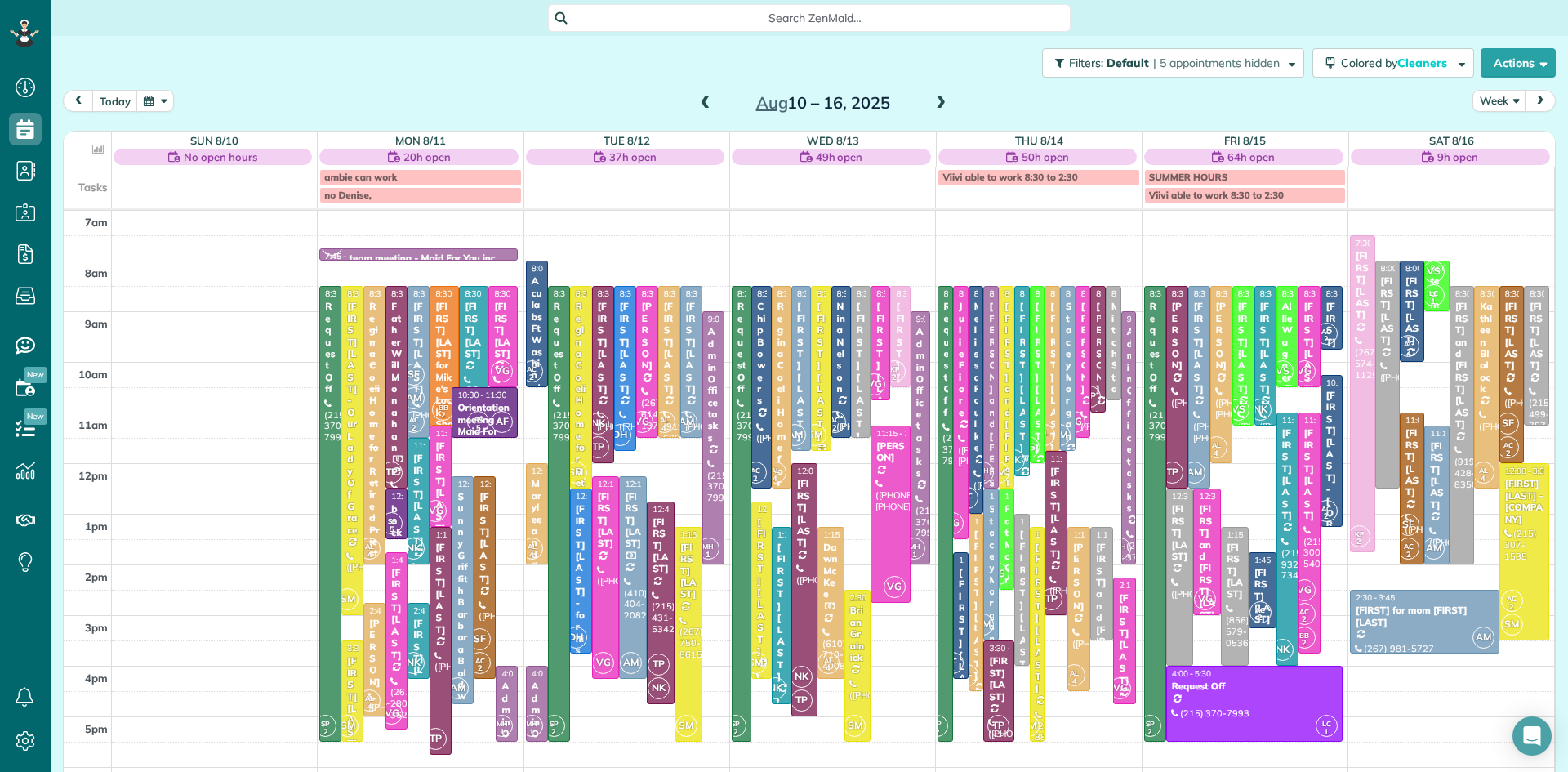 click on "SM" at bounding box center [815, 435] 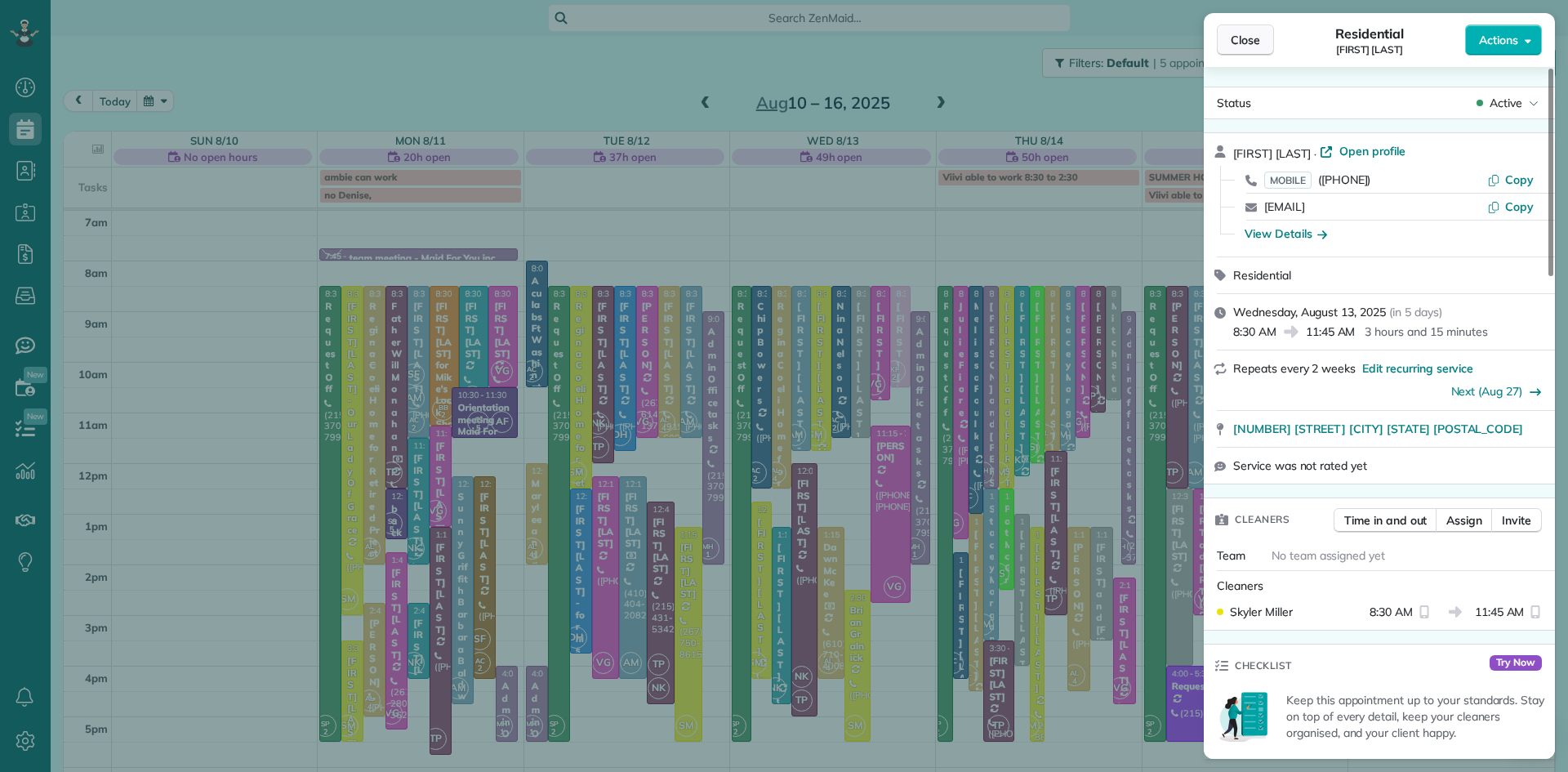 click on "Close" at bounding box center [1245, 40] 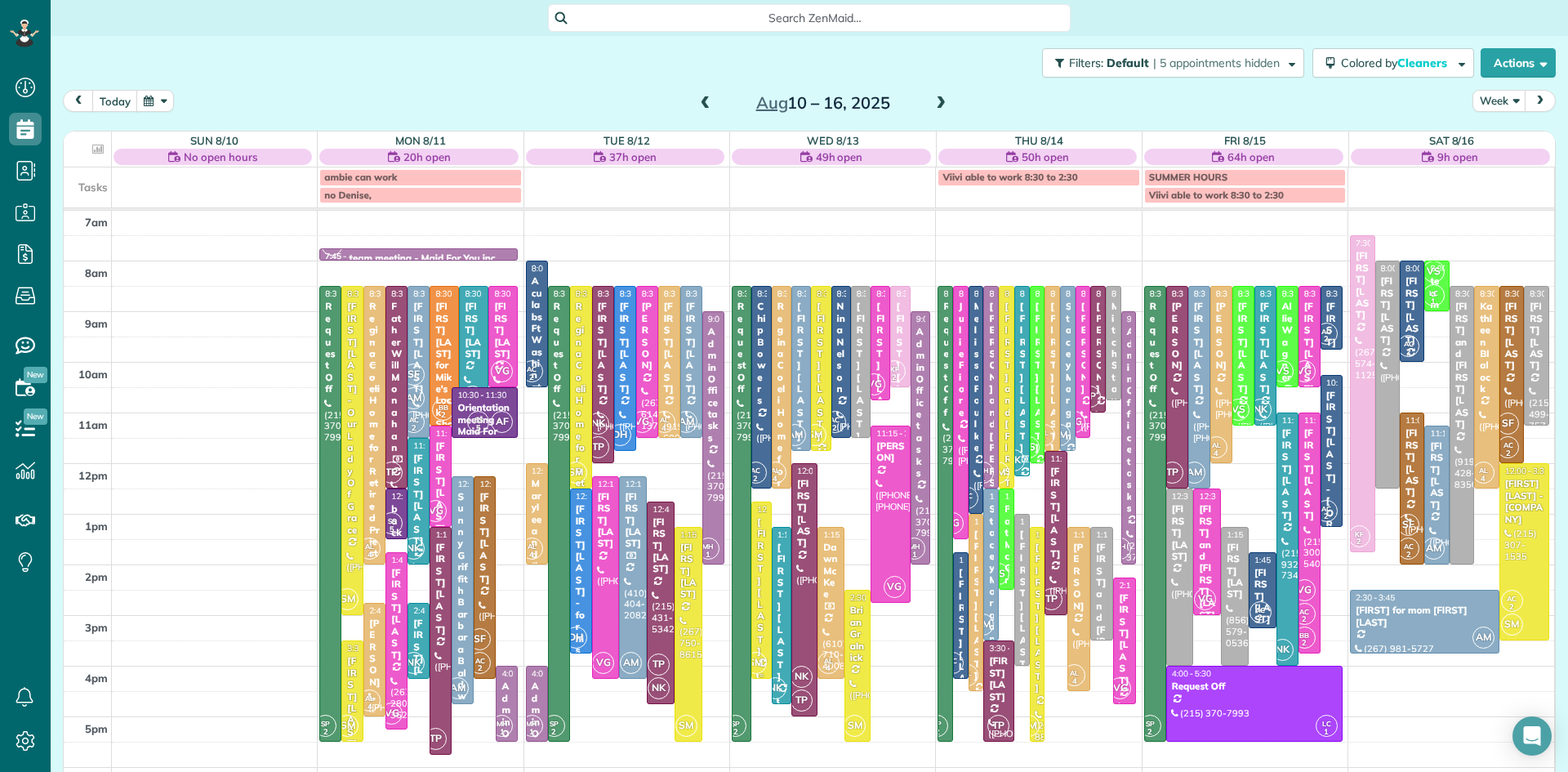 click on "SM" at bounding box center (755, 663) 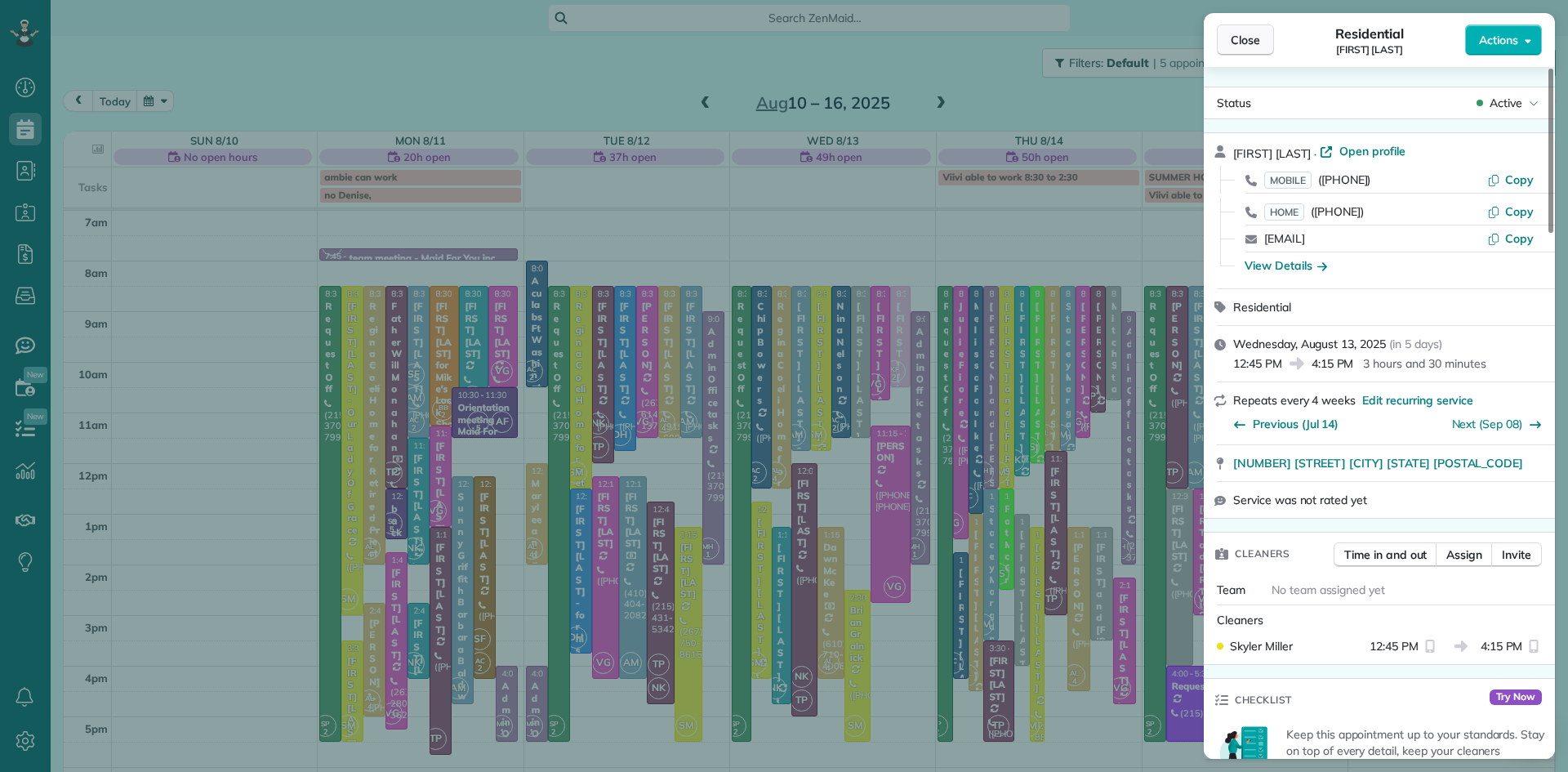 click on "Close" at bounding box center (1245, 40) 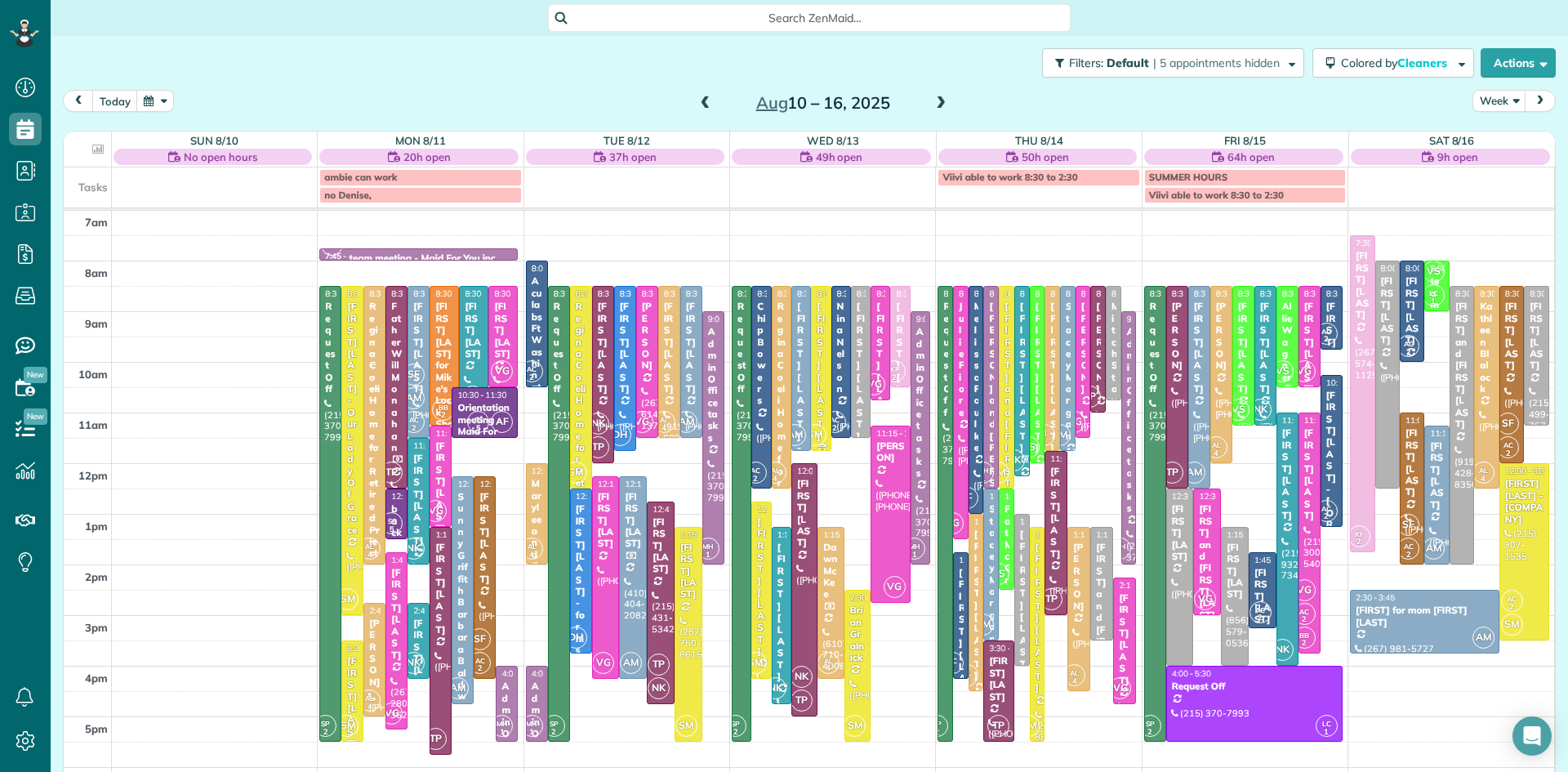click on "SM" at bounding box center [815, 435] 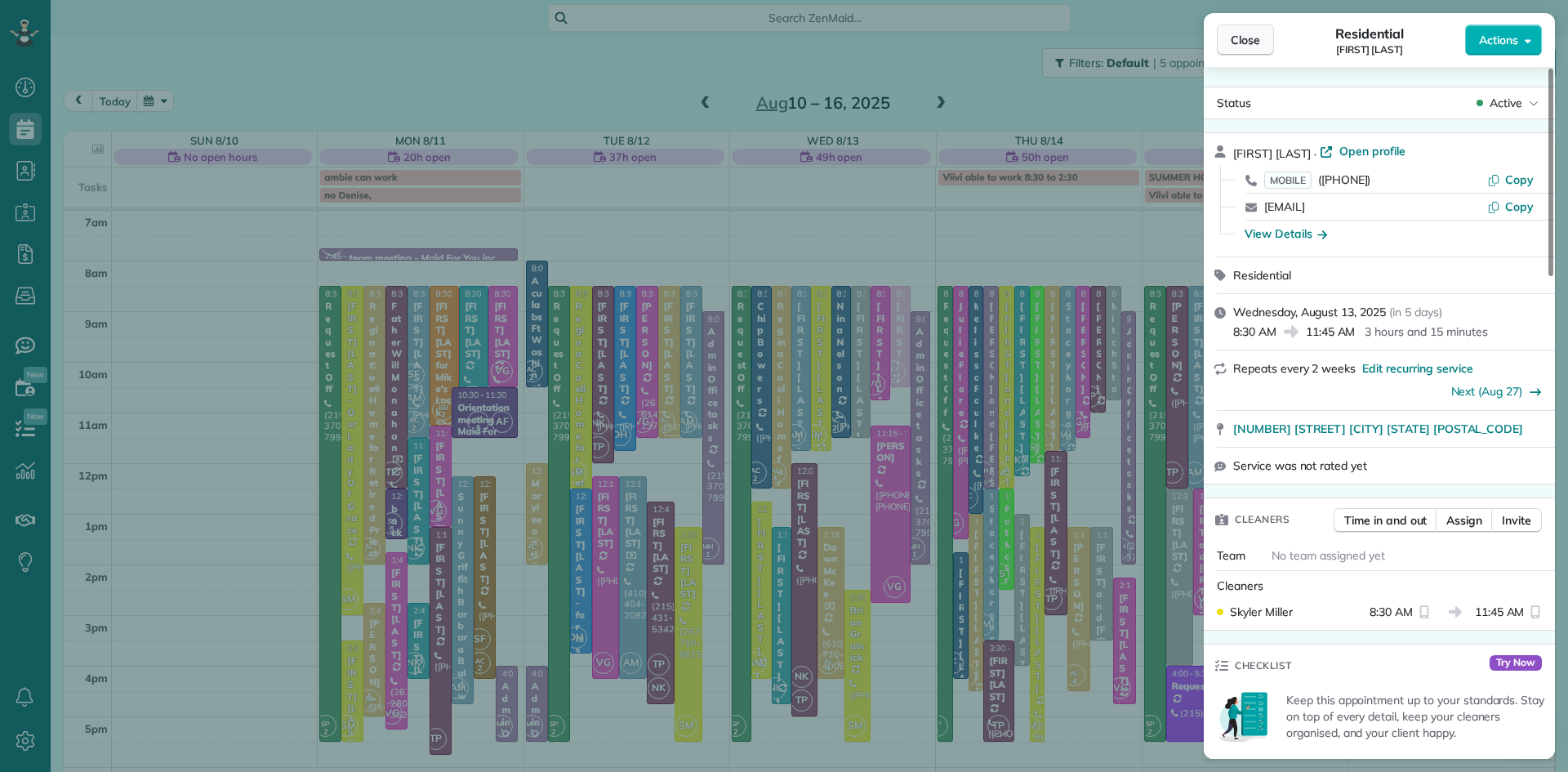 click on "Close" at bounding box center (1245, 40) 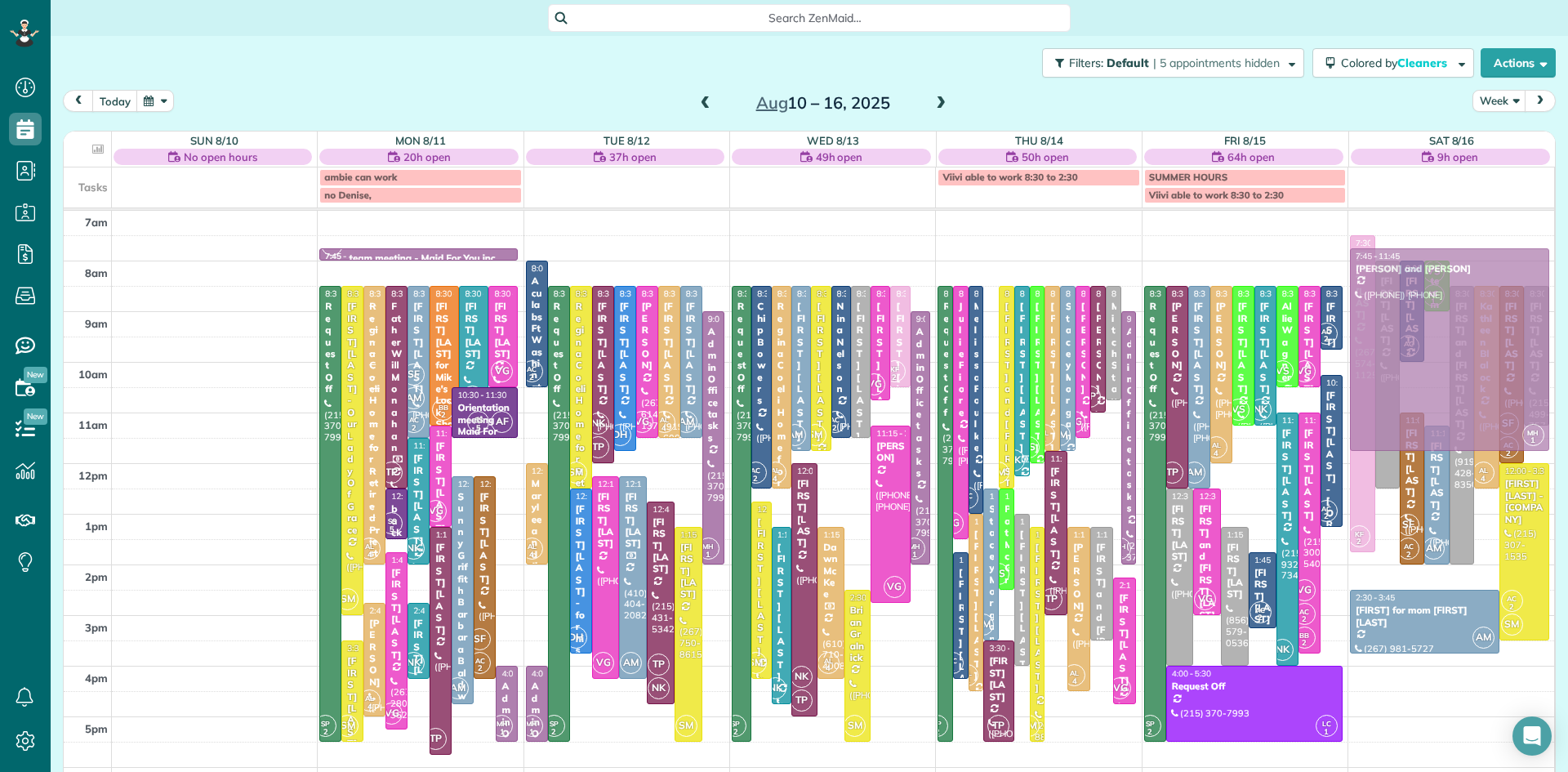 drag, startPoint x: 990, startPoint y: 467, endPoint x: 1405, endPoint y: 426, distance: 417.0204 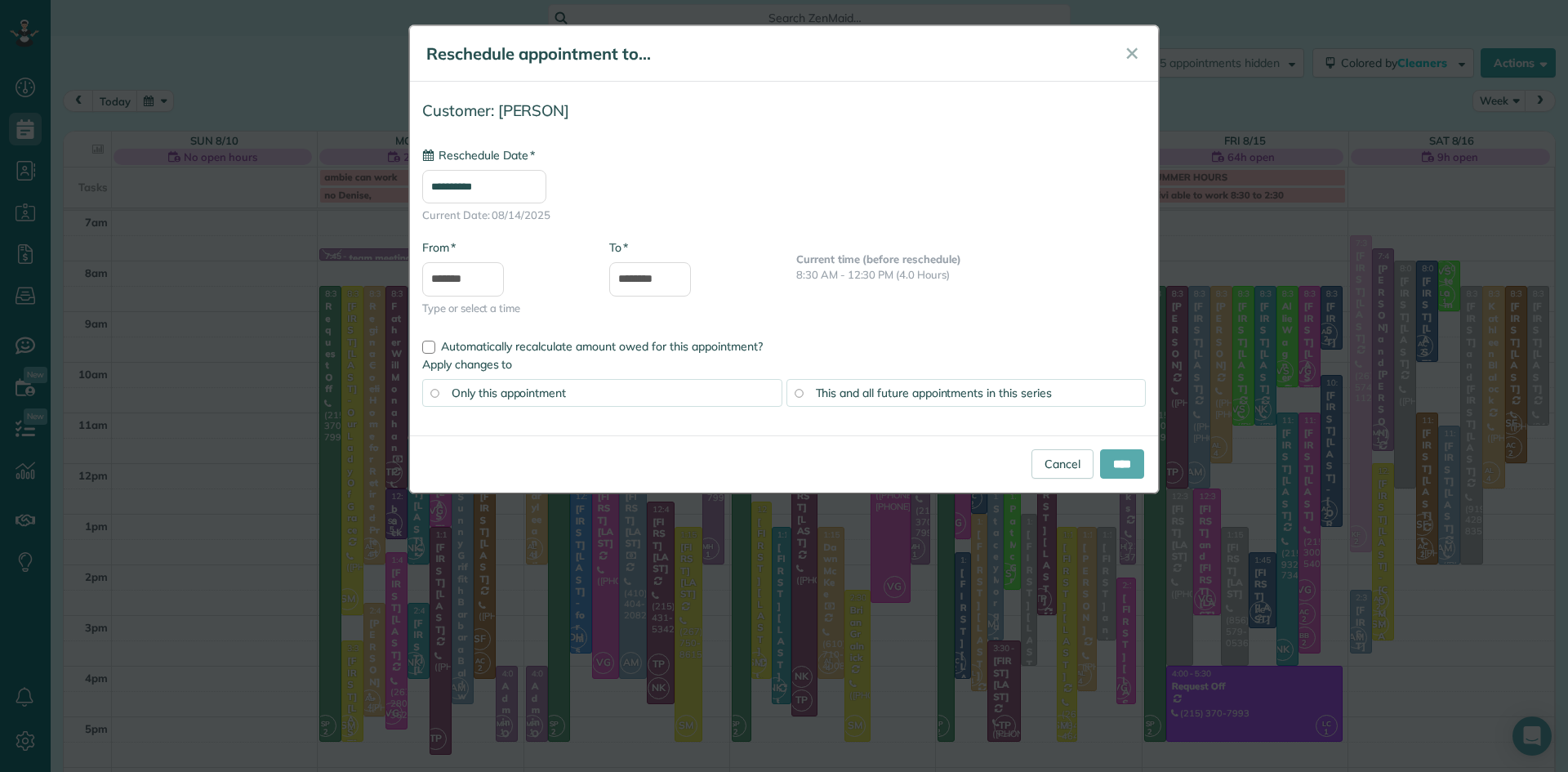 type on "**********" 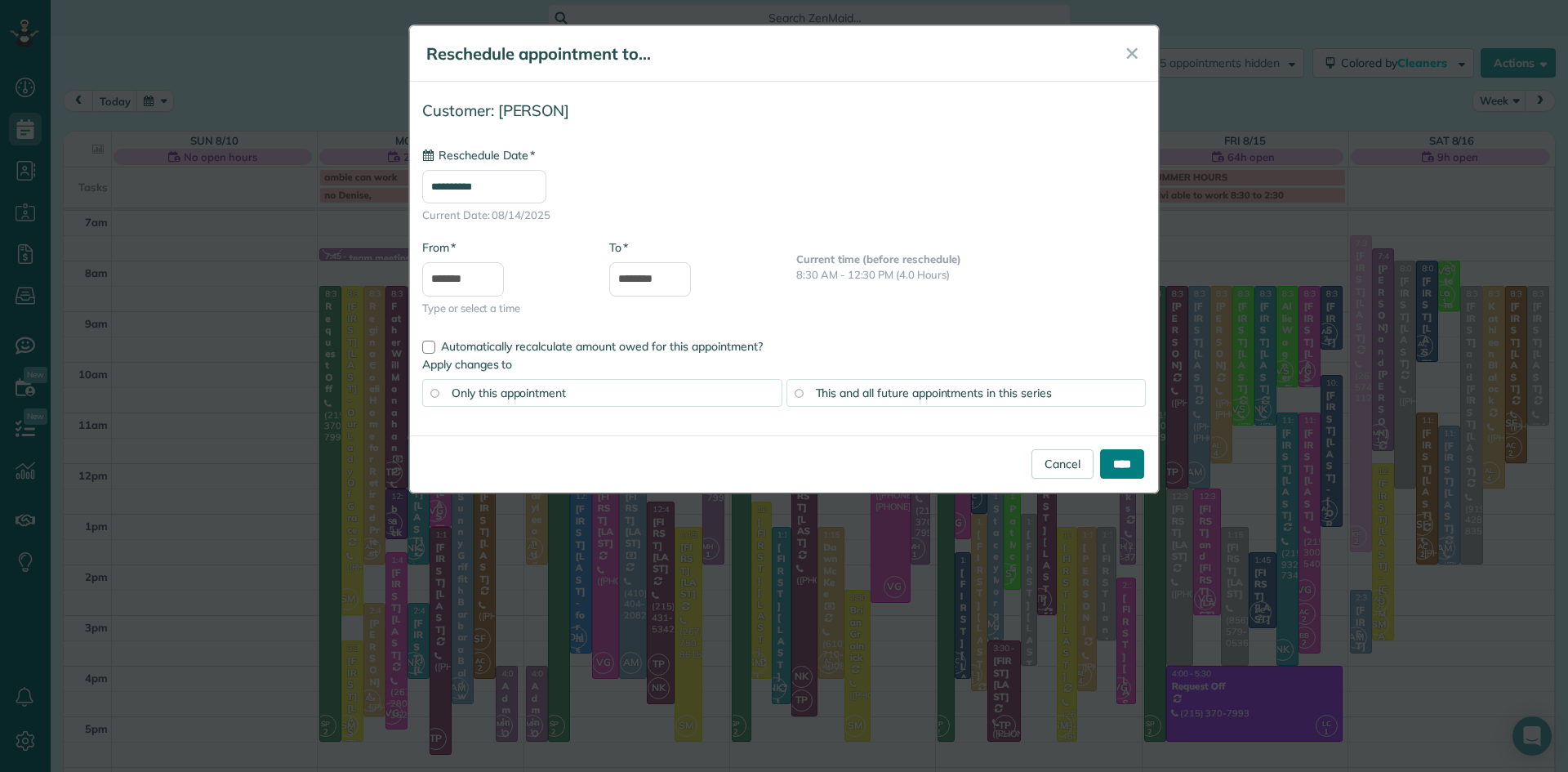 click on "****" at bounding box center (1122, 464) 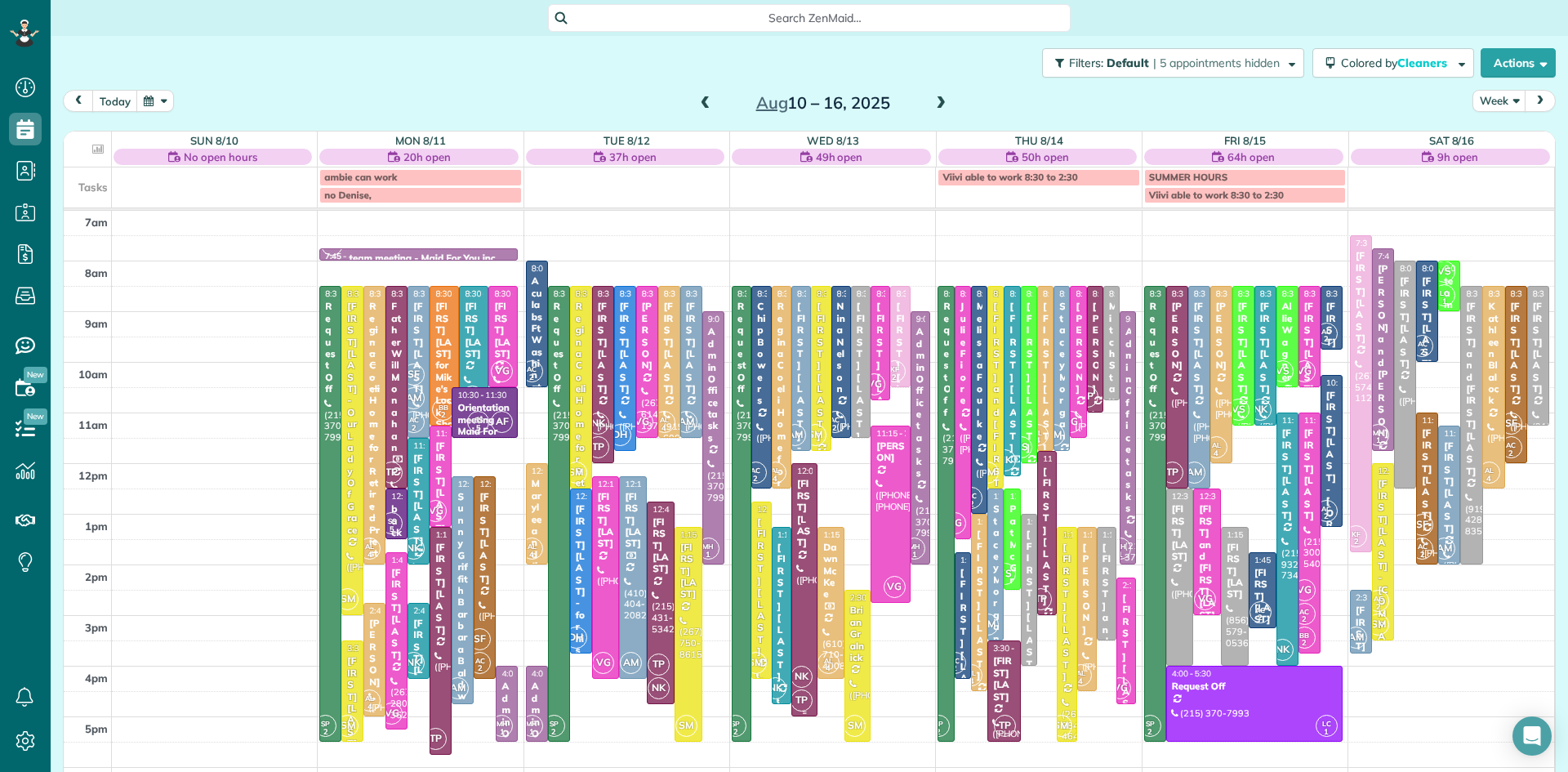 click at bounding box center (804, 590) 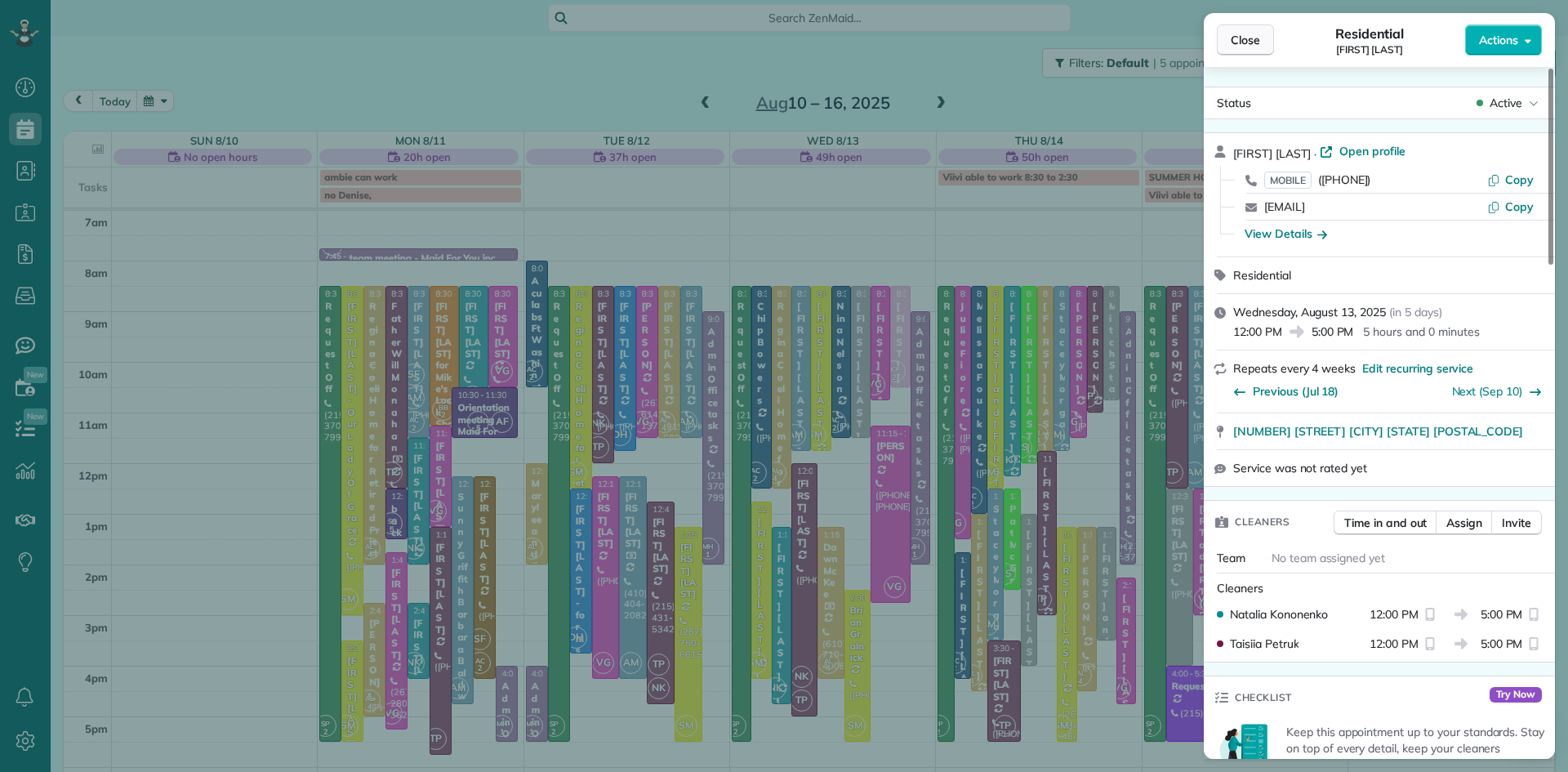 click on "Close" at bounding box center [1245, 40] 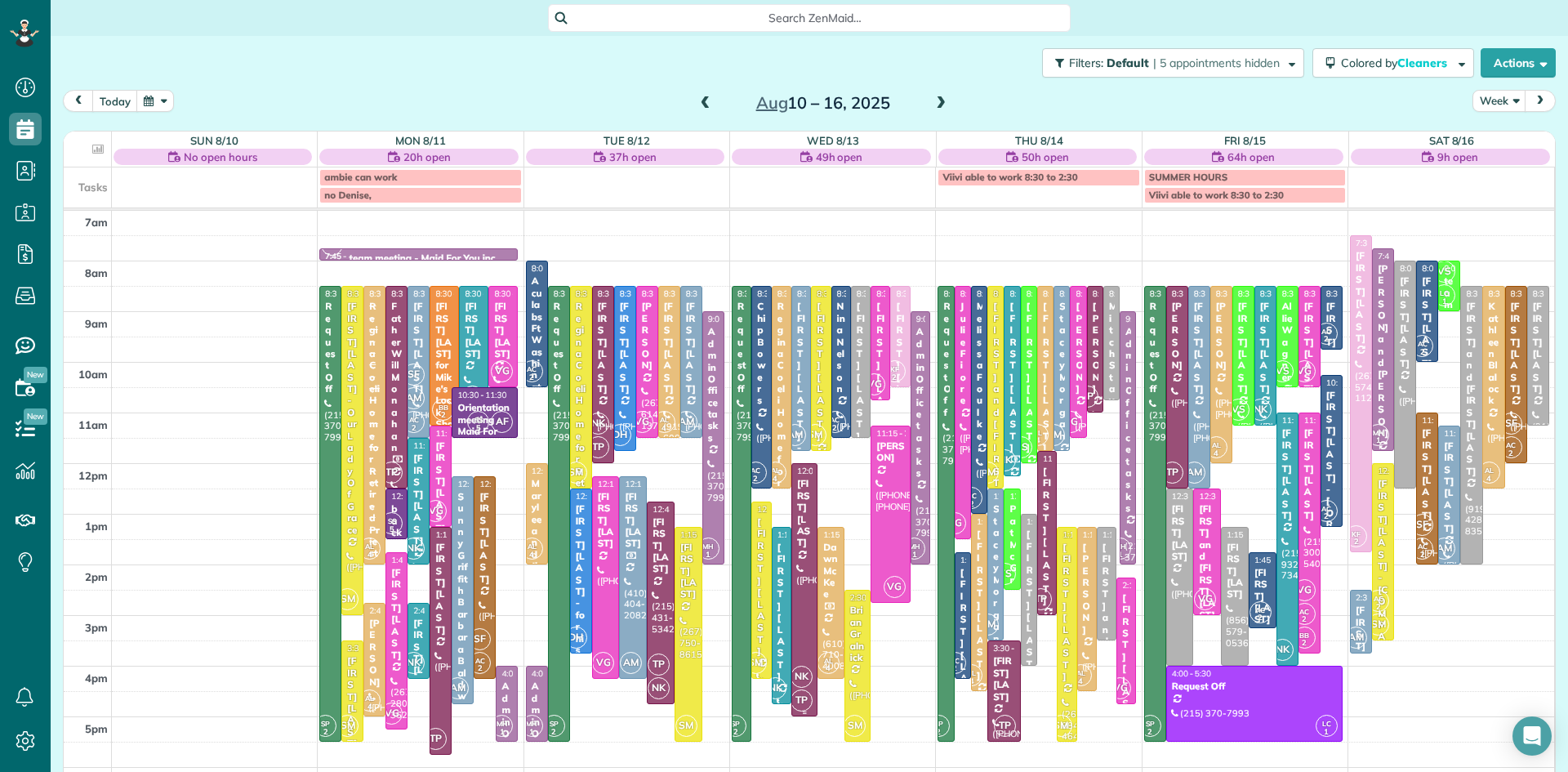 click on "TP" at bounding box center (801, 700) 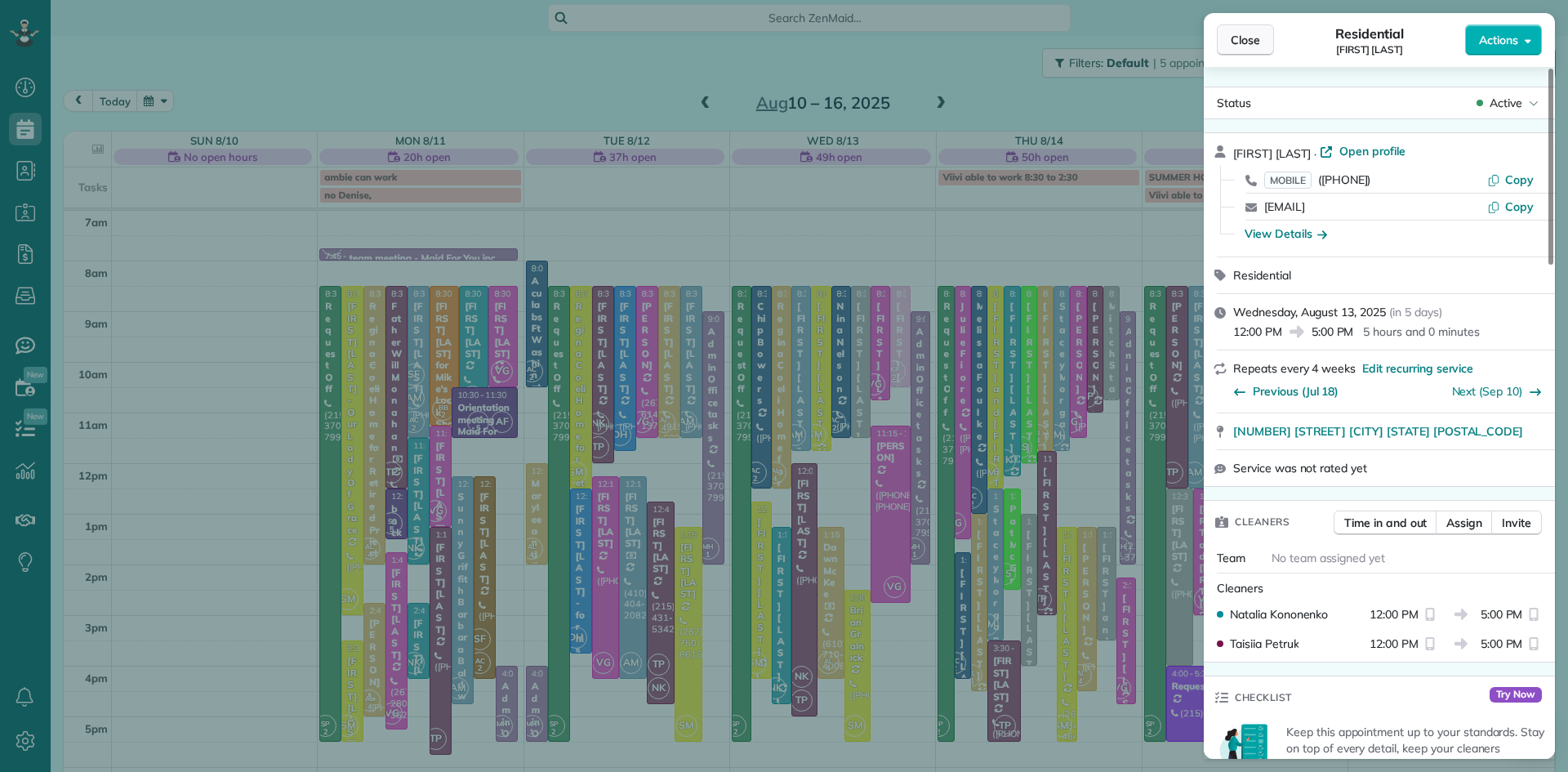 click on "Close" at bounding box center [1245, 40] 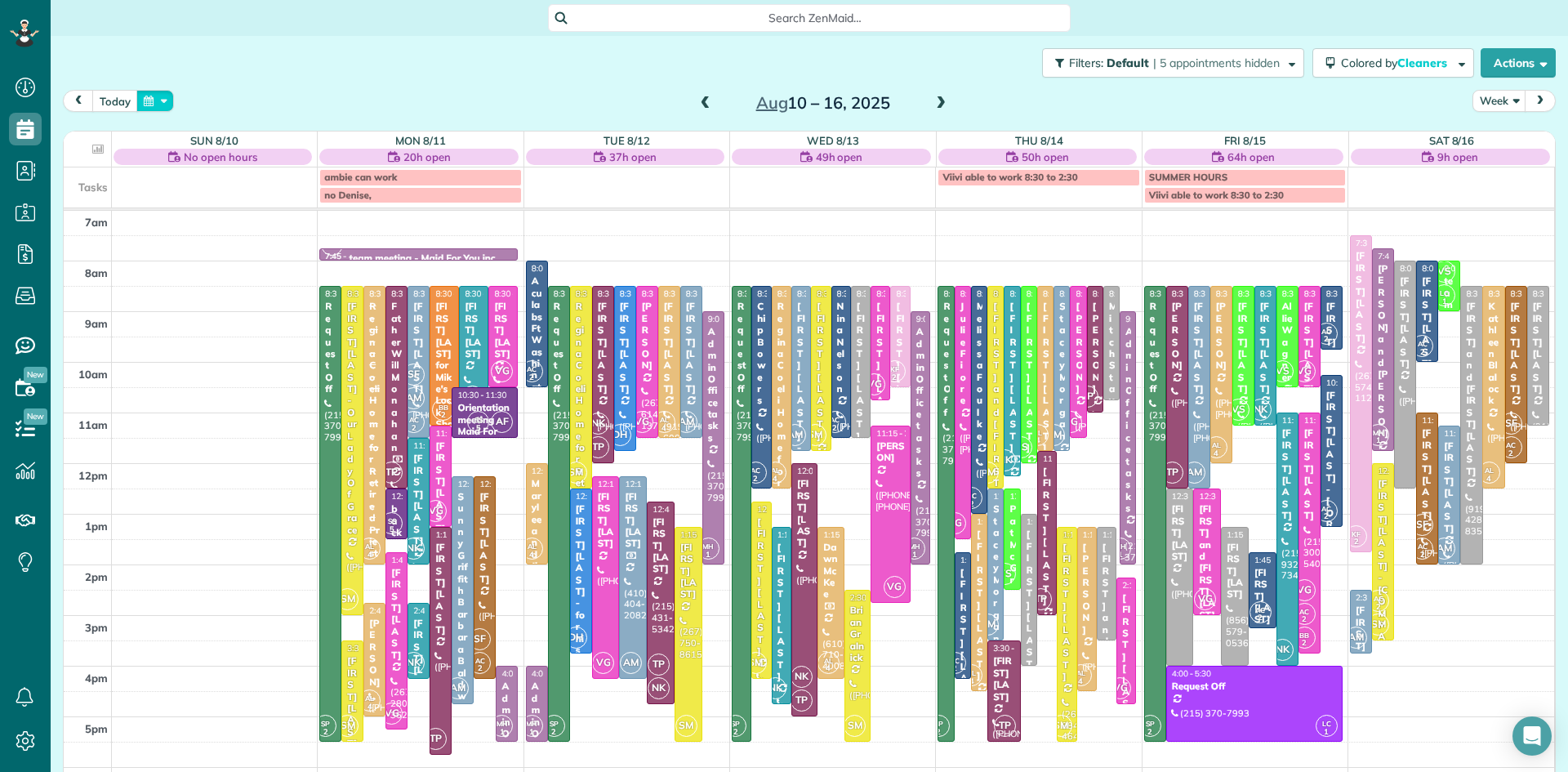 click at bounding box center [155, 100] 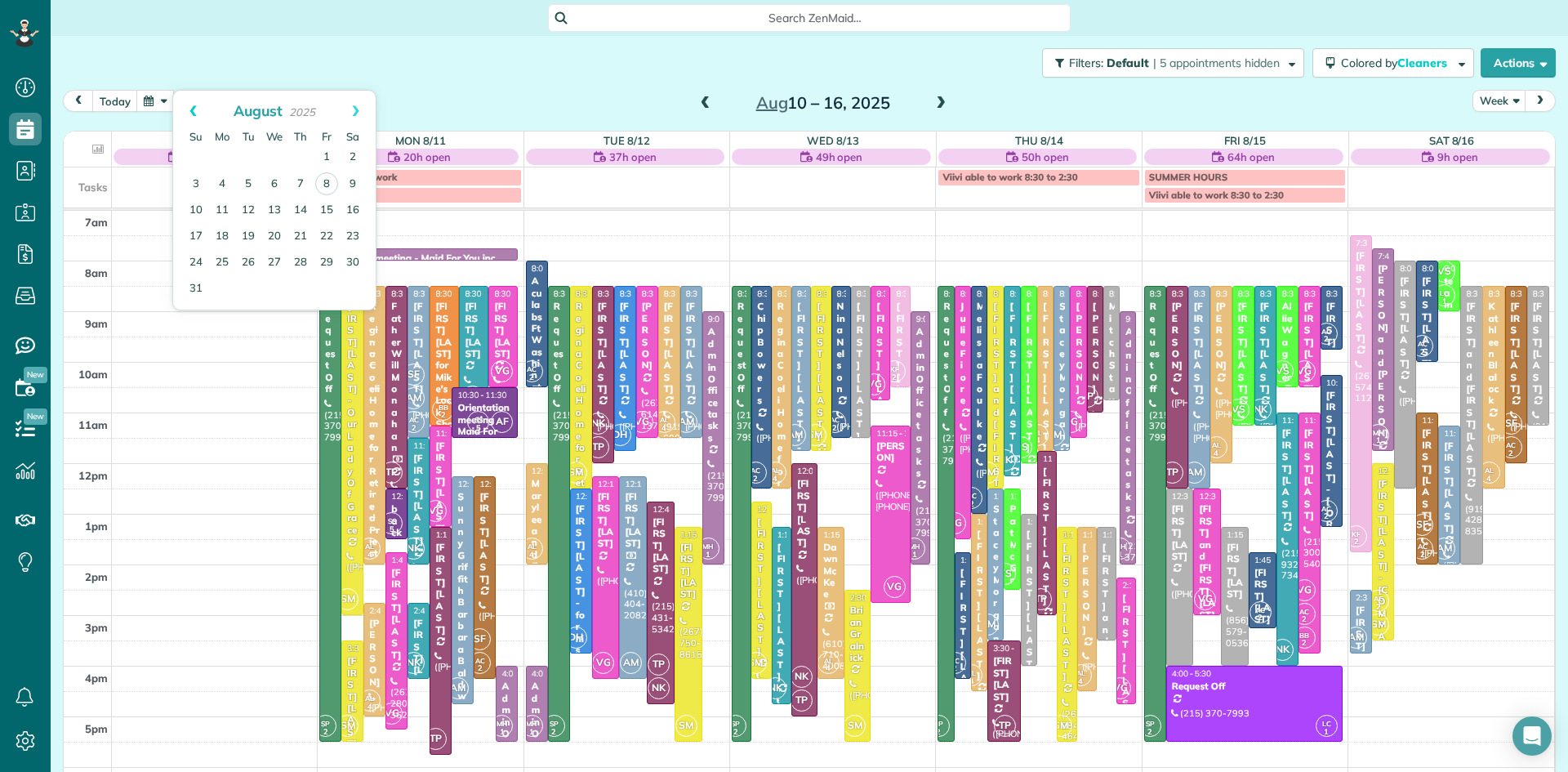 click on "Prev" at bounding box center (193, 111) 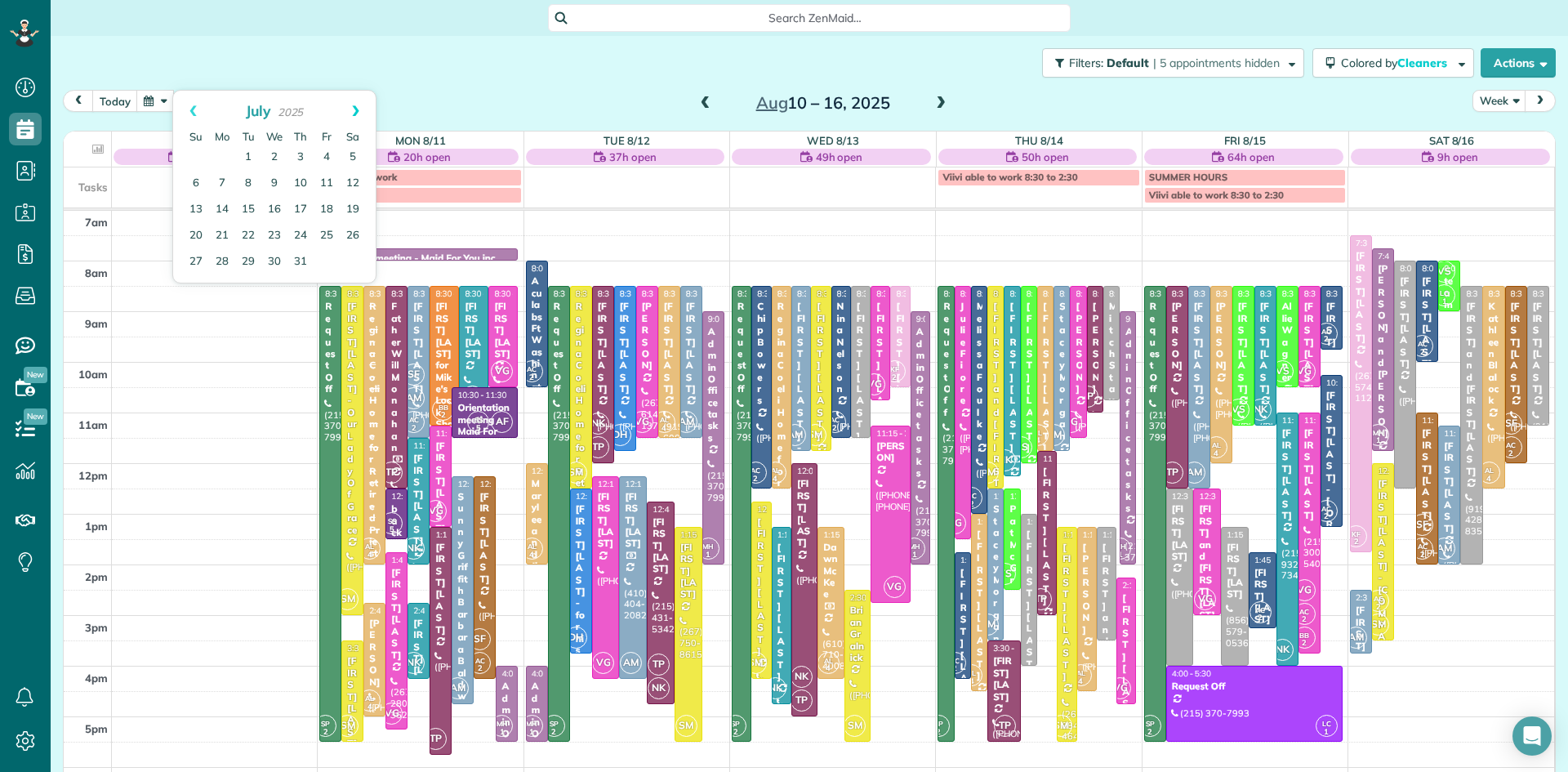 click on "Next" at bounding box center [355, 111] 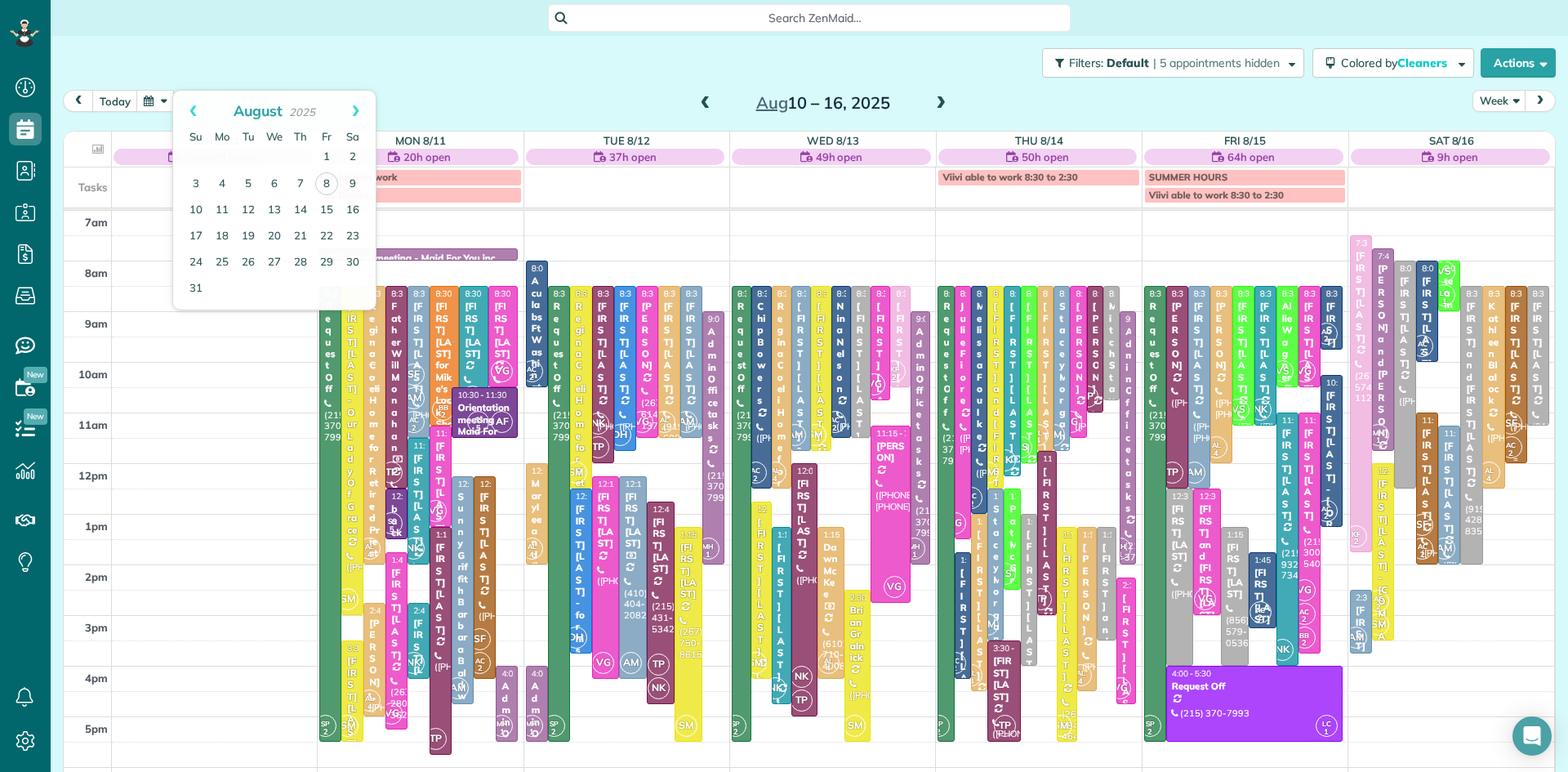 click on "2" at bounding box center [1511, 453] 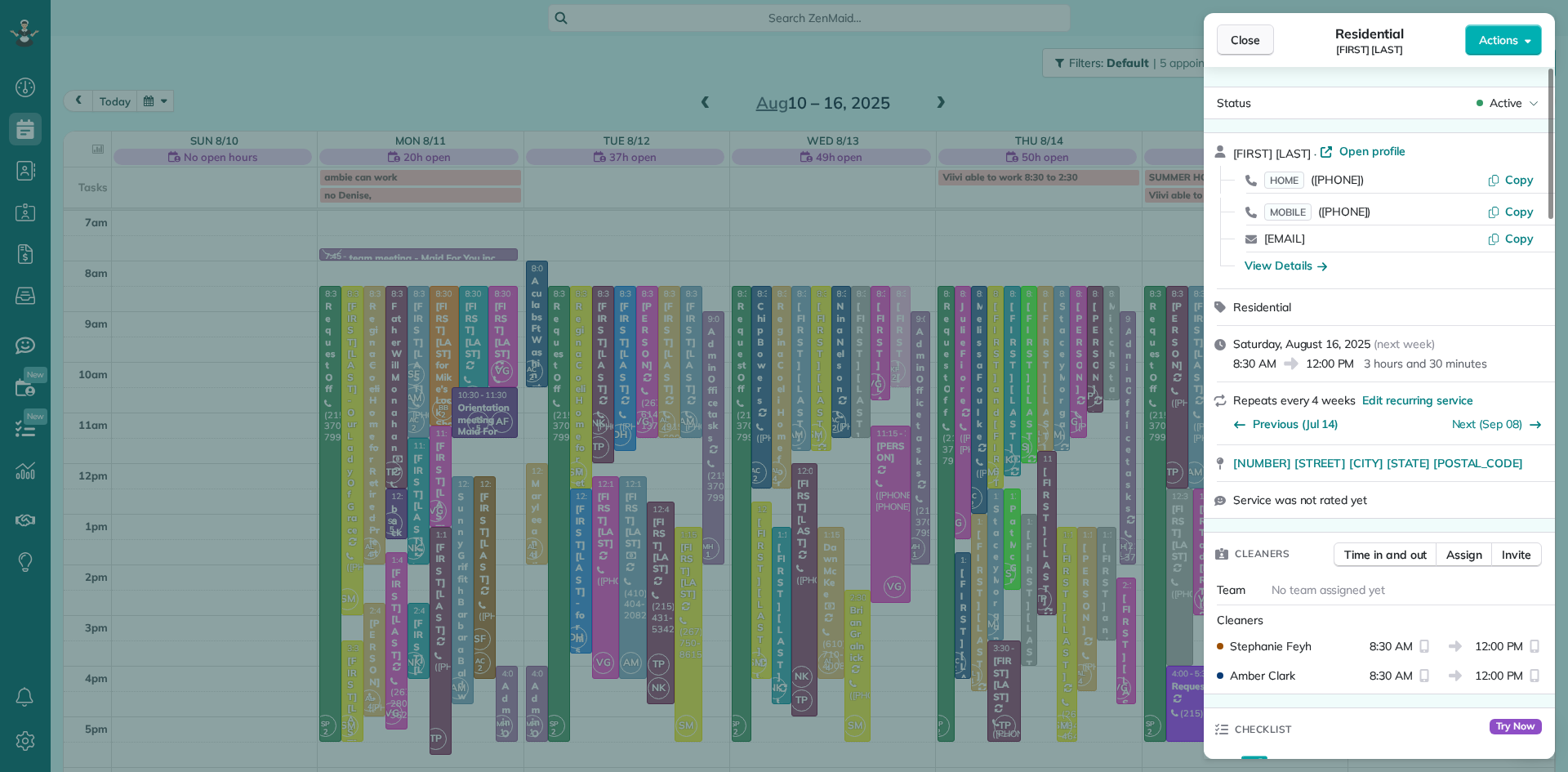 click on "Close" at bounding box center (1245, 40) 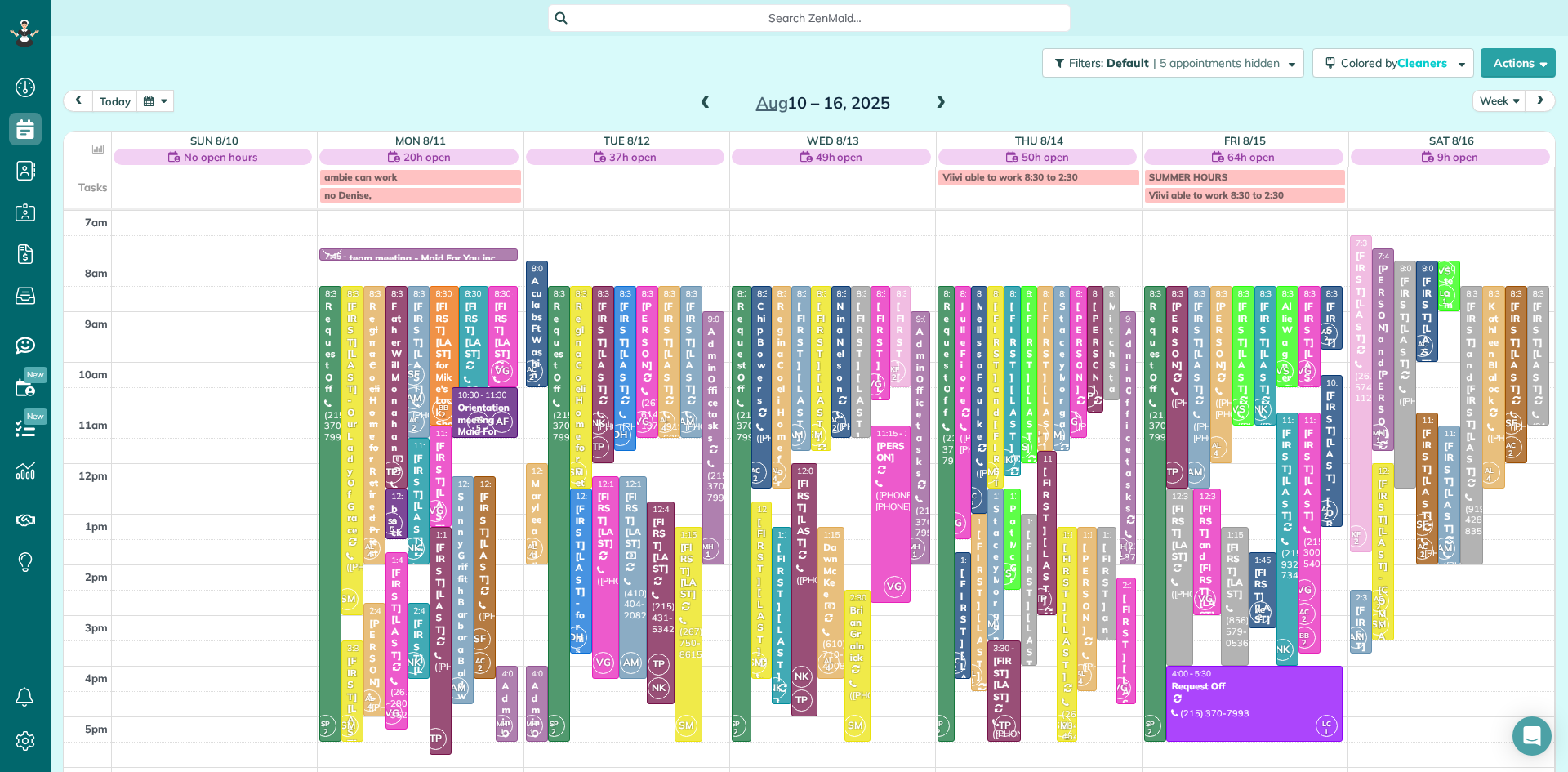 click at bounding box center [1067, 635] 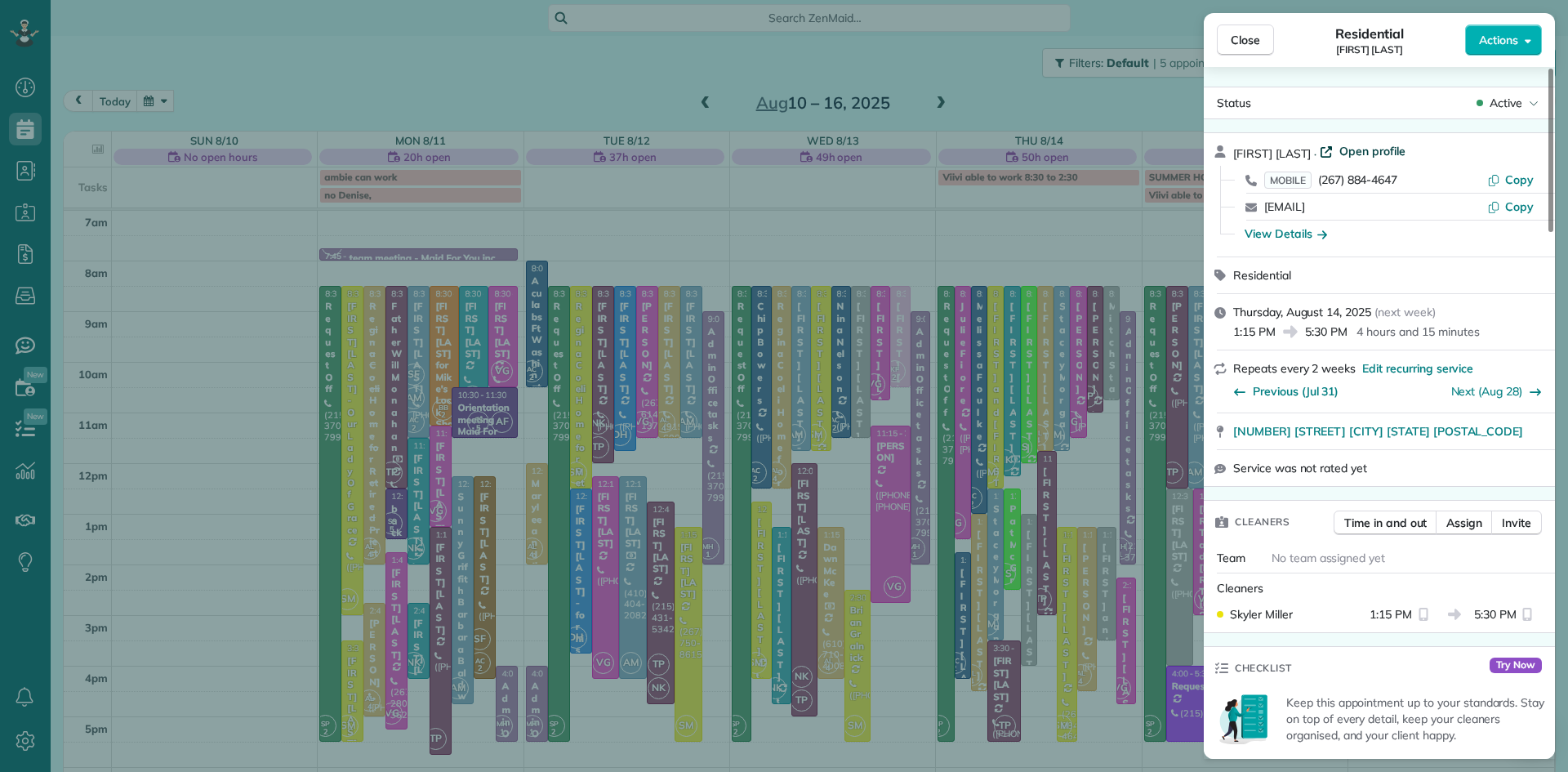 click on "Open profile" at bounding box center (1372, 151) 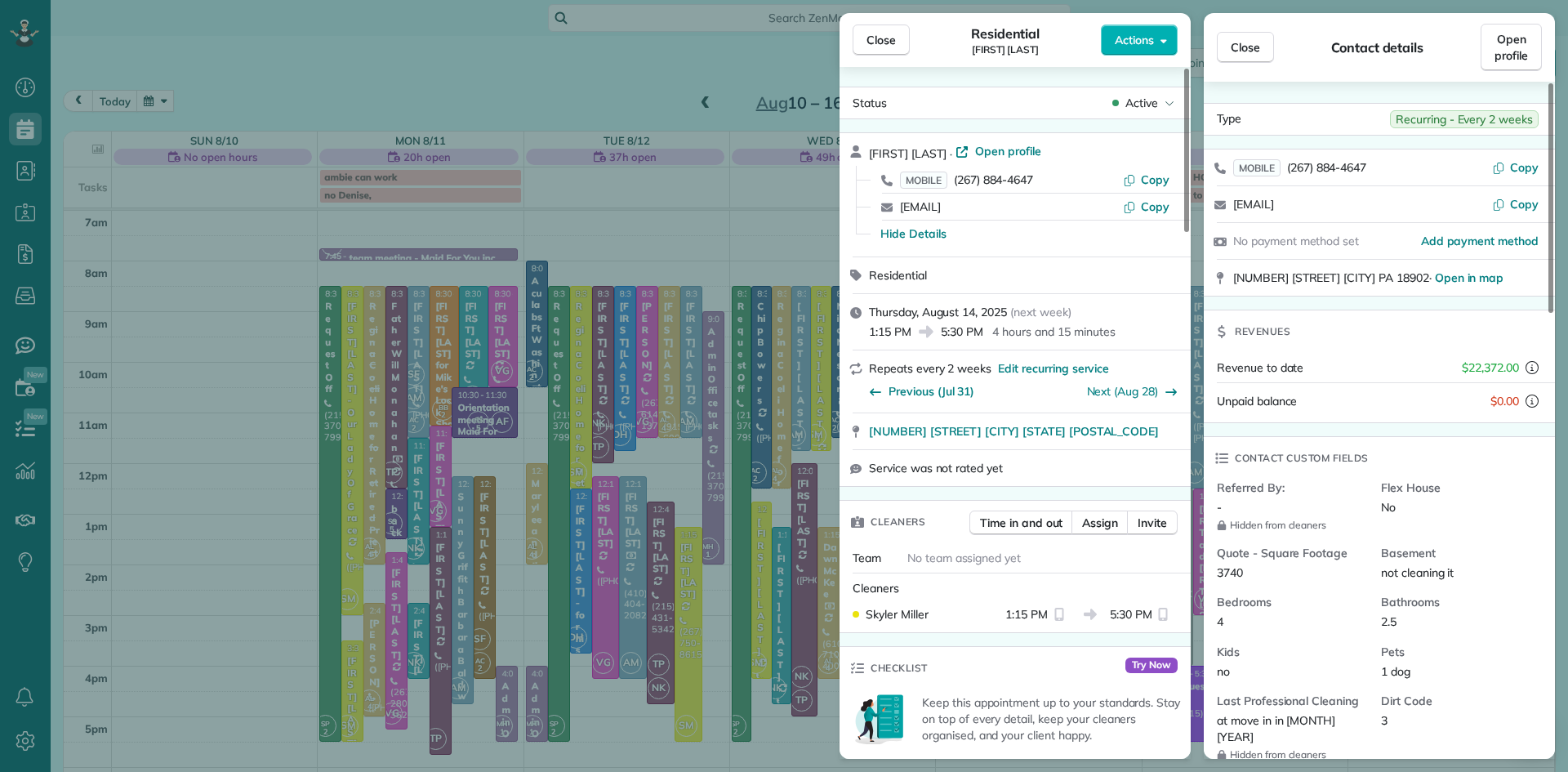 drag, startPoint x: 859, startPoint y: 47, endPoint x: 1004, endPoint y: 384, distance: 366.87055 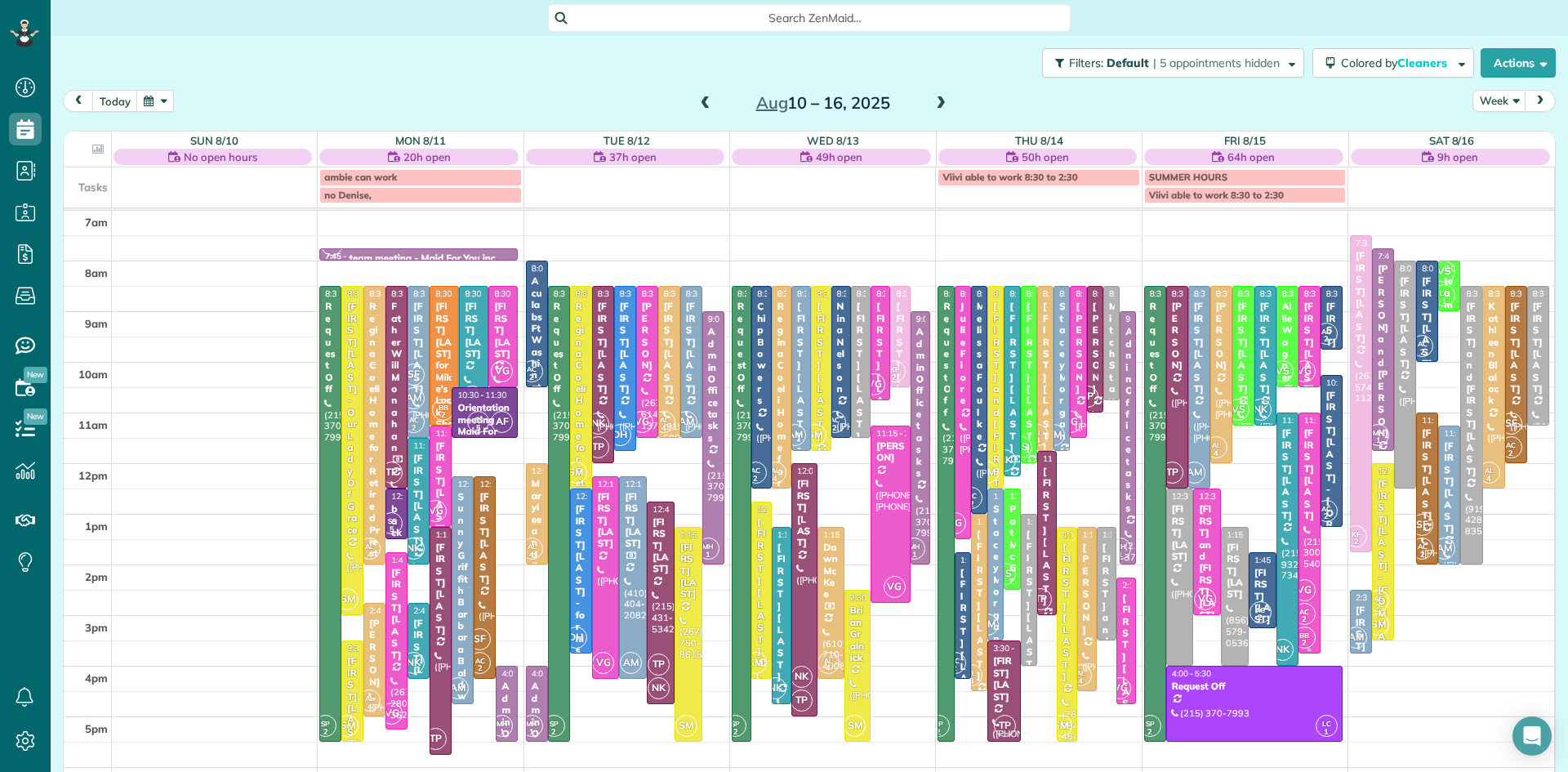 click on "VG" at bounding box center [1304, 590] 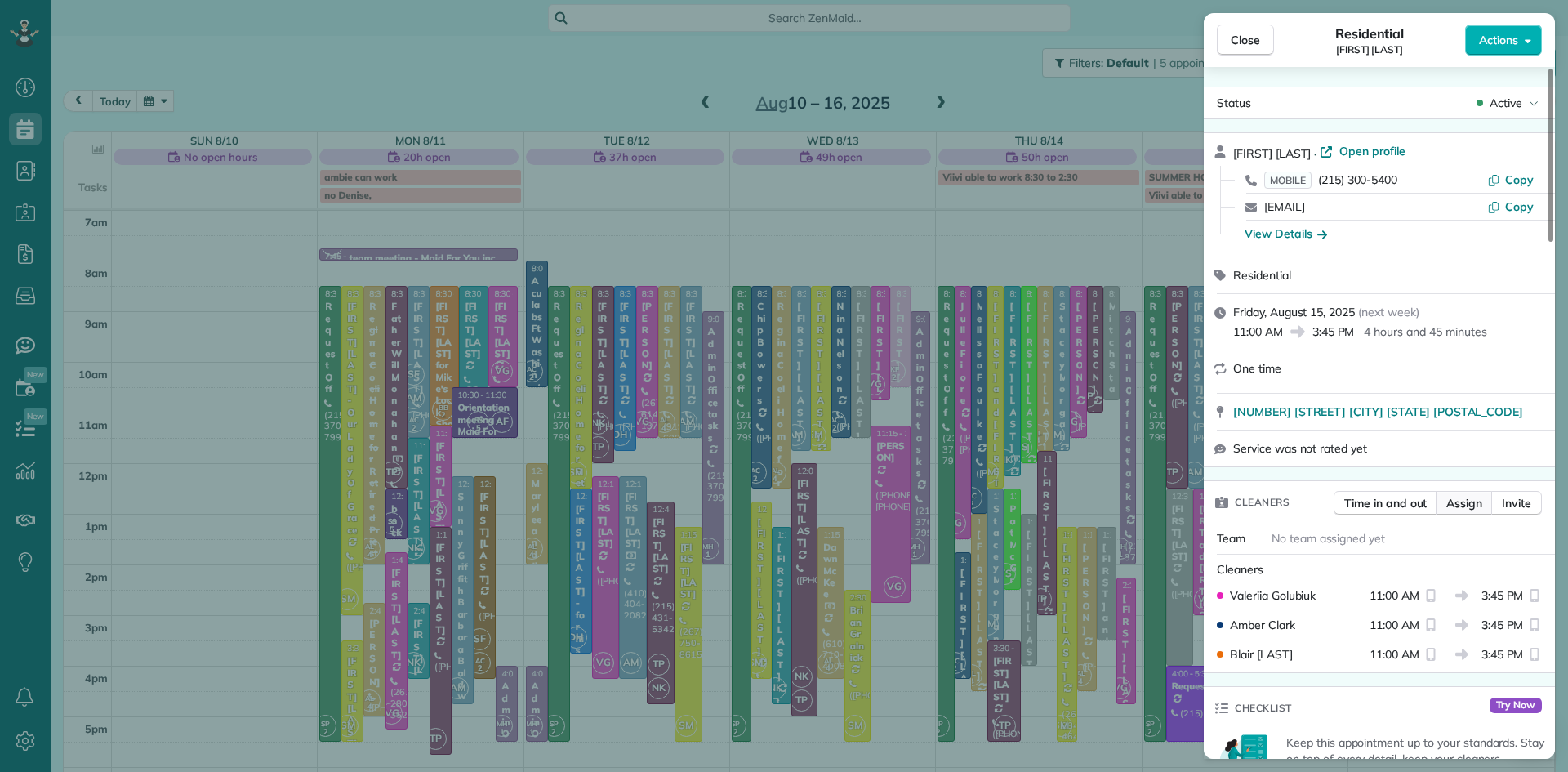 click on "Assign" at bounding box center [1464, 503] 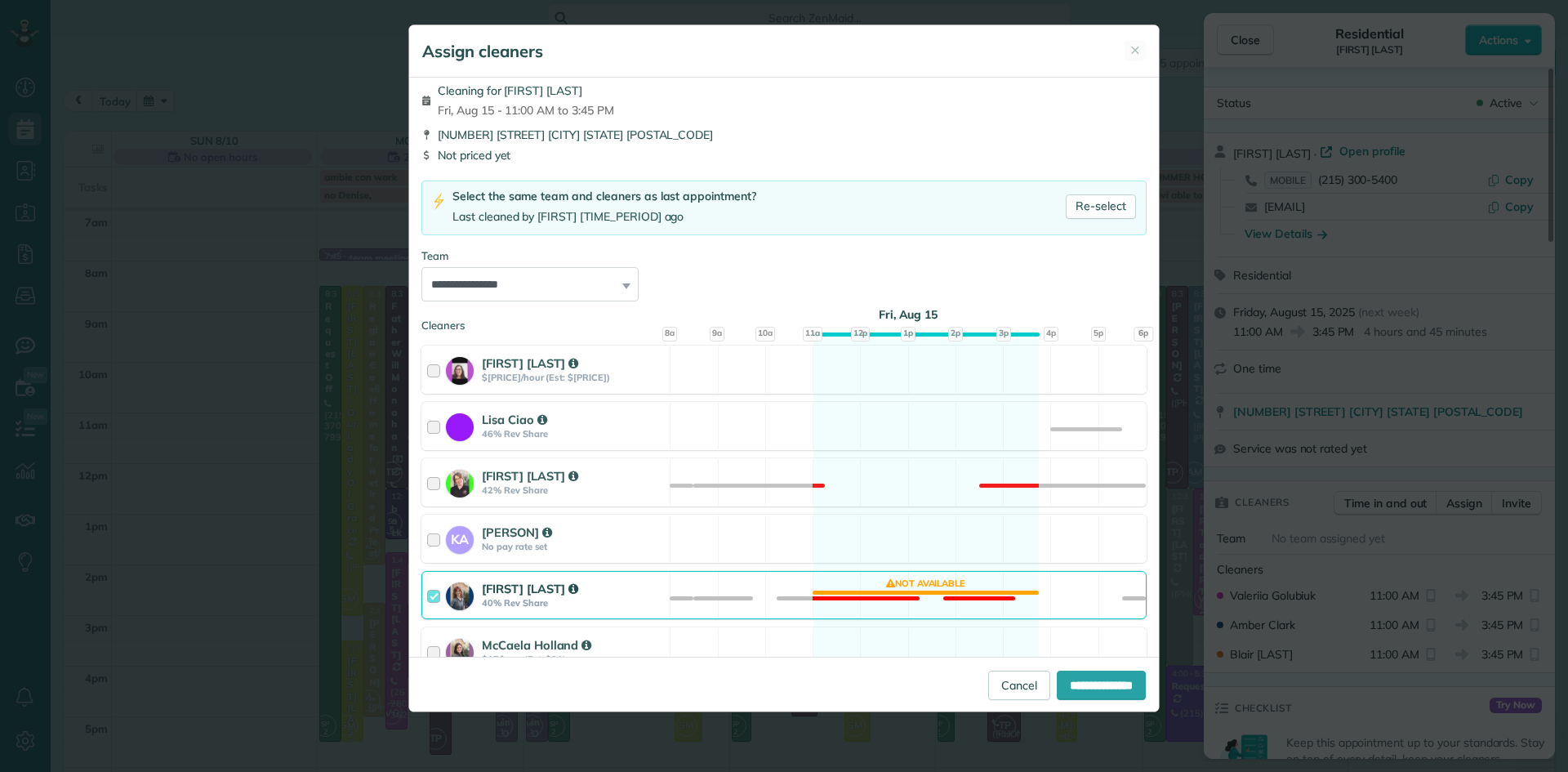 scroll, scrollTop: 8, scrollLeft: 0, axis: vertical 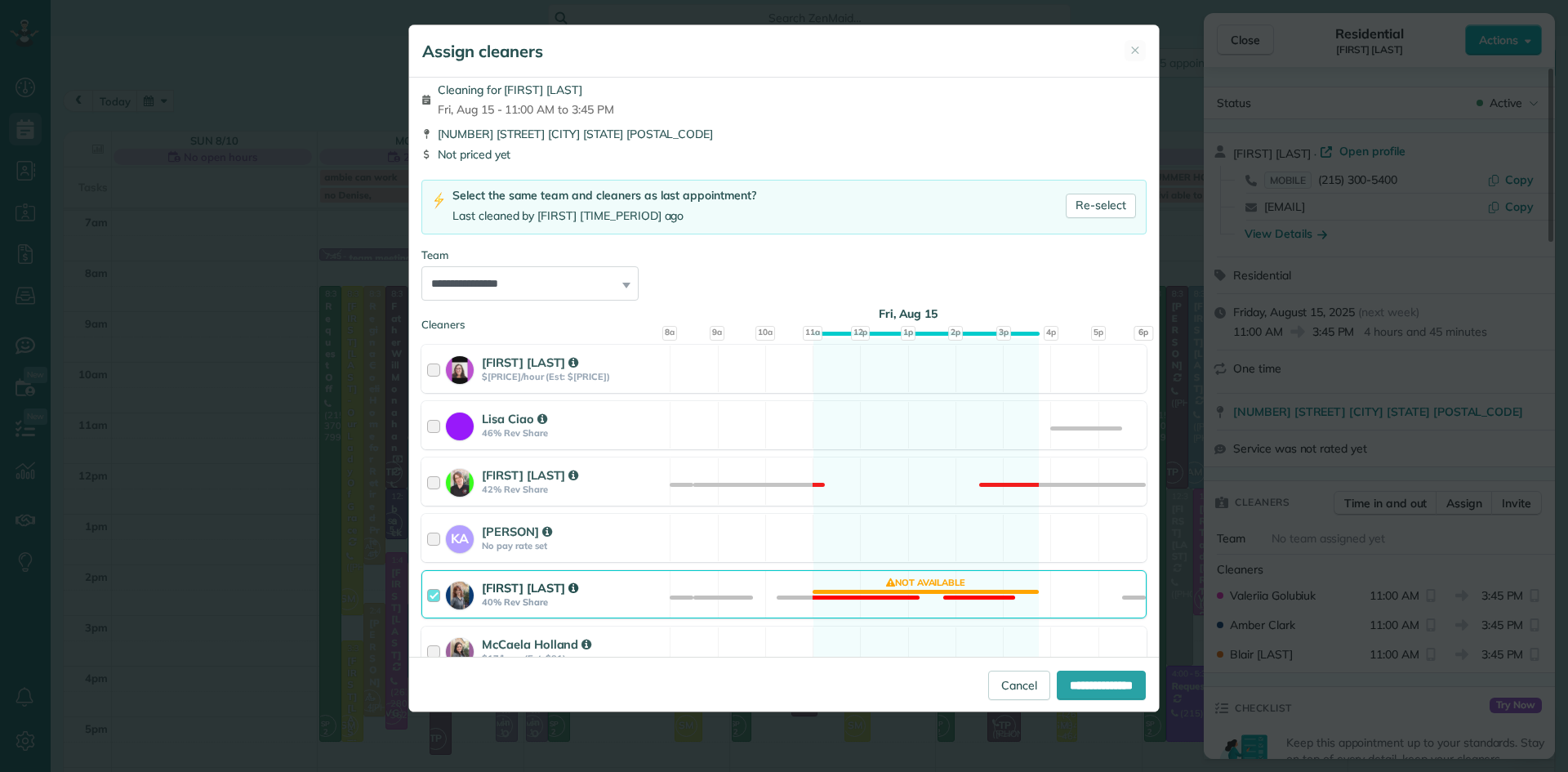 click on "[FIRST] [LAST]" at bounding box center [530, 587] 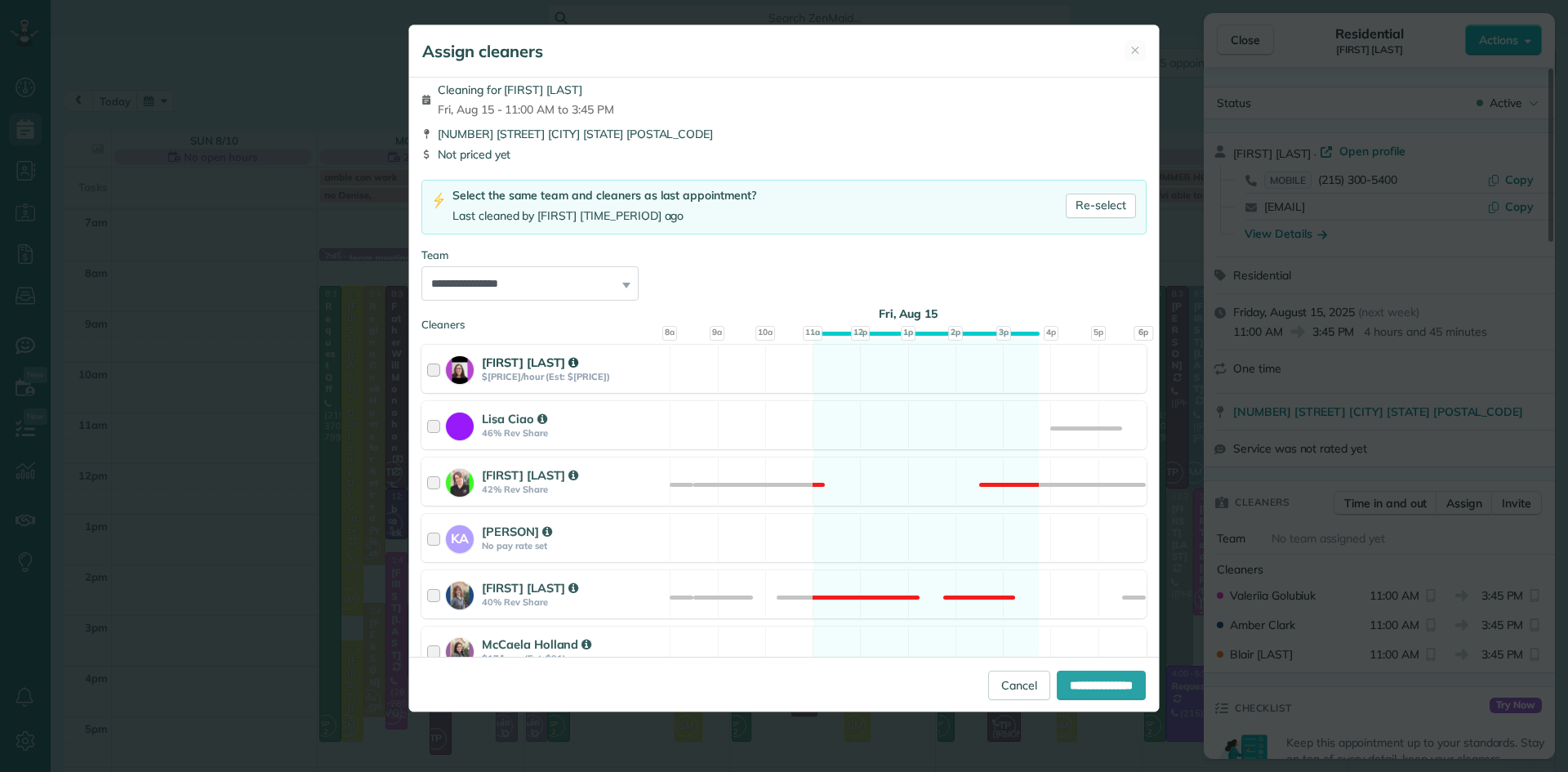 click on "$[PRICE]/hour (Est: $[PRICE])" at bounding box center [573, 377] 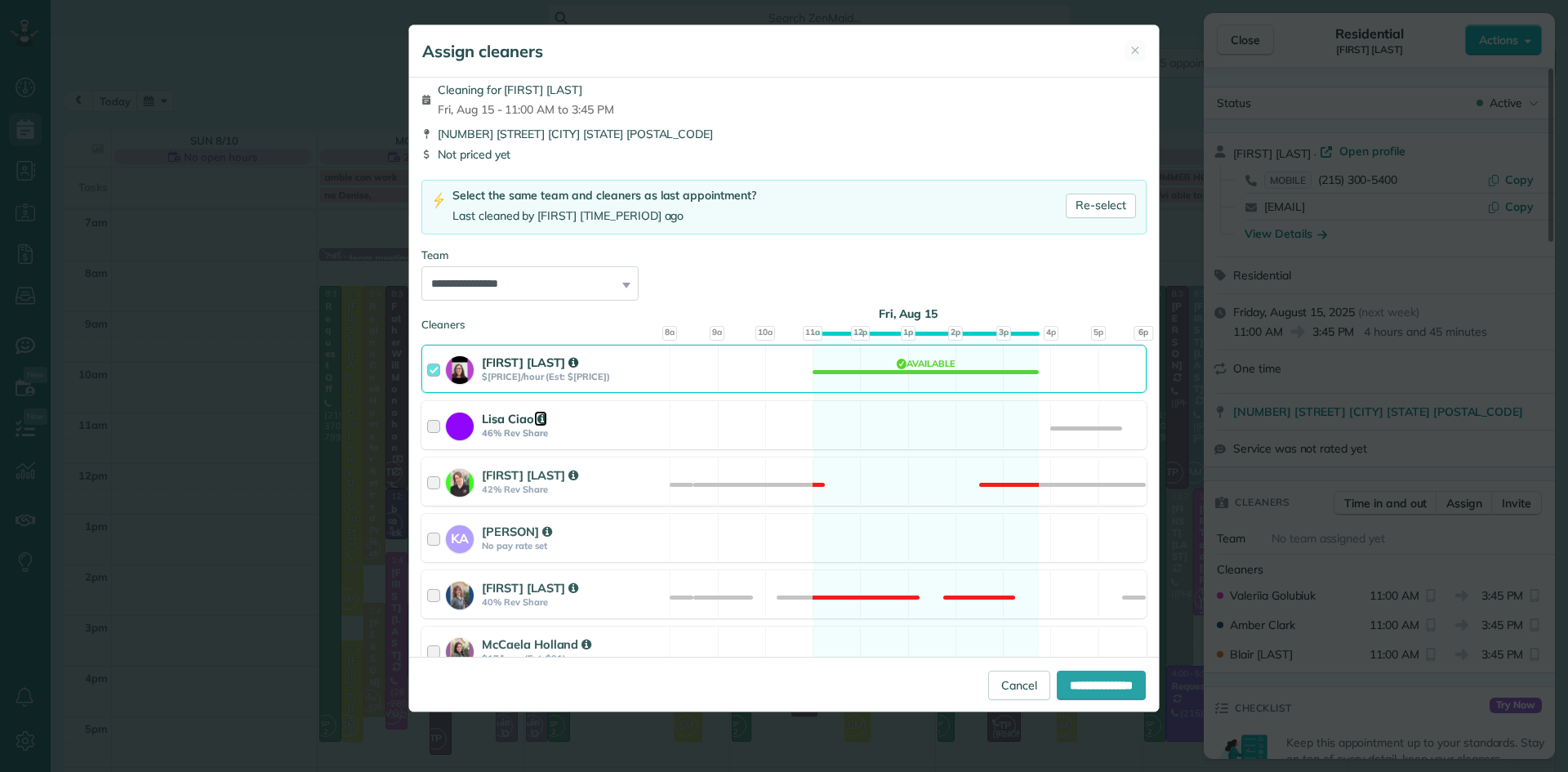 click at bounding box center [541, 418] 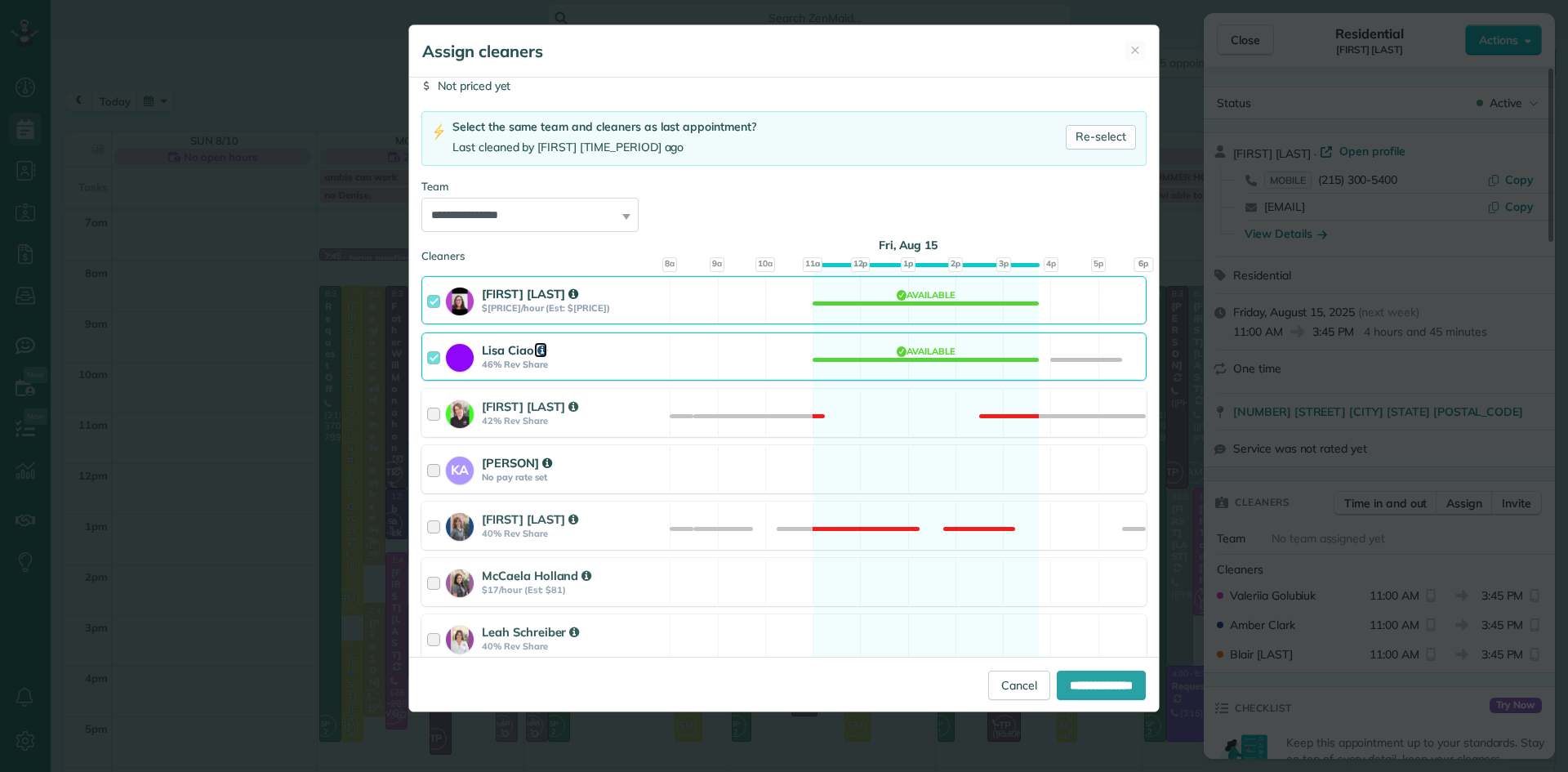 scroll, scrollTop: 386, scrollLeft: 0, axis: vertical 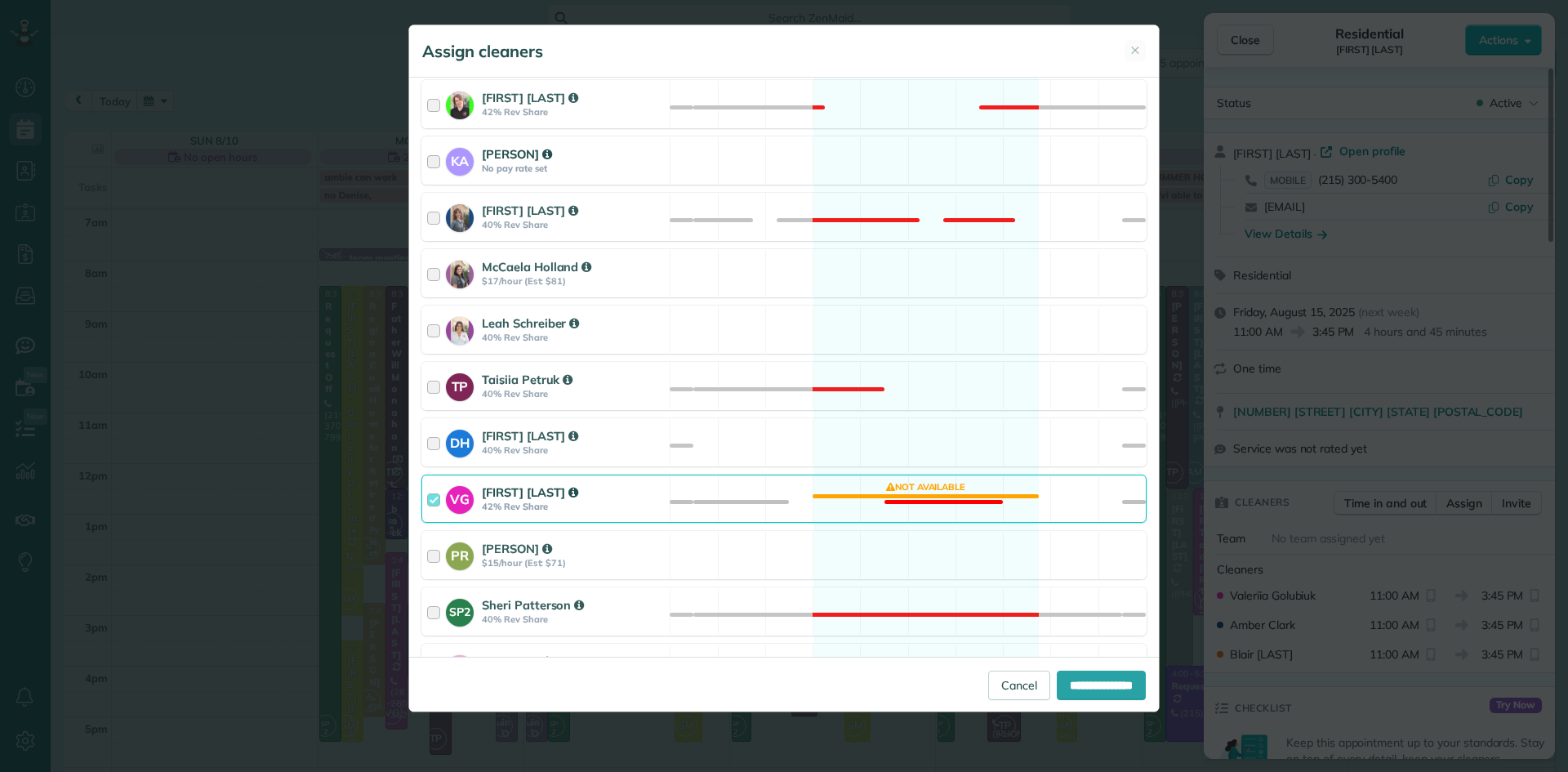 click on "[FIRST] [LAST]" at bounding box center (530, 492) 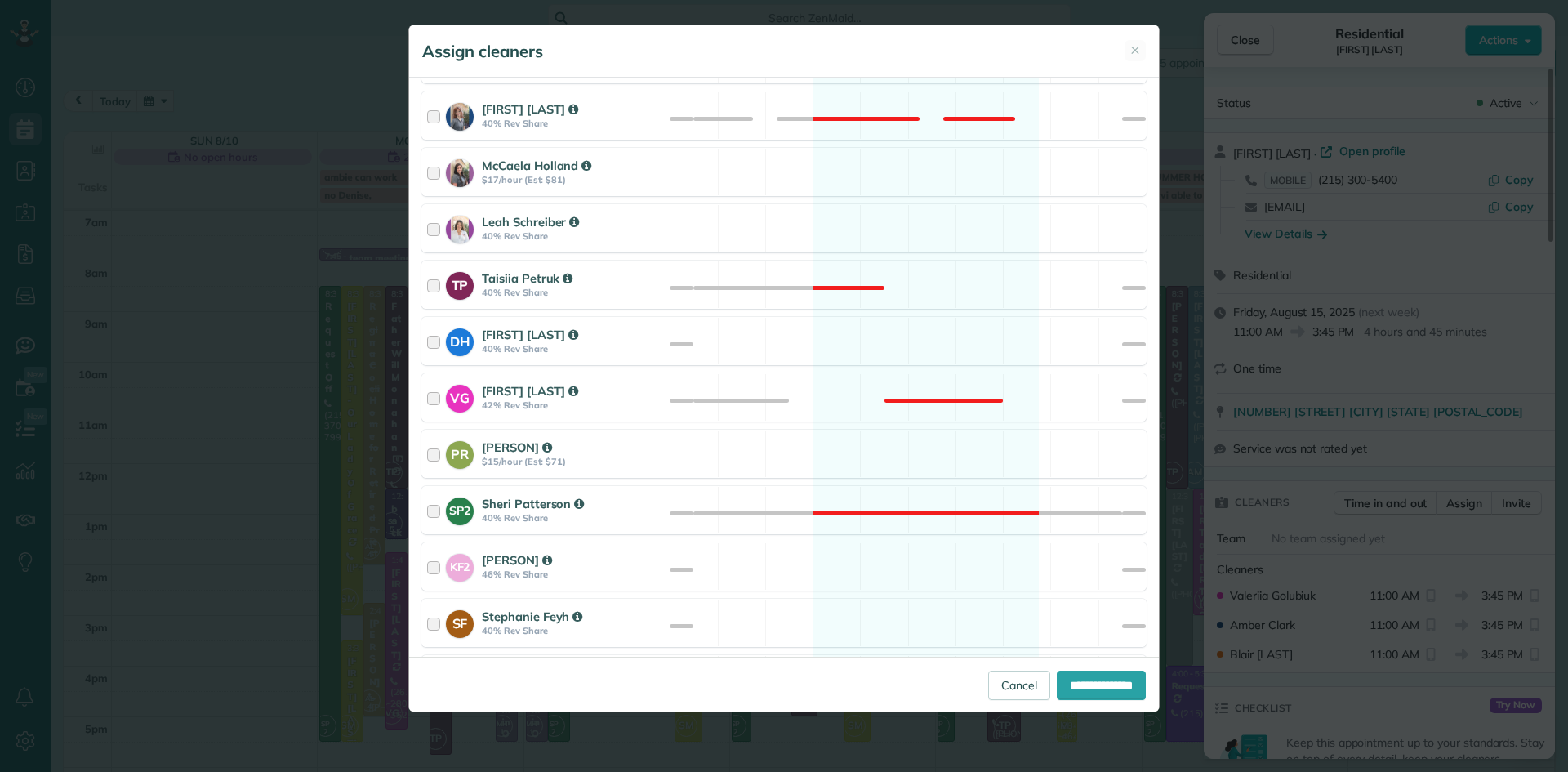 scroll, scrollTop: 790, scrollLeft: 0, axis: vertical 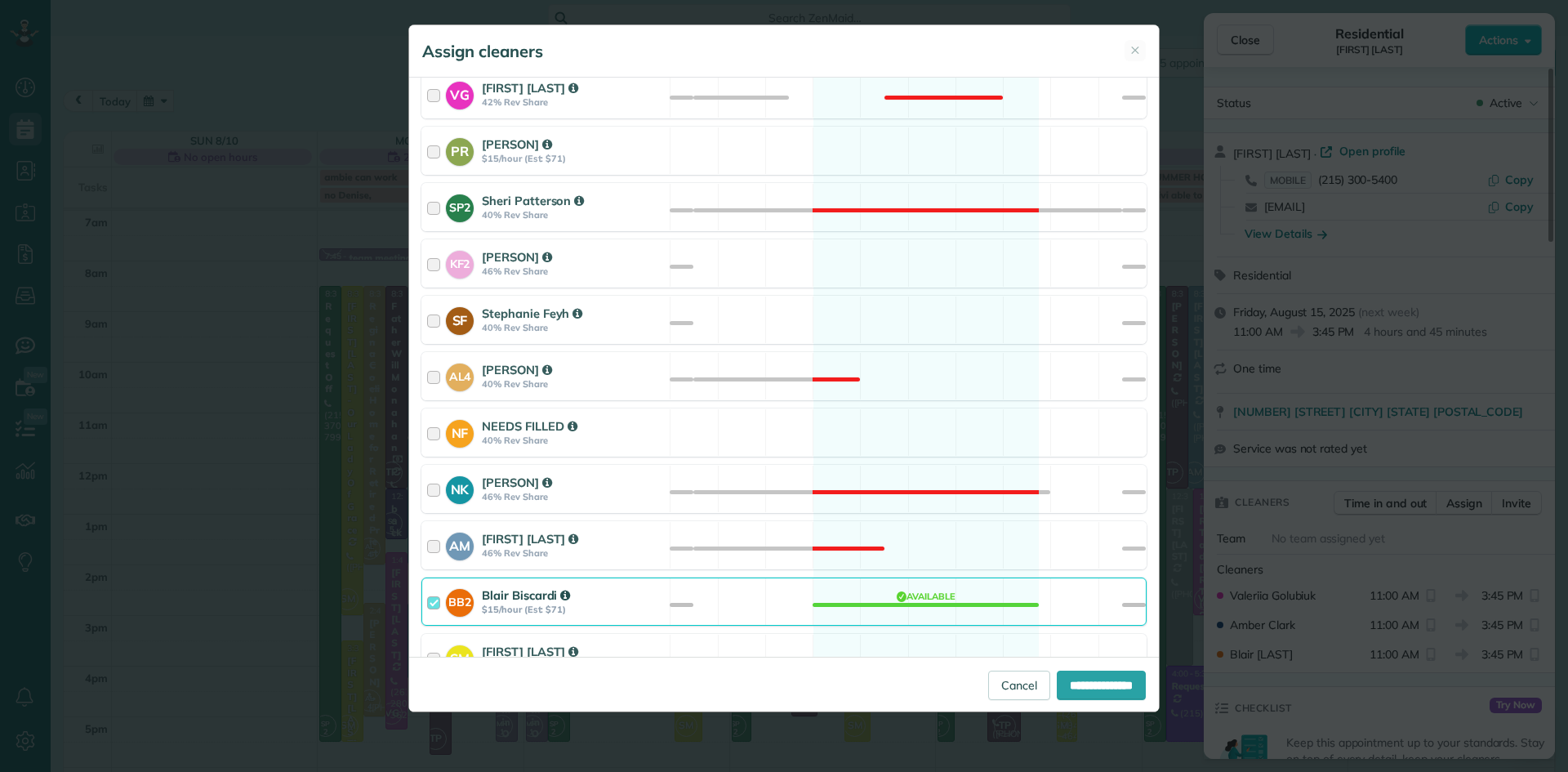 click on "Blair Biscardi" at bounding box center [573, 595] 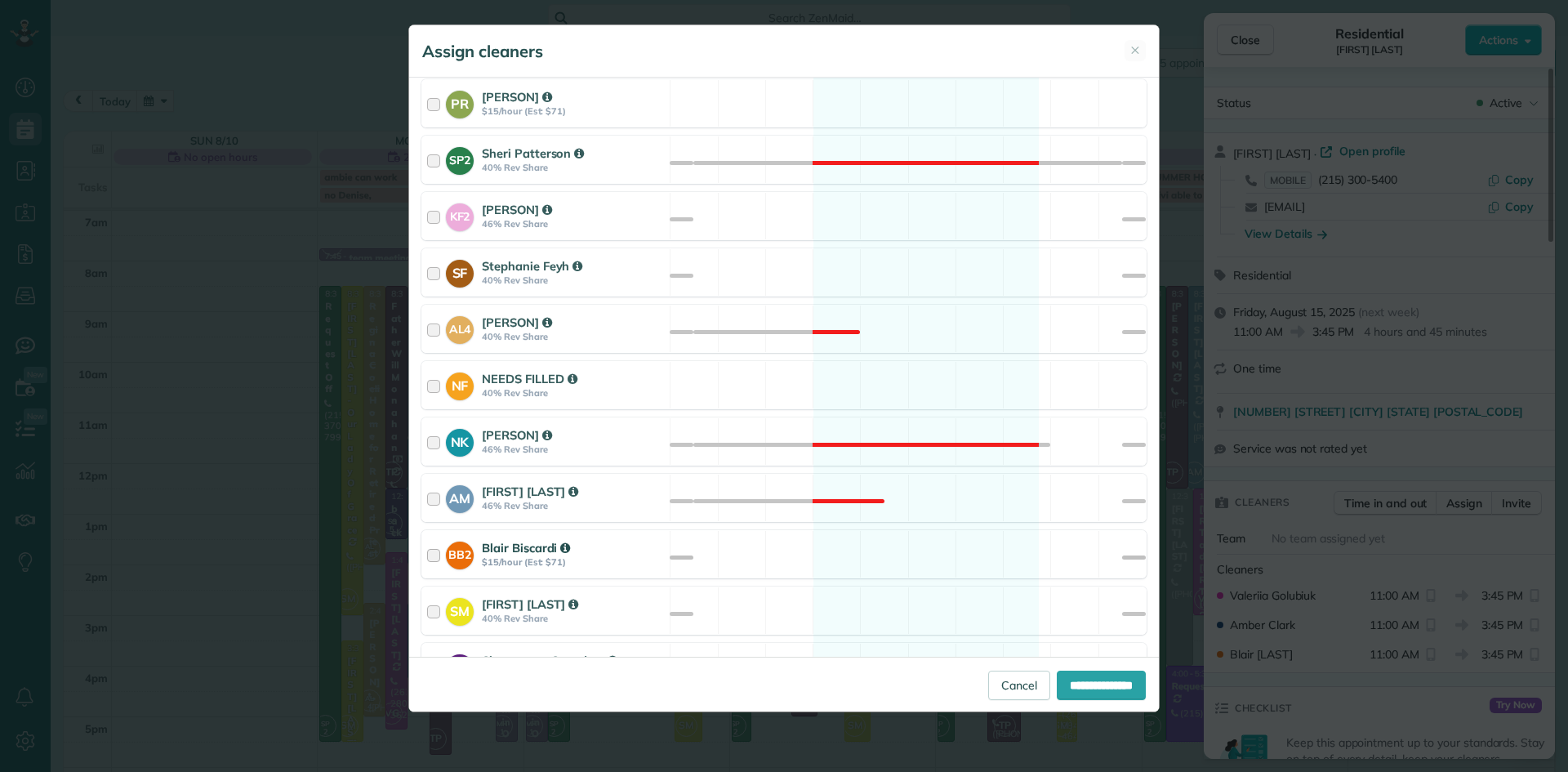 scroll, scrollTop: 912, scrollLeft: 0, axis: vertical 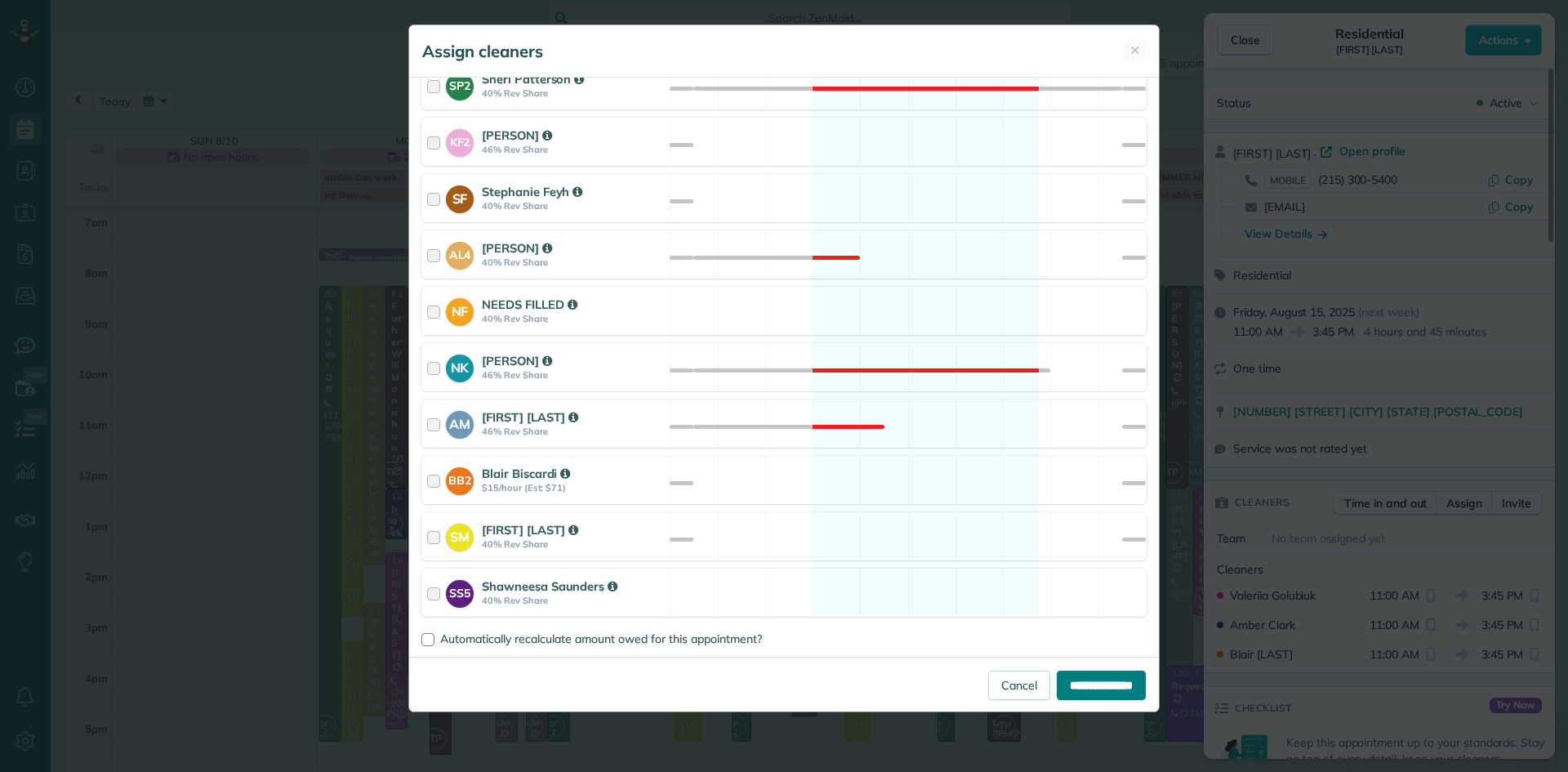 click on "**********" at bounding box center [1101, 685] 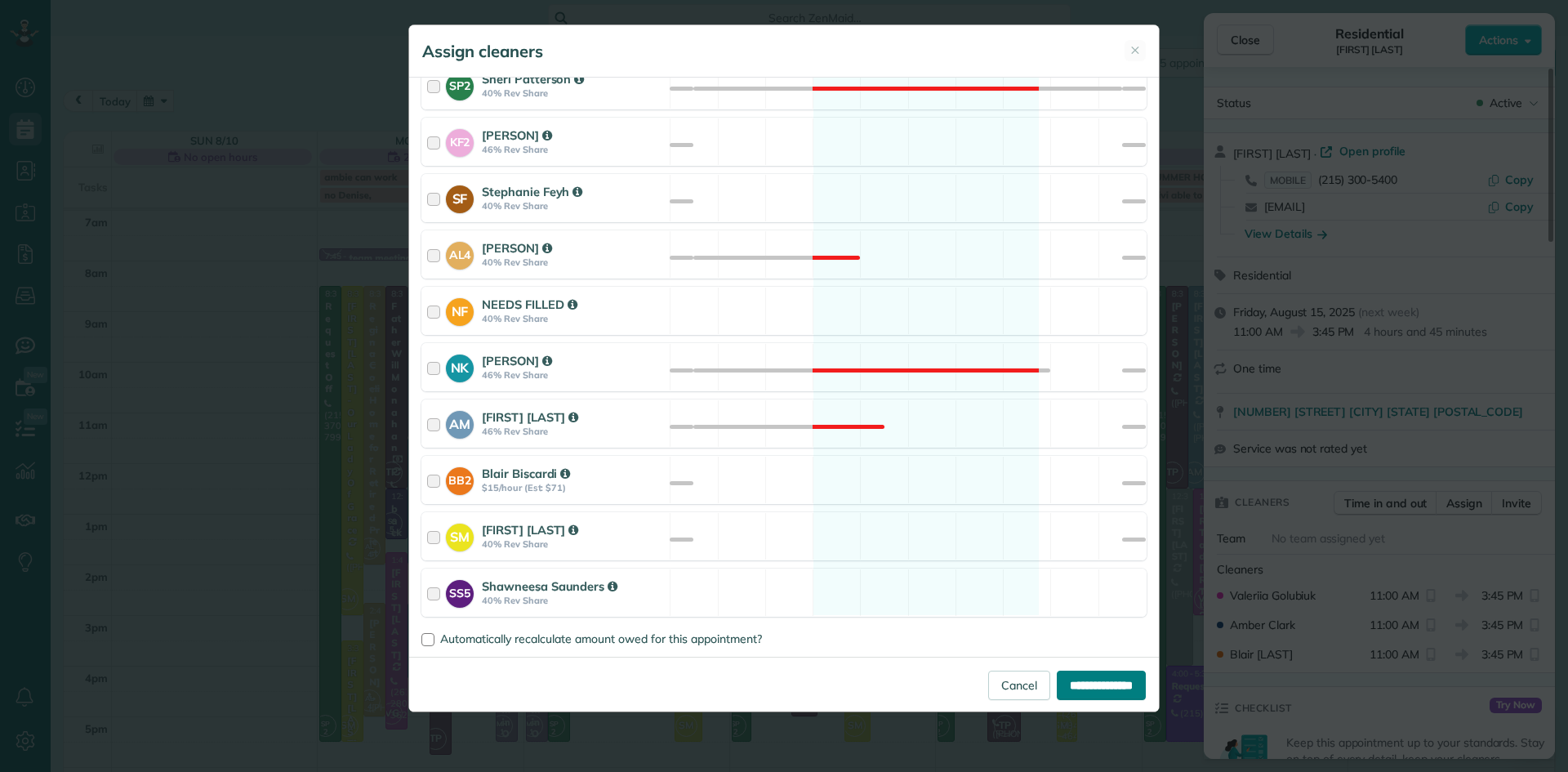 type on "**********" 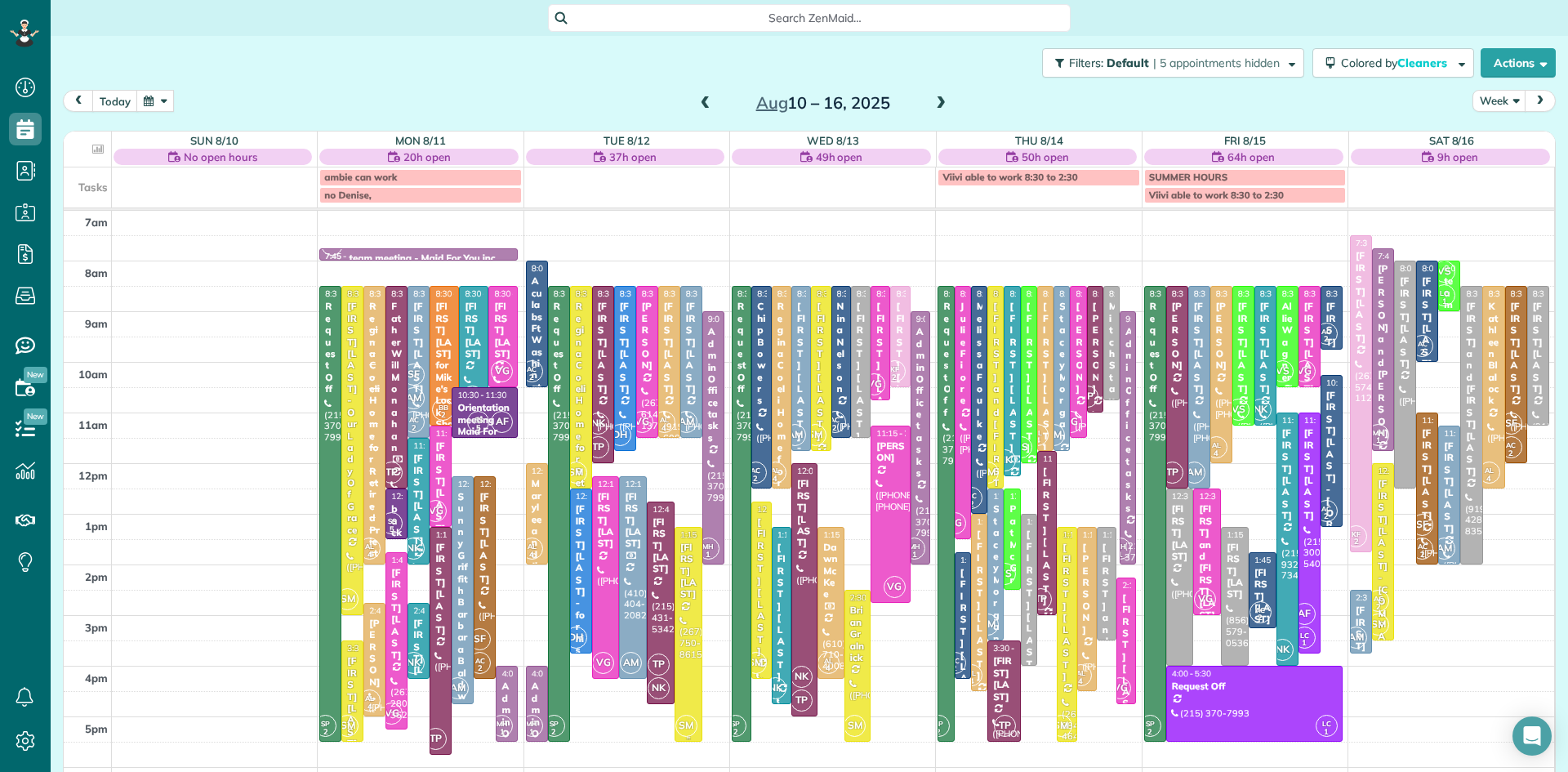 click at bounding box center [688, 635] 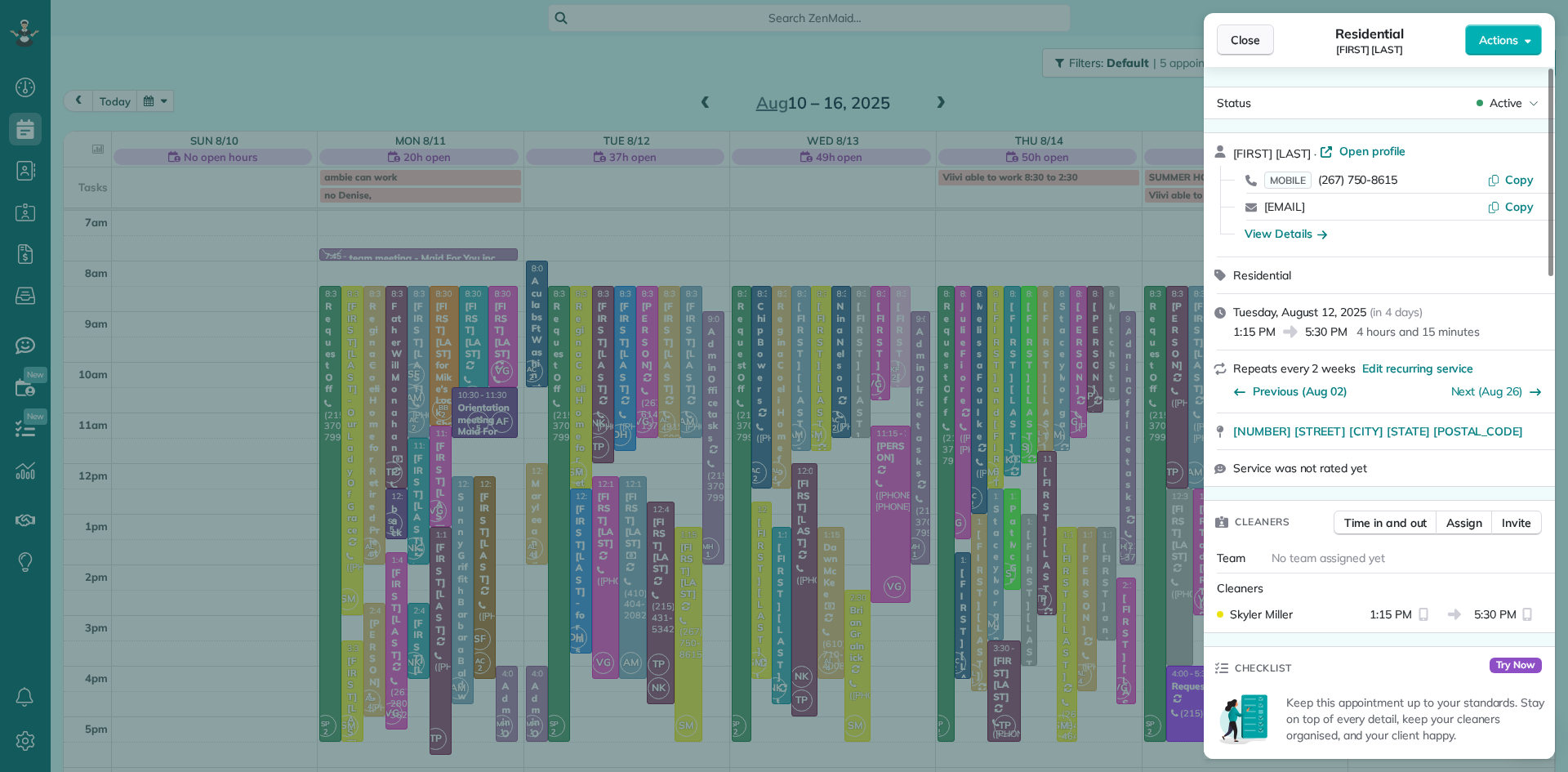 click on "Close" at bounding box center [1245, 40] 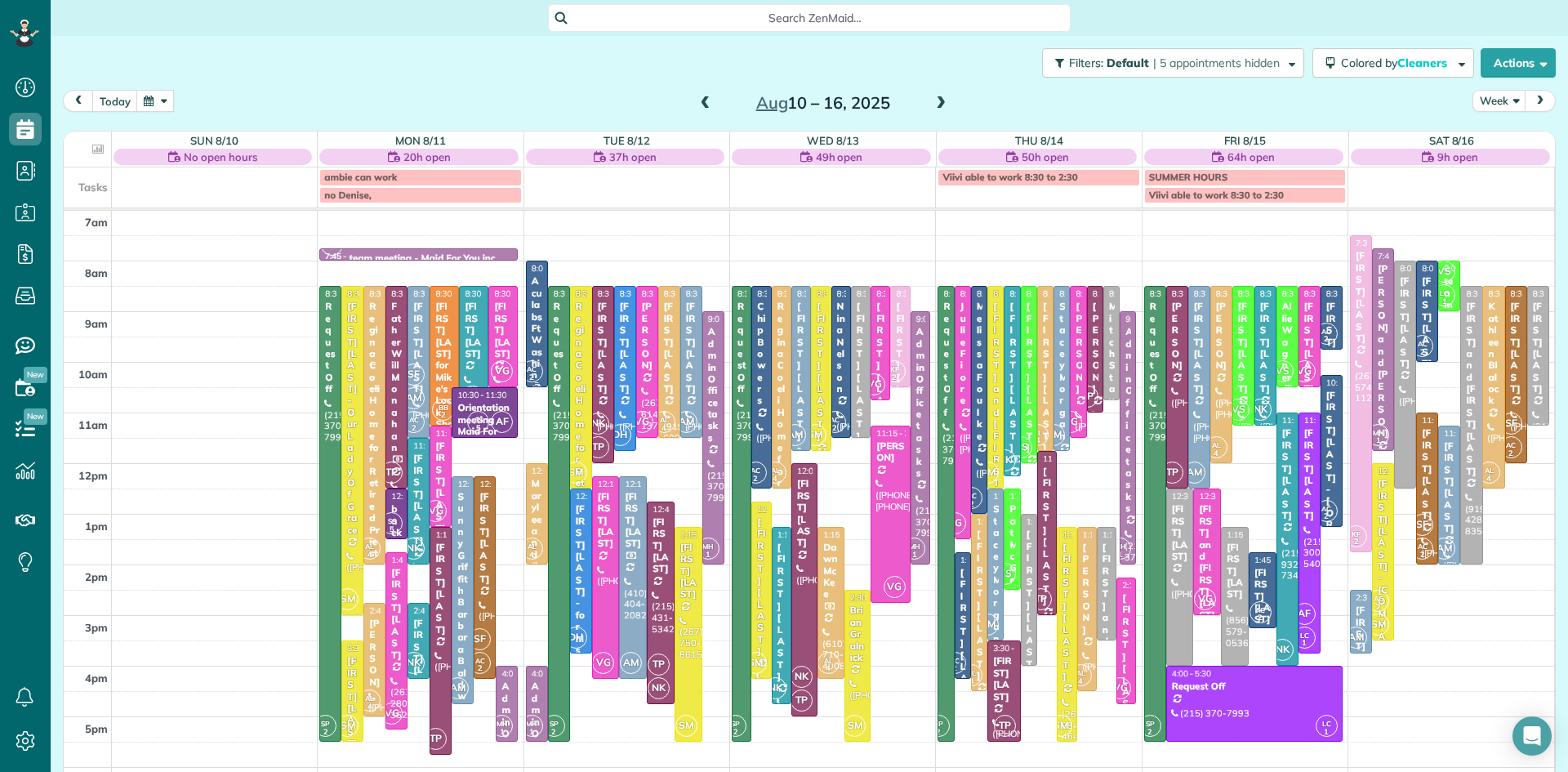 click on "AC 2" at bounding box center (532, 371) 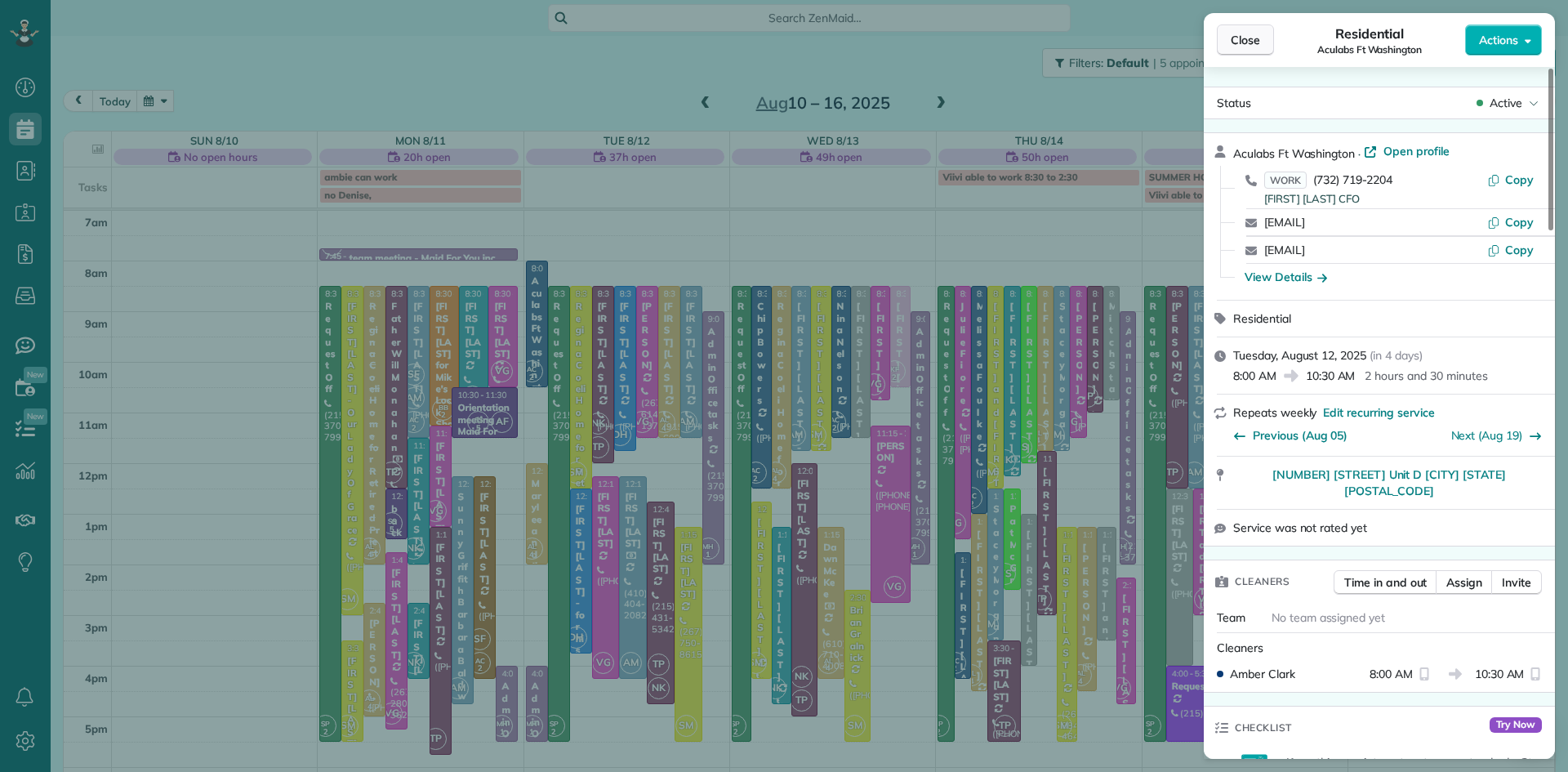 click on "Close" at bounding box center [1245, 40] 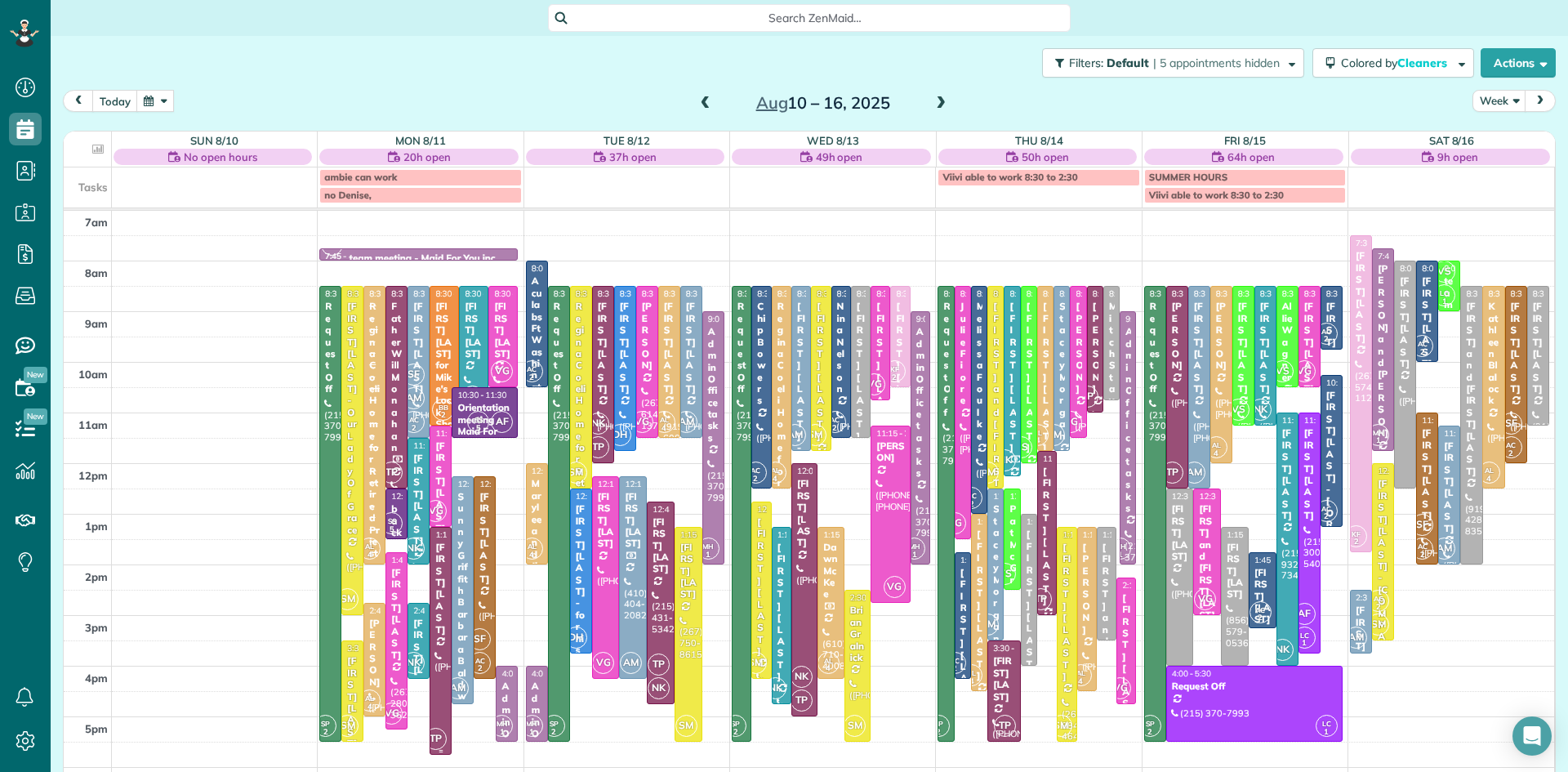 click on "[TIME] [FIRST] [LAST]" at bounding box center (440, 582) 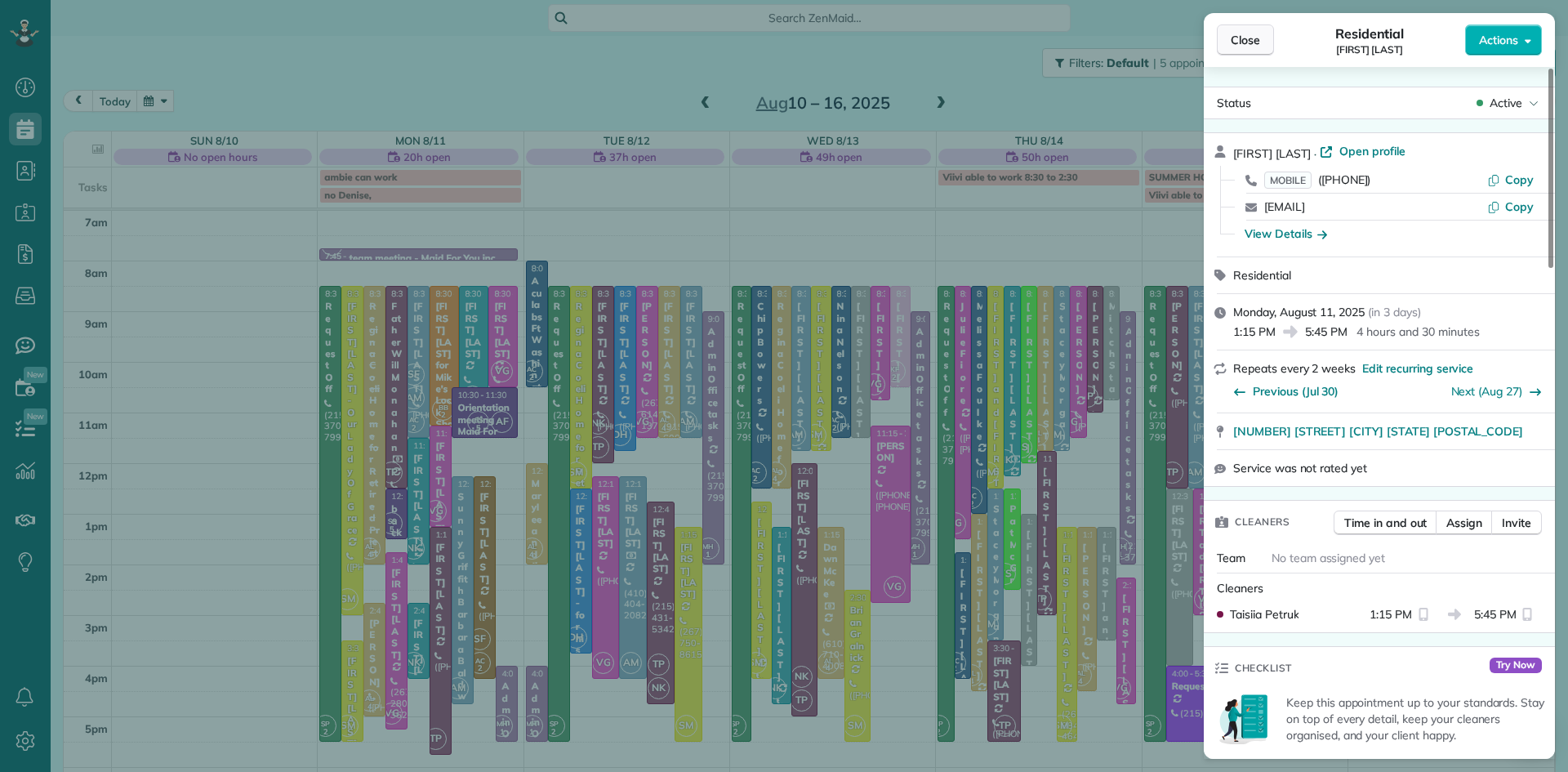 click on "Close" at bounding box center (1245, 40) 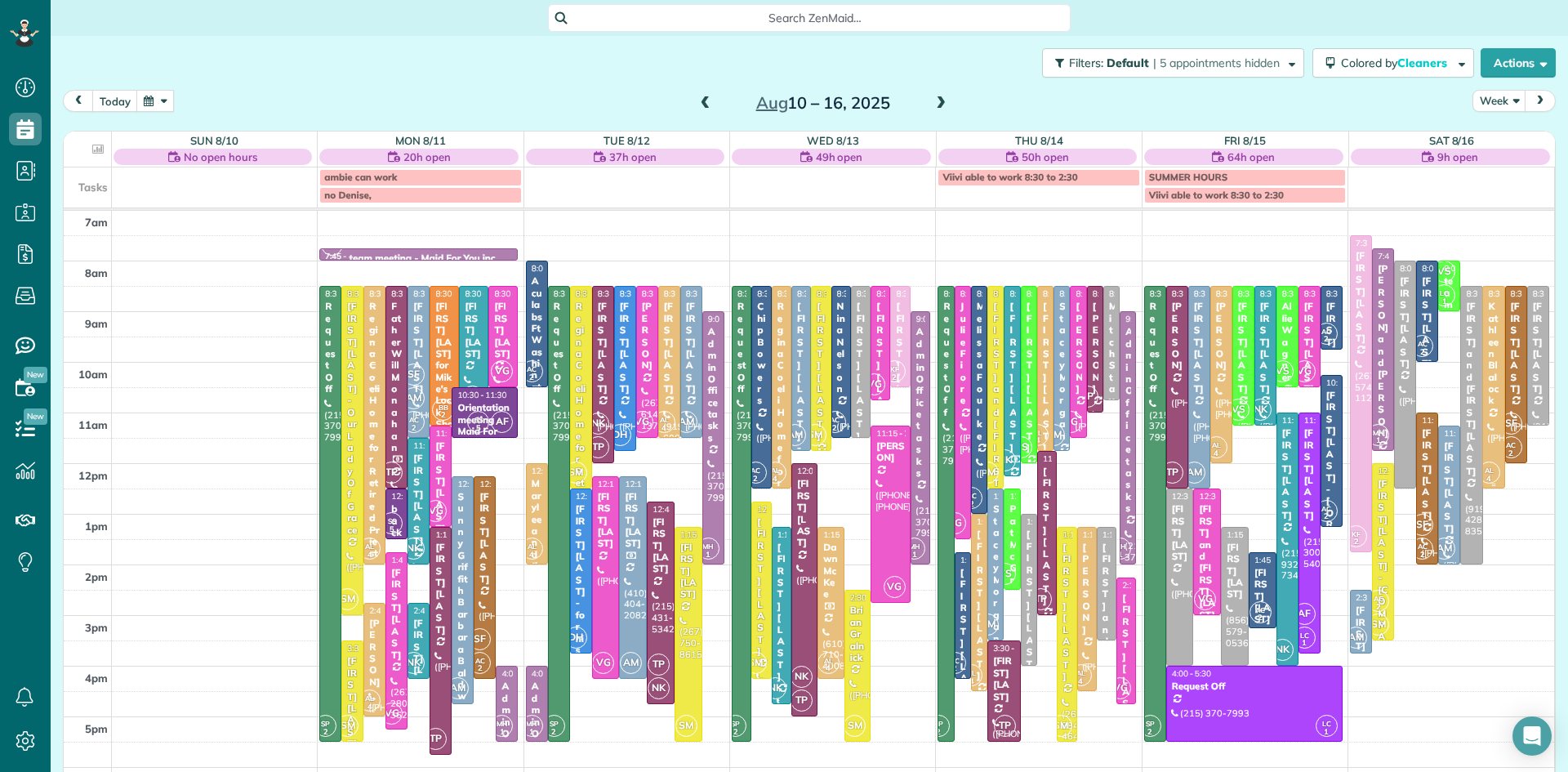 click at bounding box center (1493, 387) 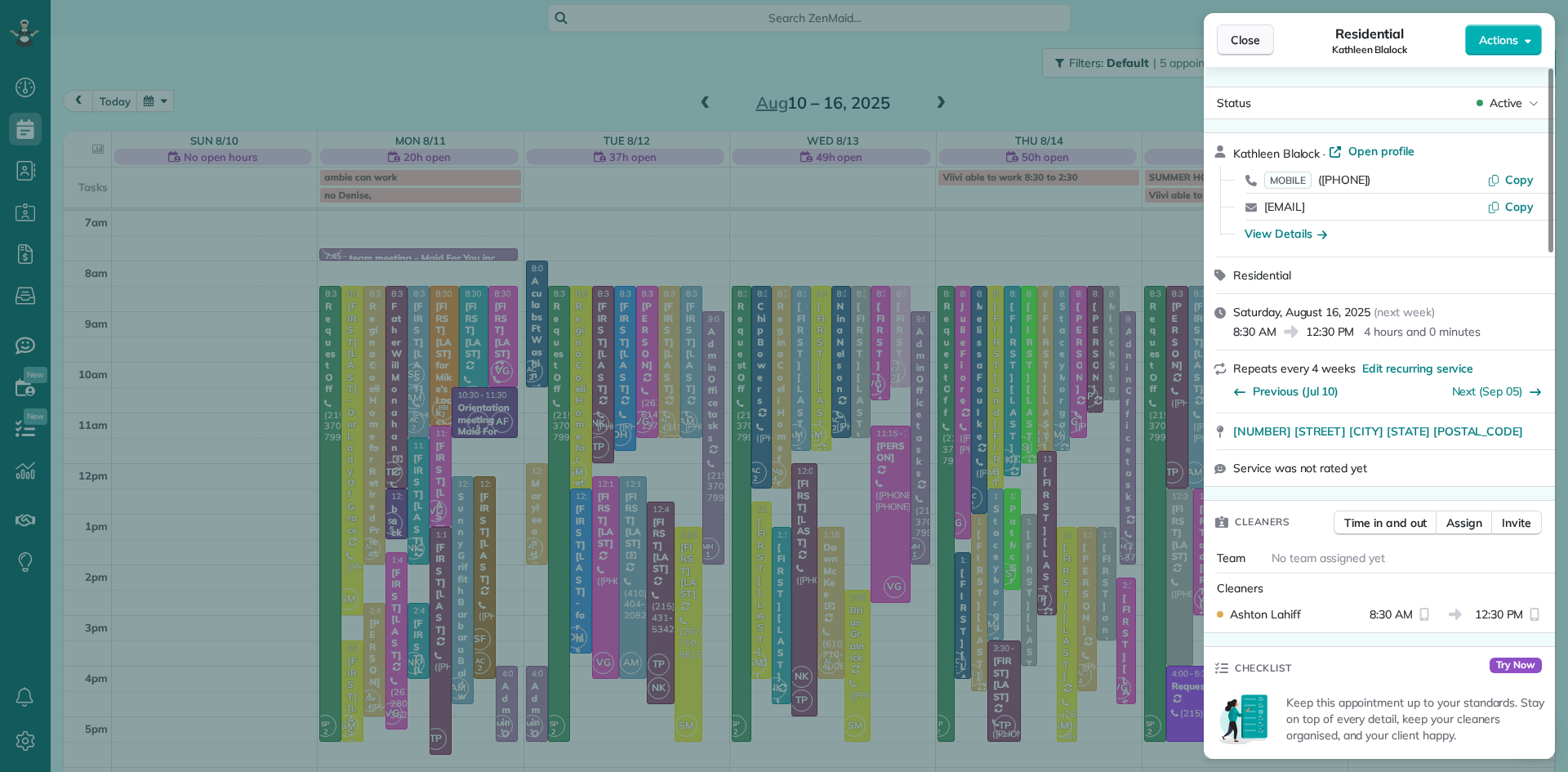 click on "Close" at bounding box center [1245, 40] 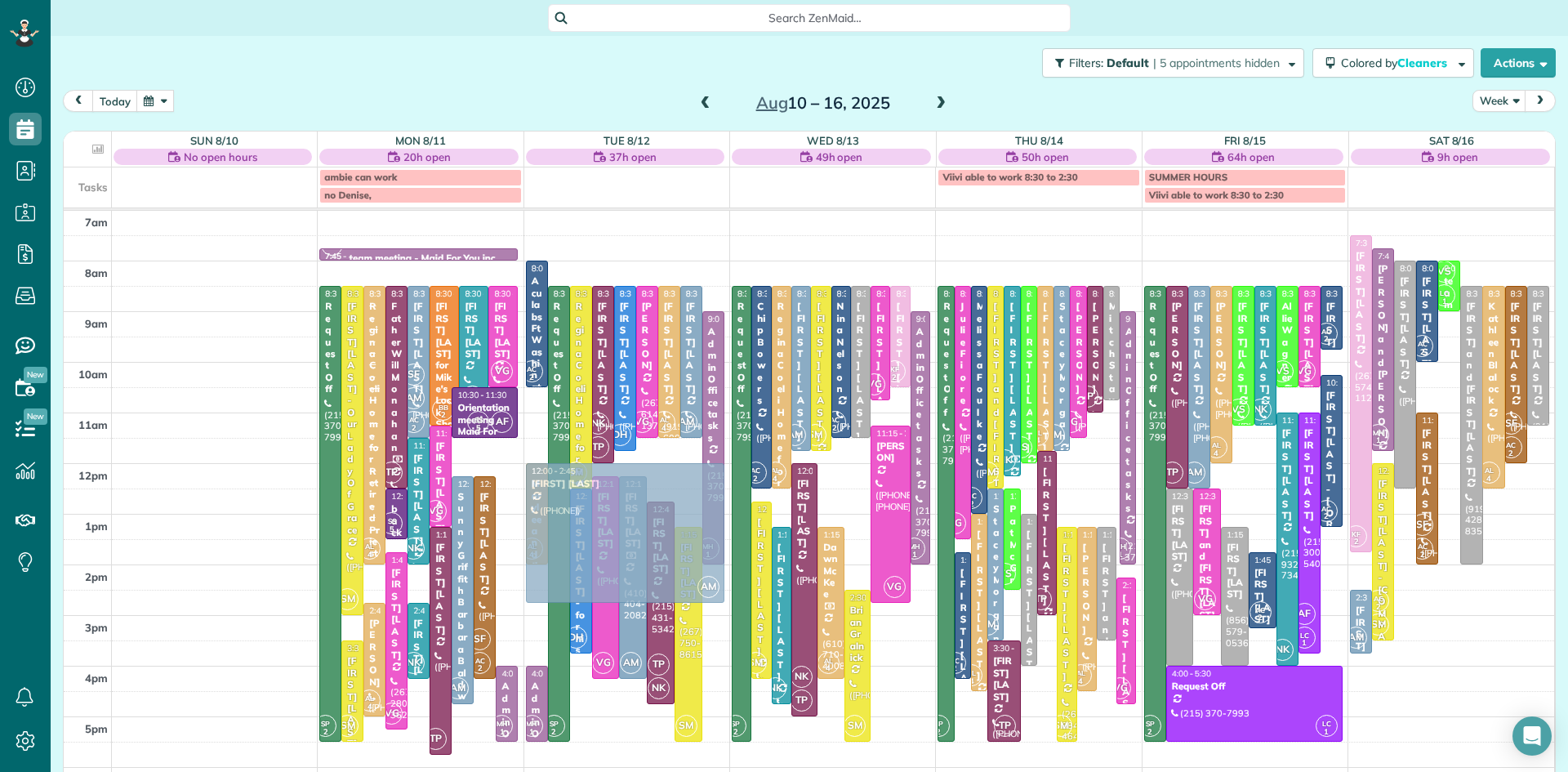 drag, startPoint x: 1443, startPoint y: 513, endPoint x: 577, endPoint y: 547, distance: 866.6672 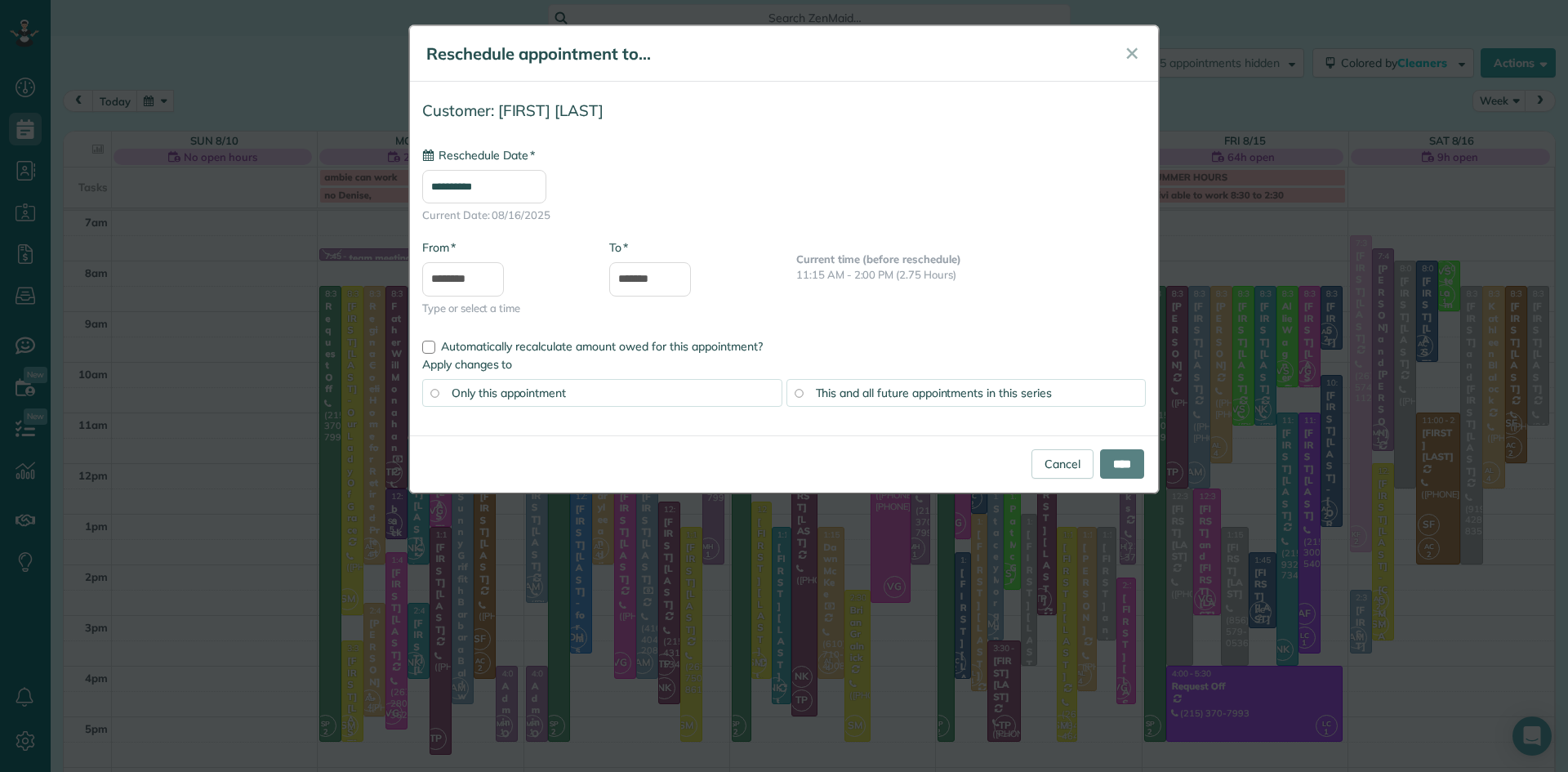 type on "**********" 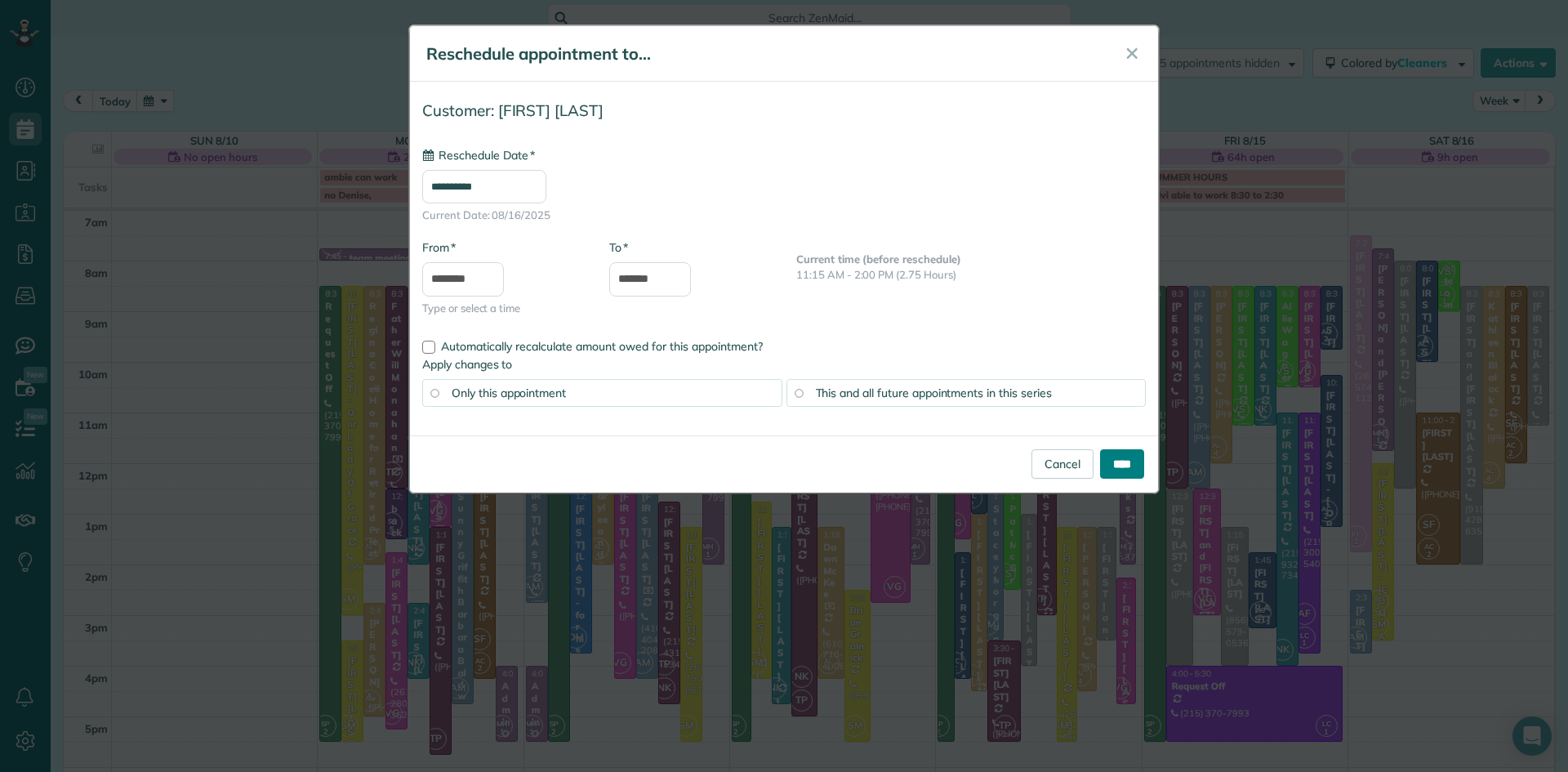 click on "****" at bounding box center [1122, 464] 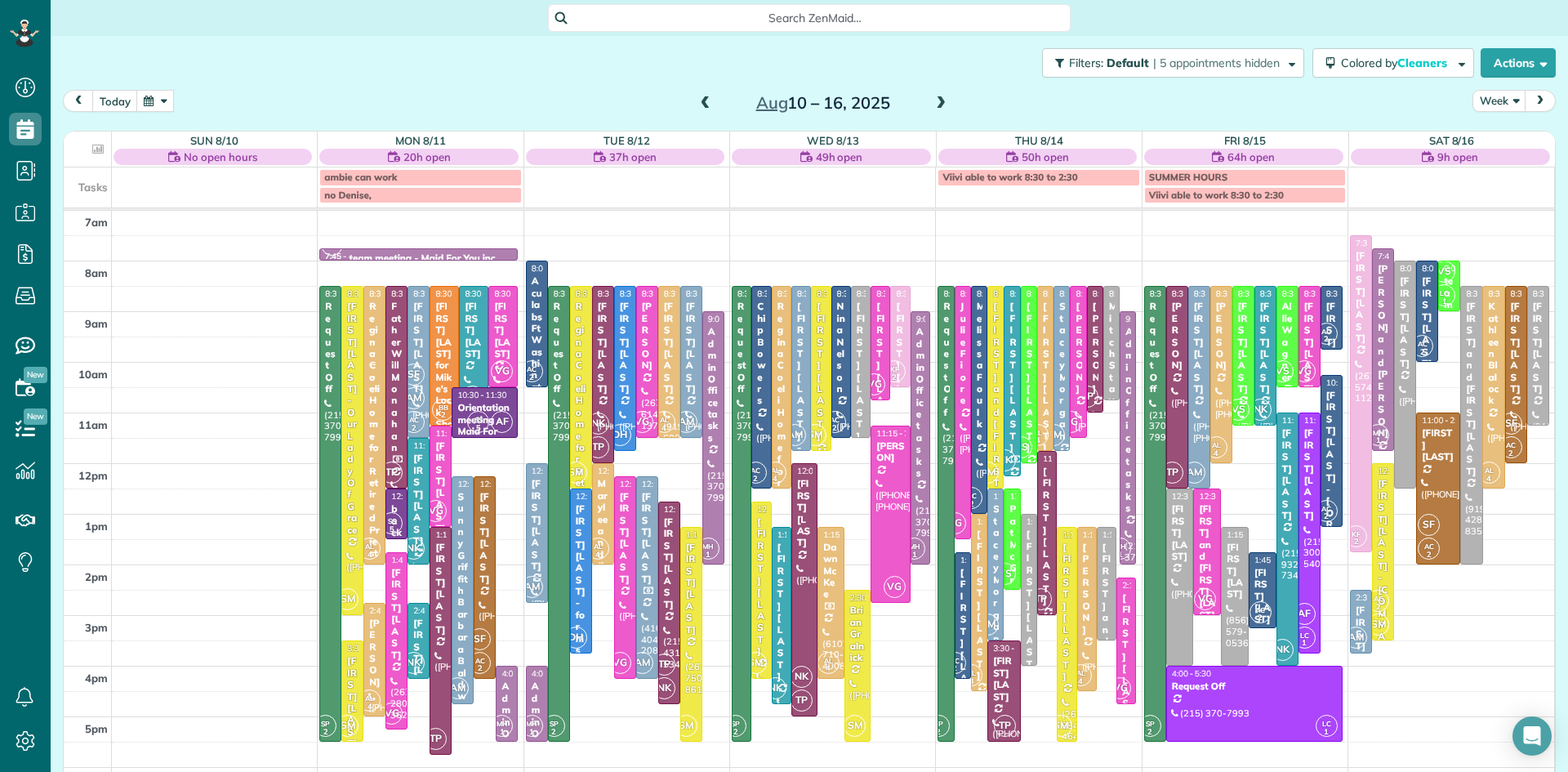click at bounding box center [706, 104] 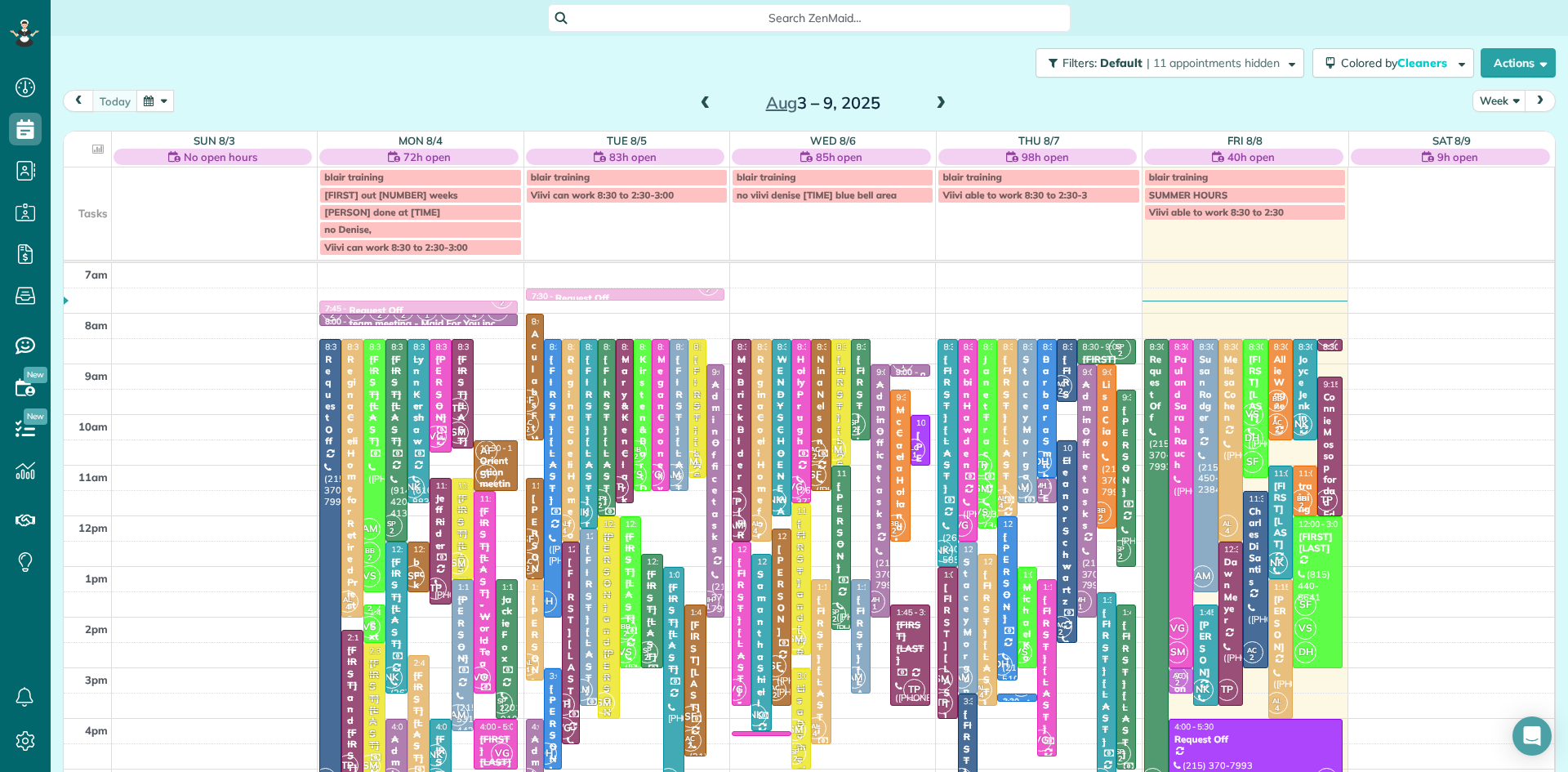 click at bounding box center [706, 104] 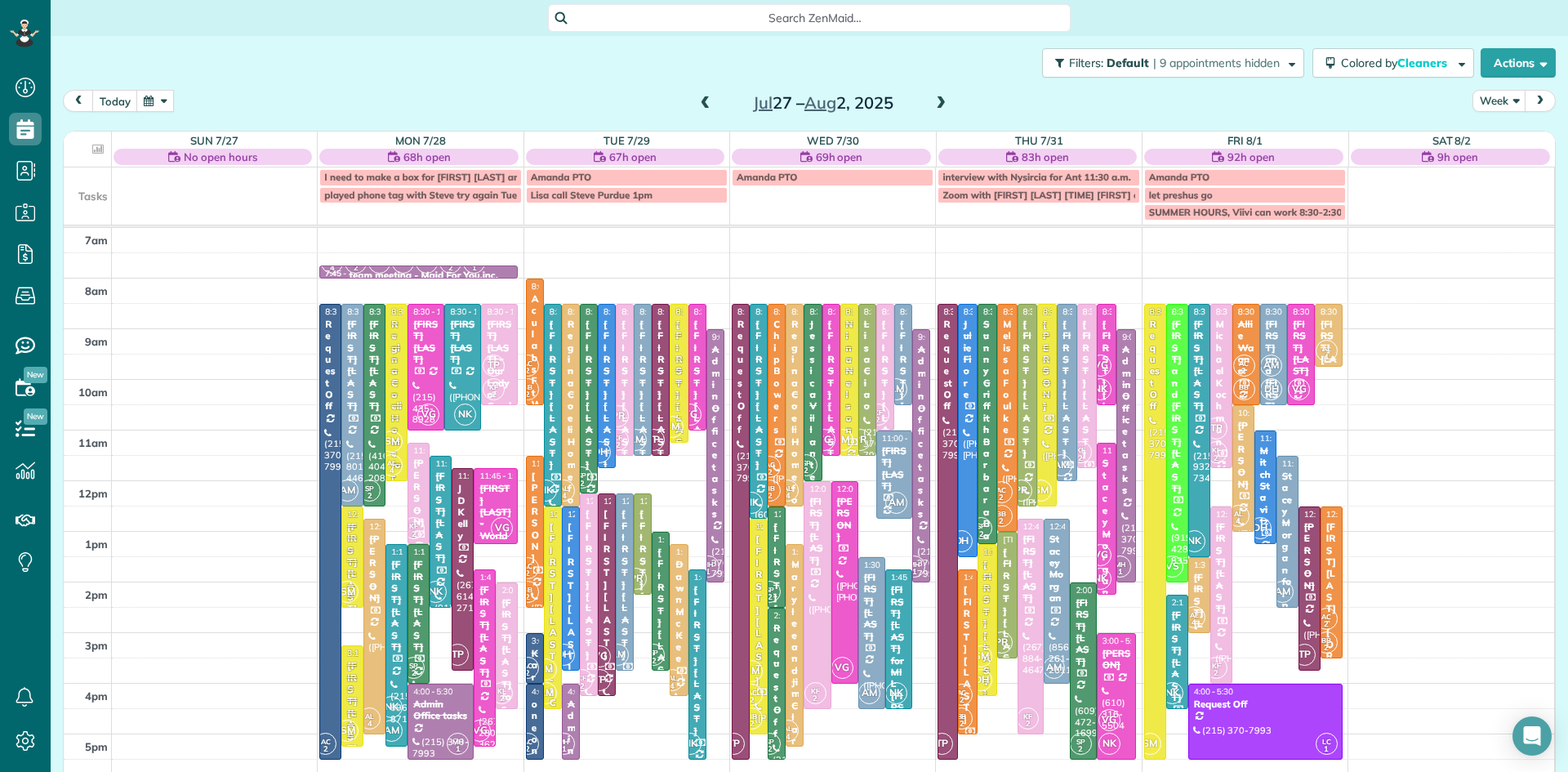 click at bounding box center [706, 104] 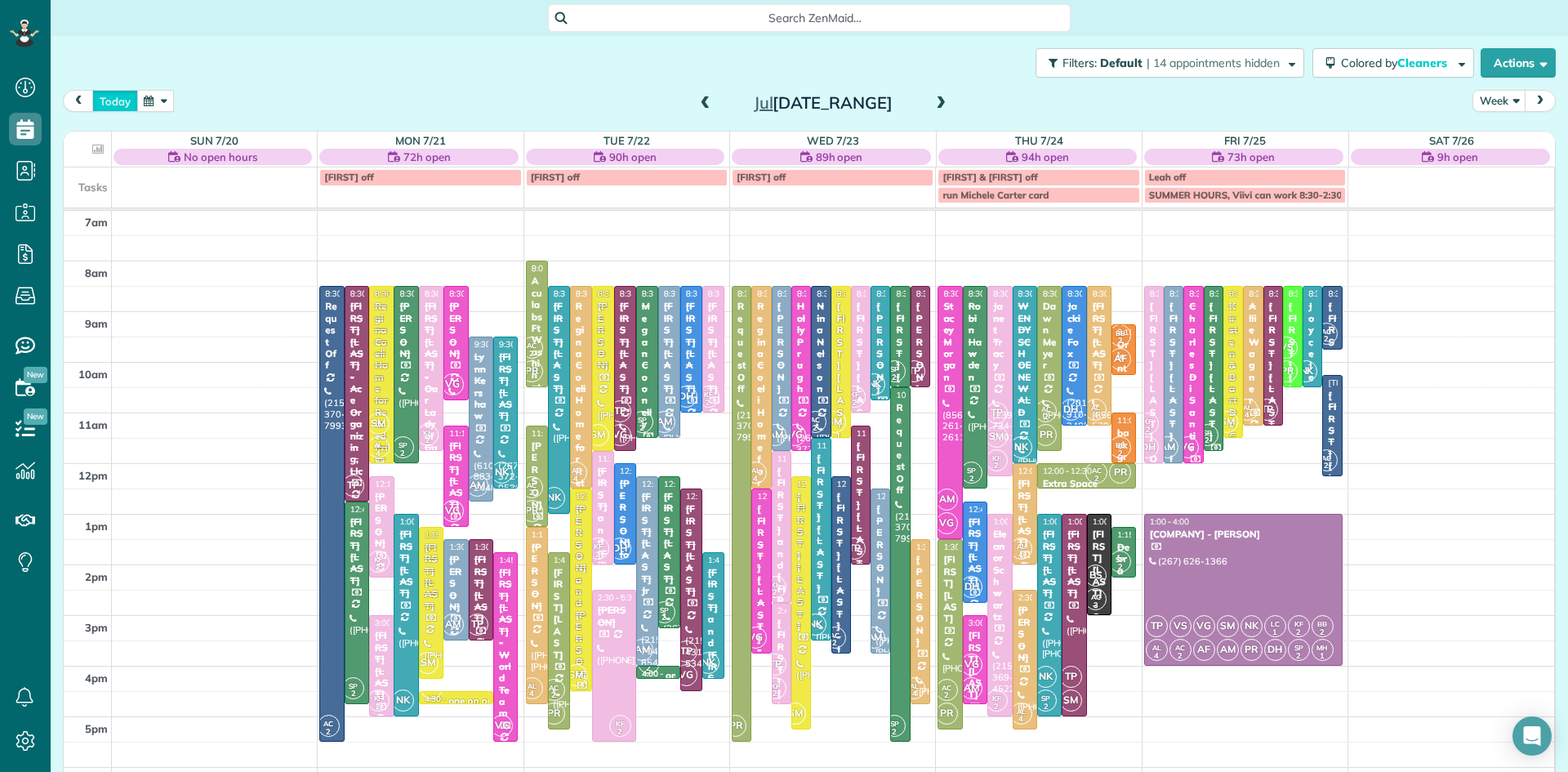 click on "today" at bounding box center (115, 100) 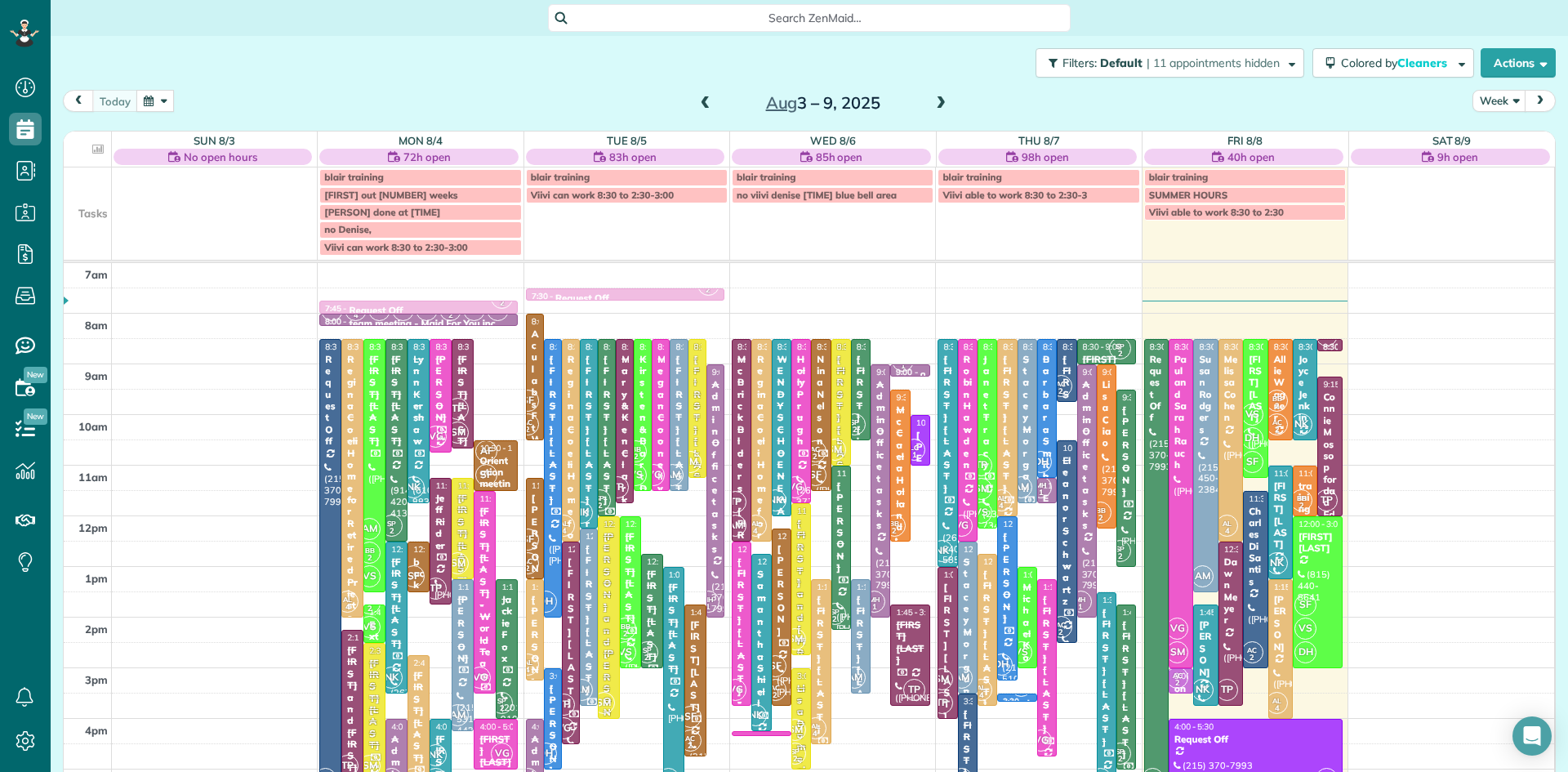 click at bounding box center (941, 104) 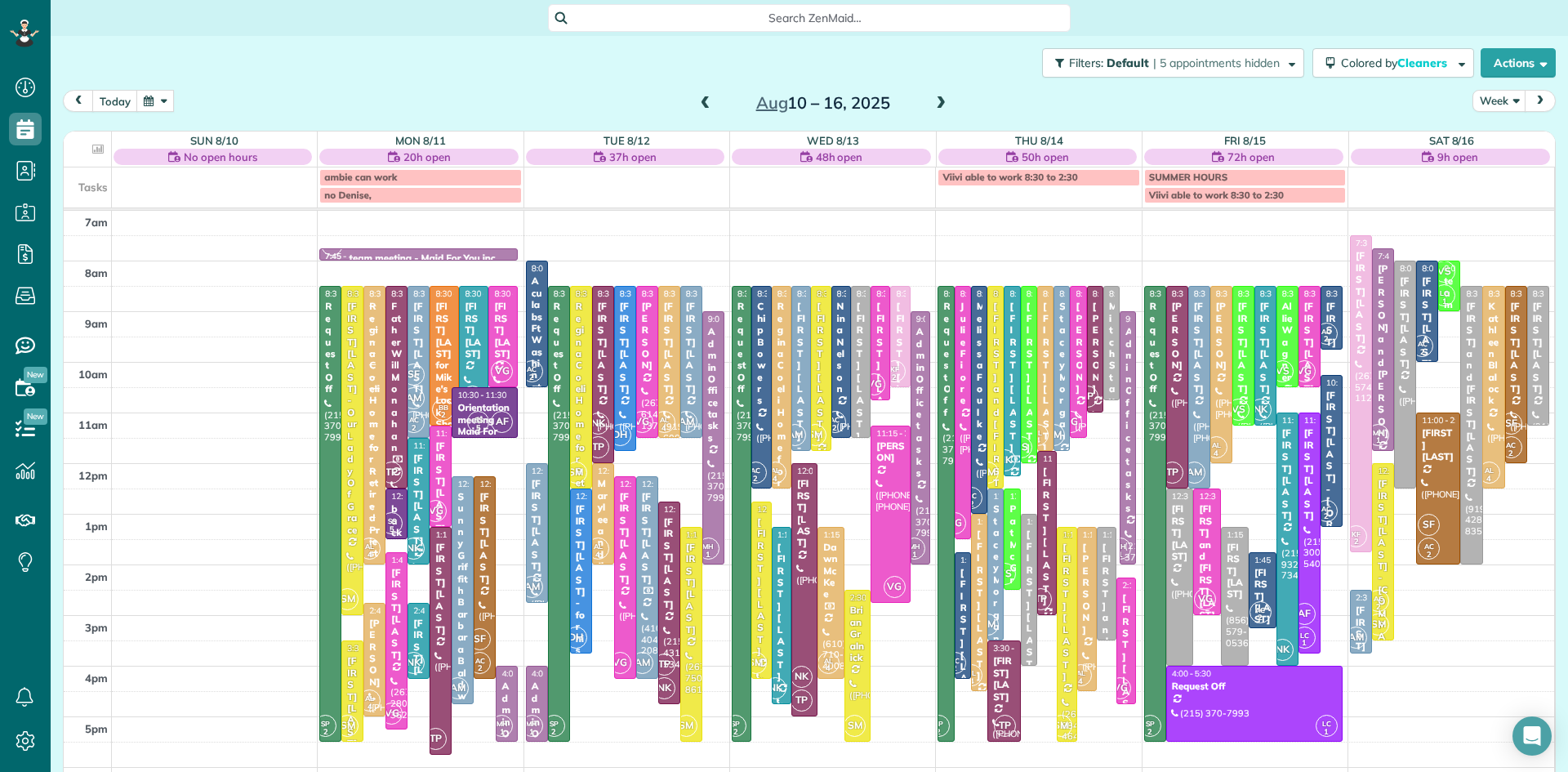 click on "[FIRST] and [FIRST] [LAST]" at bounding box center (1207, 562) 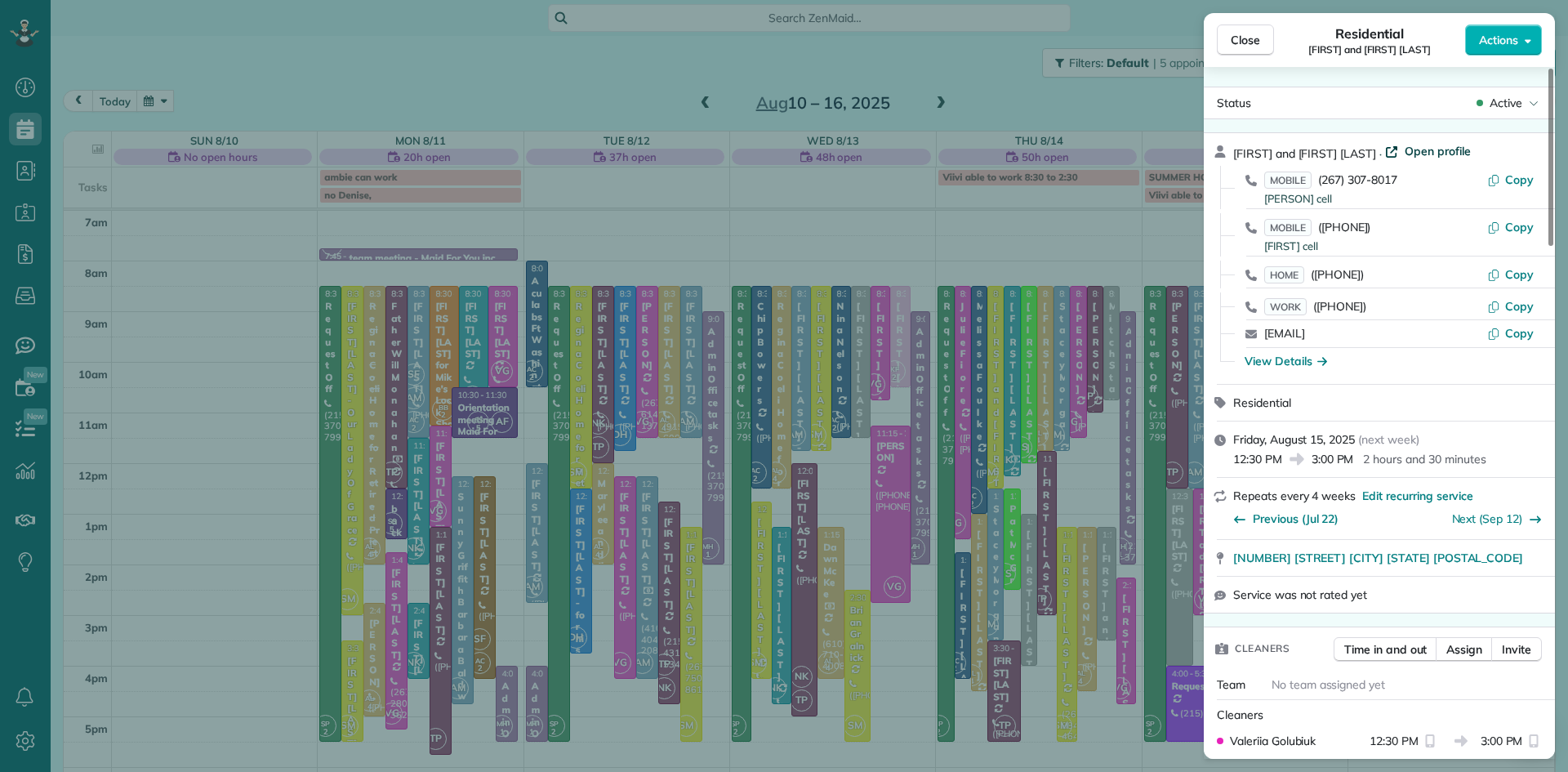 click on "Open profile" at bounding box center (1437, 151) 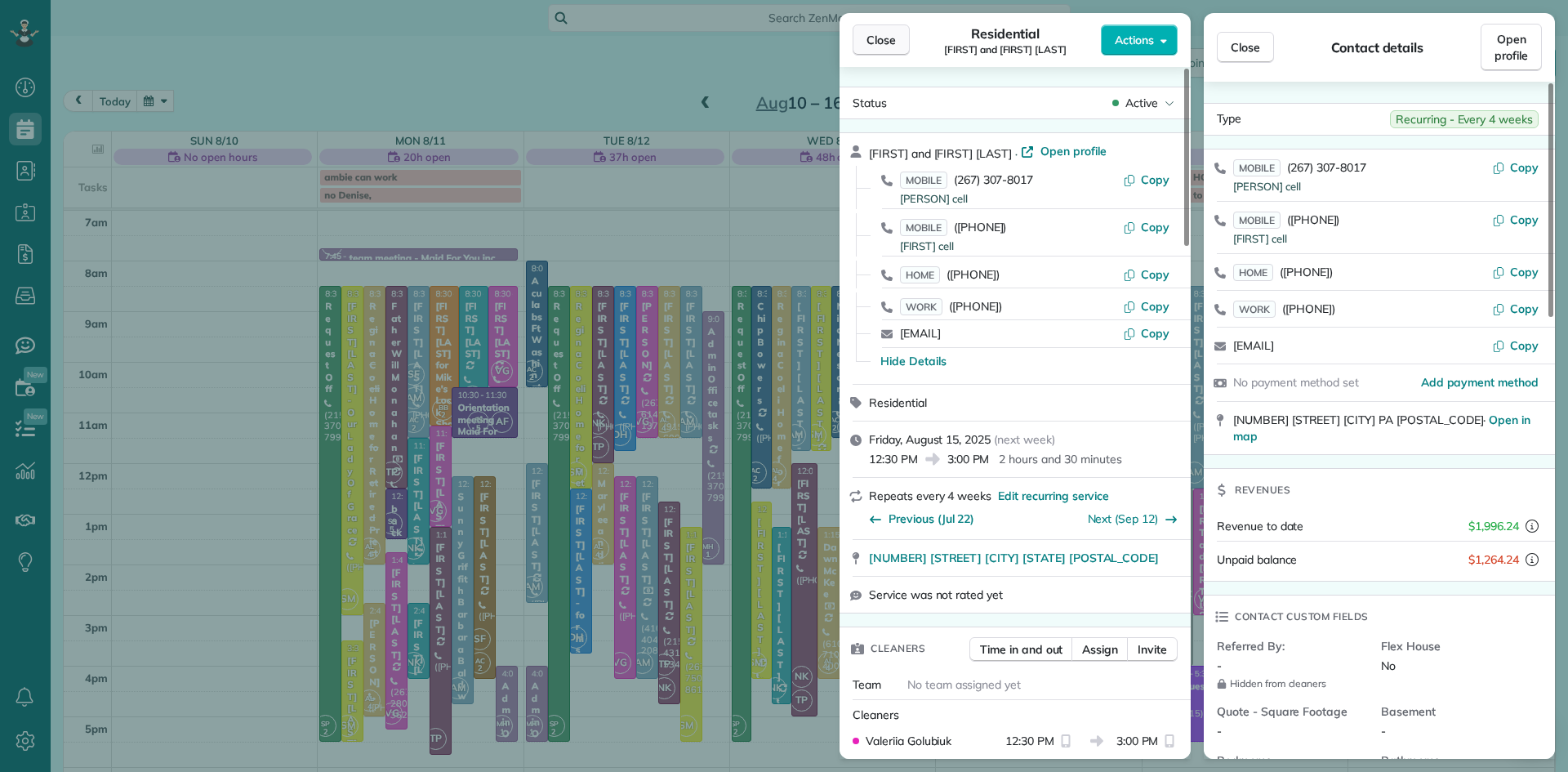 click on "Close" at bounding box center (881, 40) 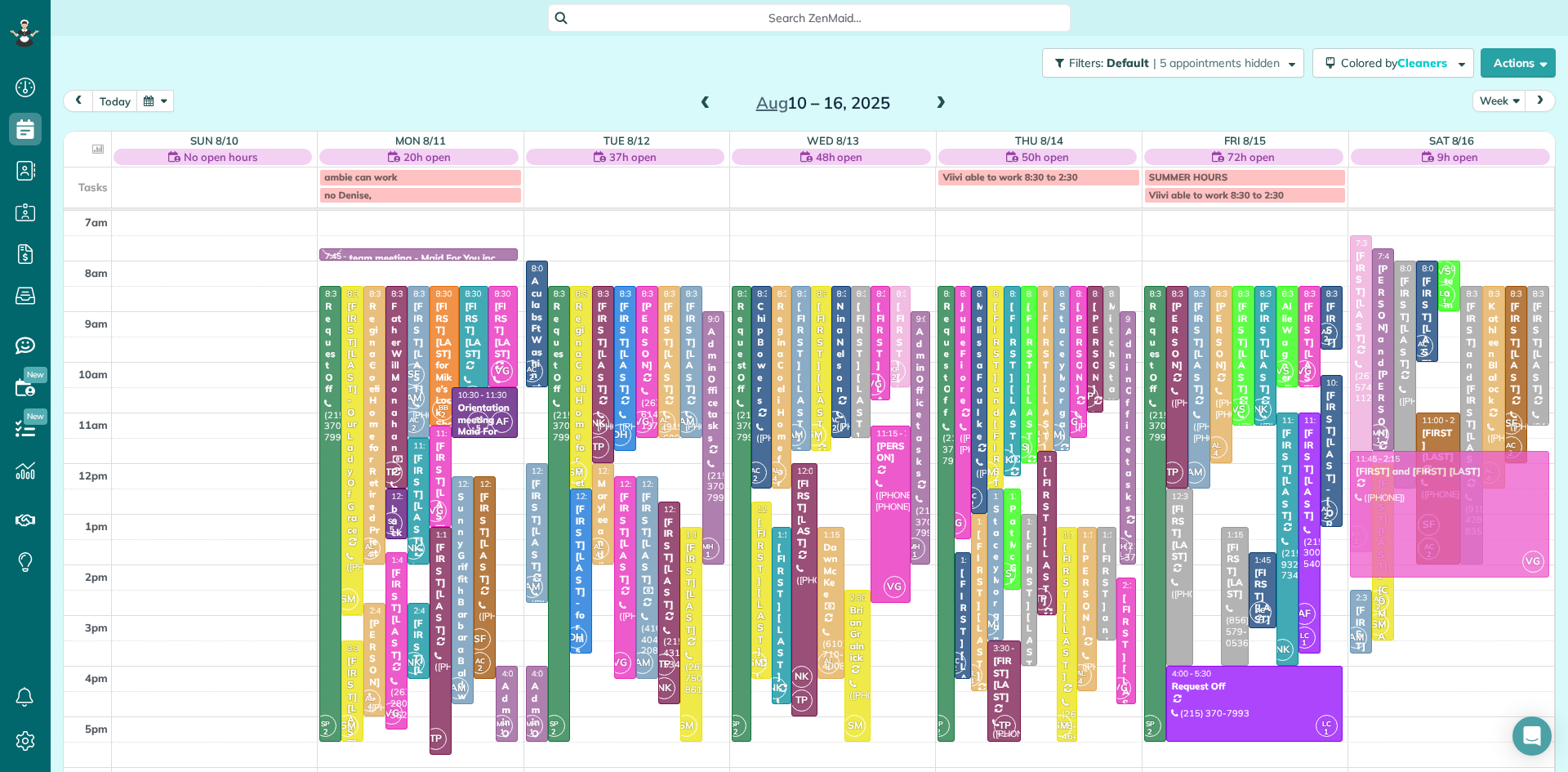 drag, startPoint x: 1204, startPoint y: 545, endPoint x: 1382, endPoint y: 513, distance: 180.85353 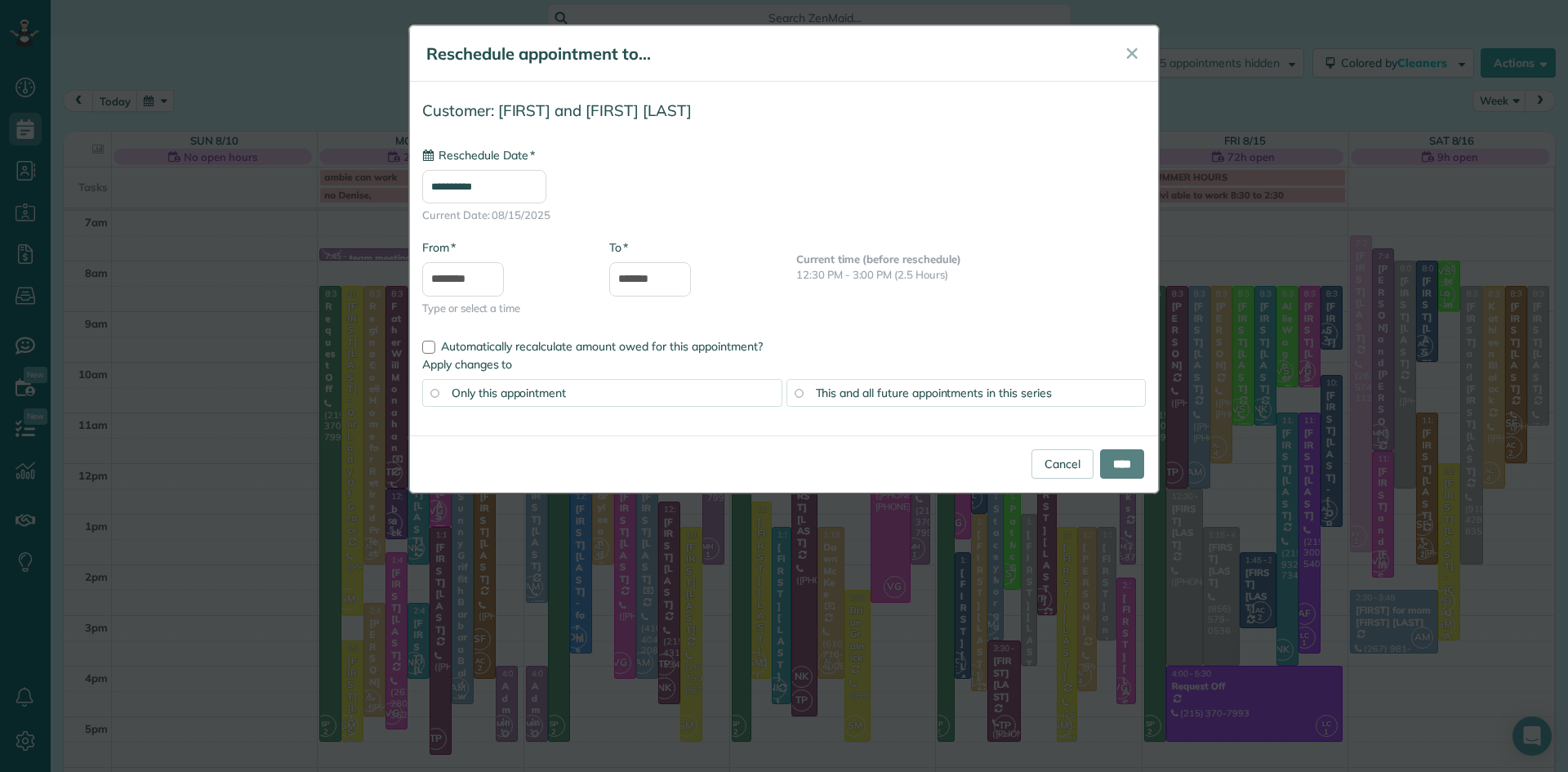 type on "**********" 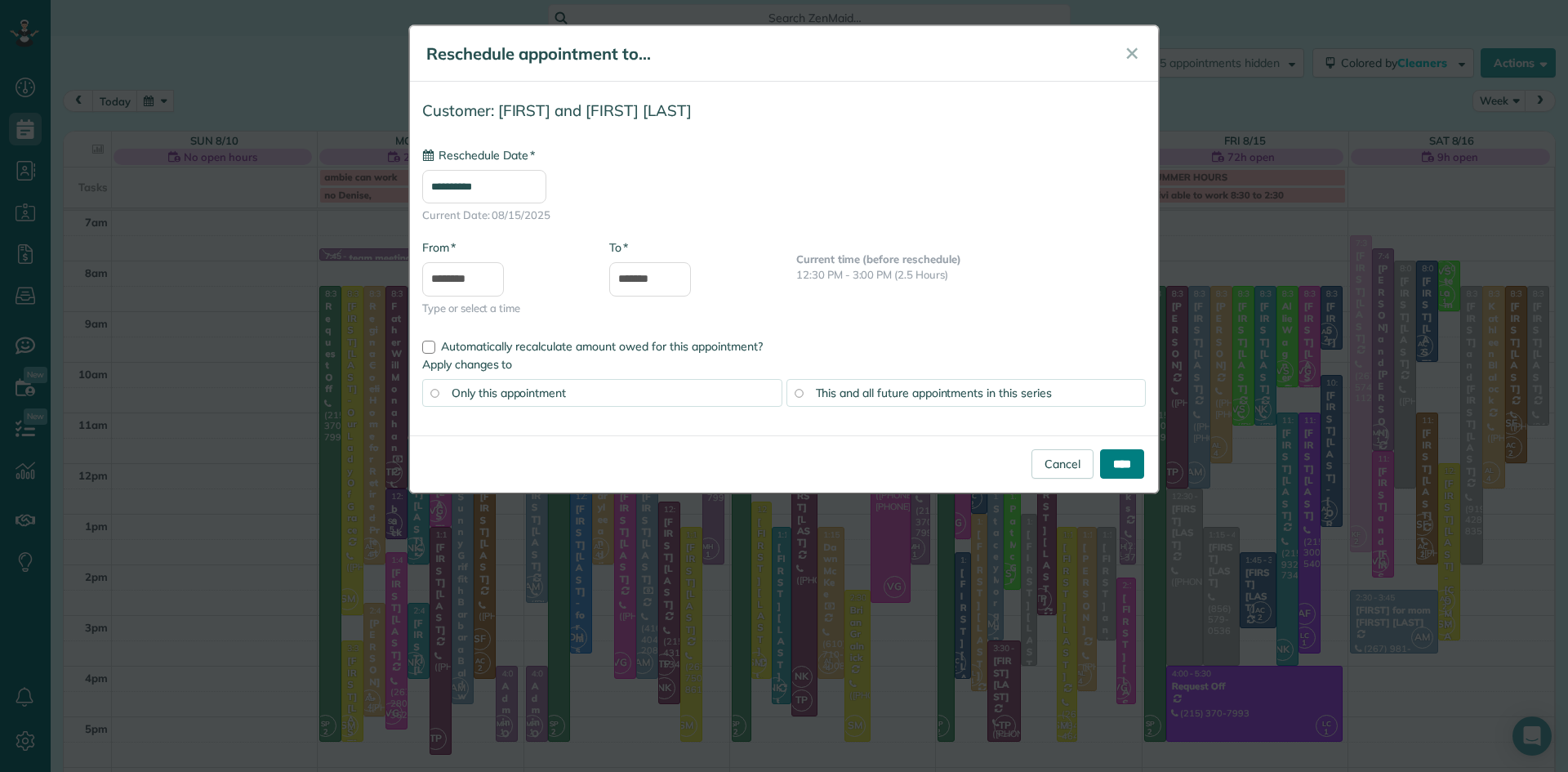 click on "****" at bounding box center (1122, 464) 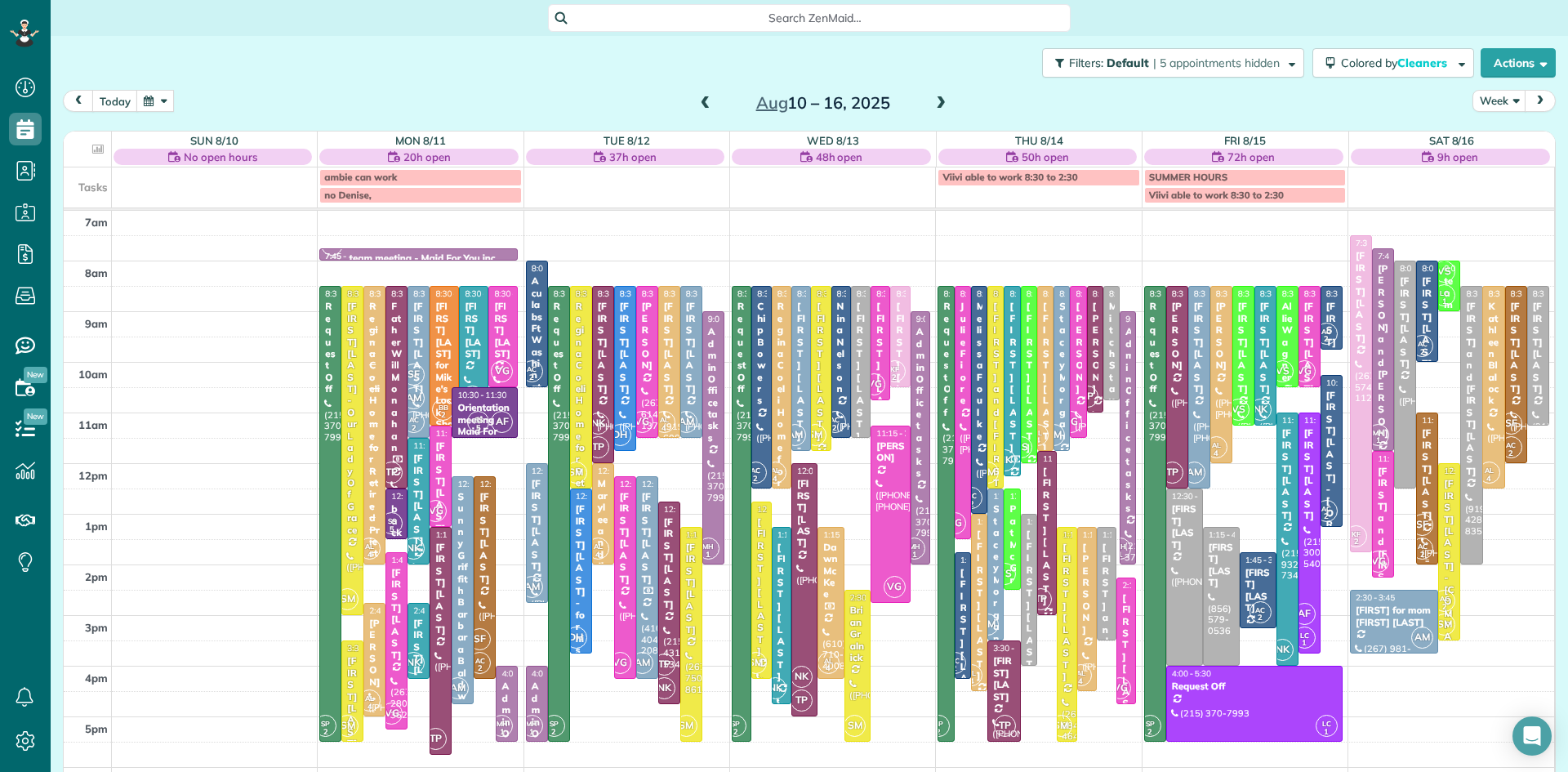 click on "[FIRST] [LAST]" at bounding box center (1427, 474) 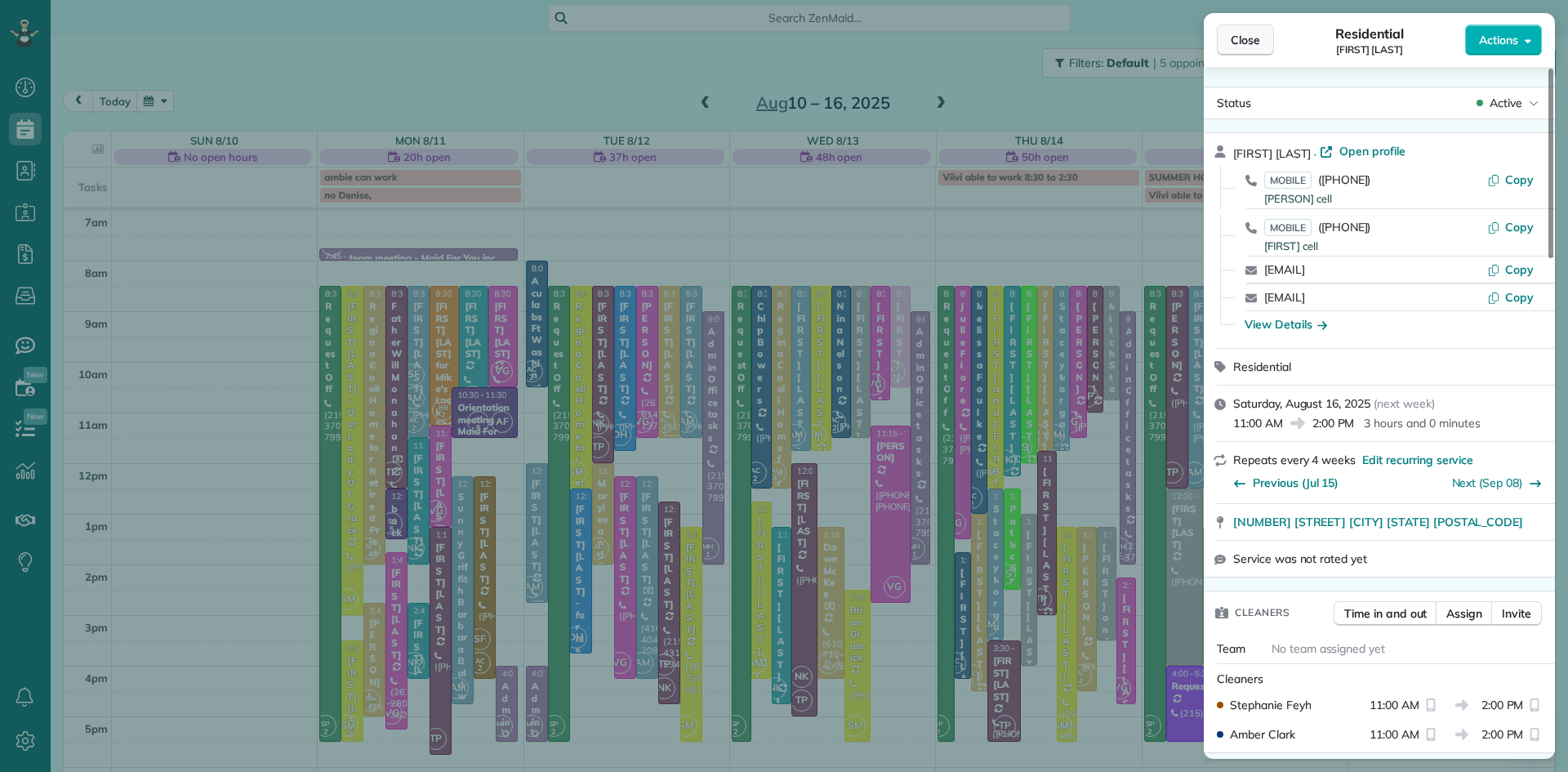 click on "Close" at bounding box center [1245, 40] 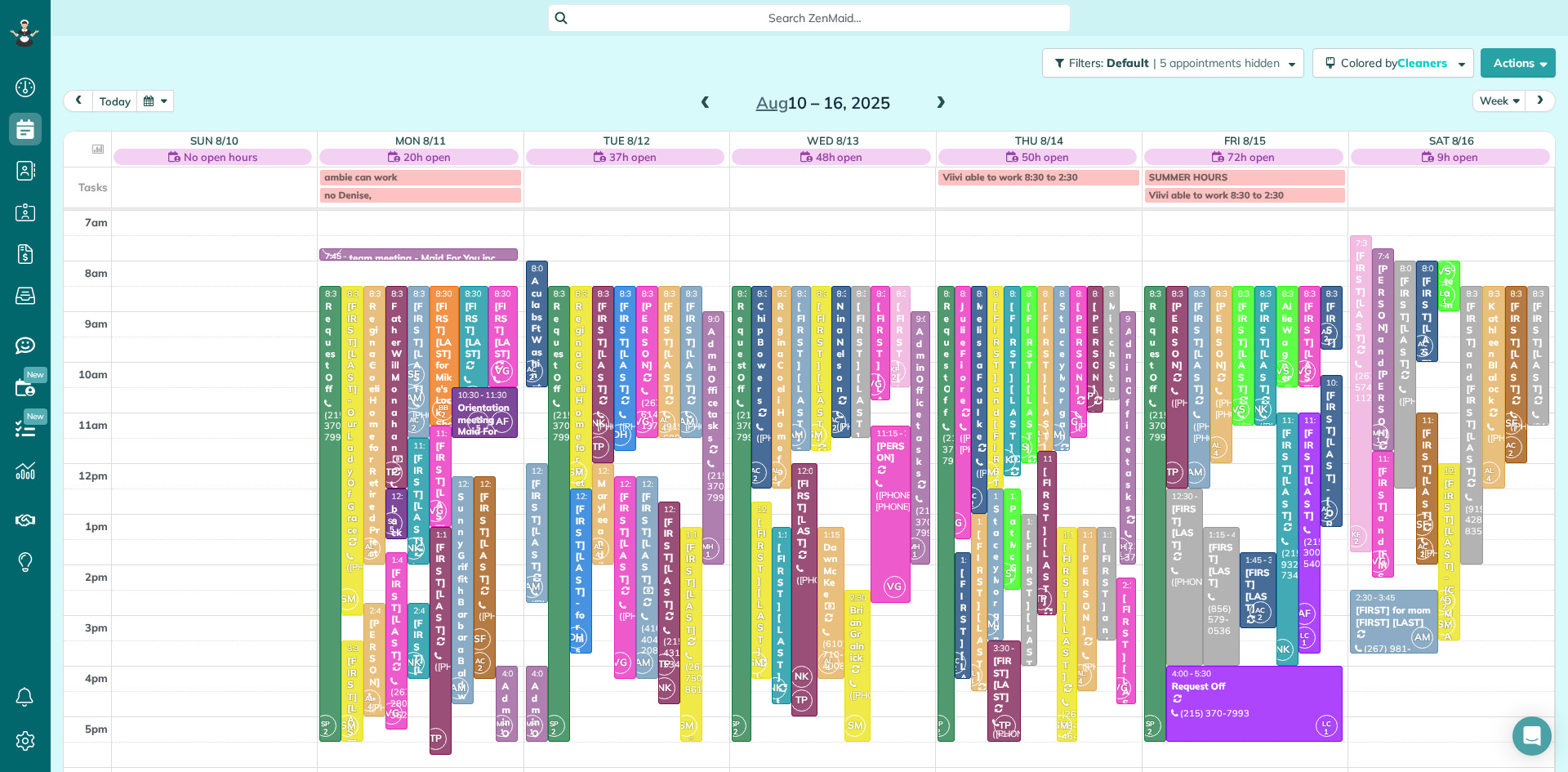 click at bounding box center [691, 635] 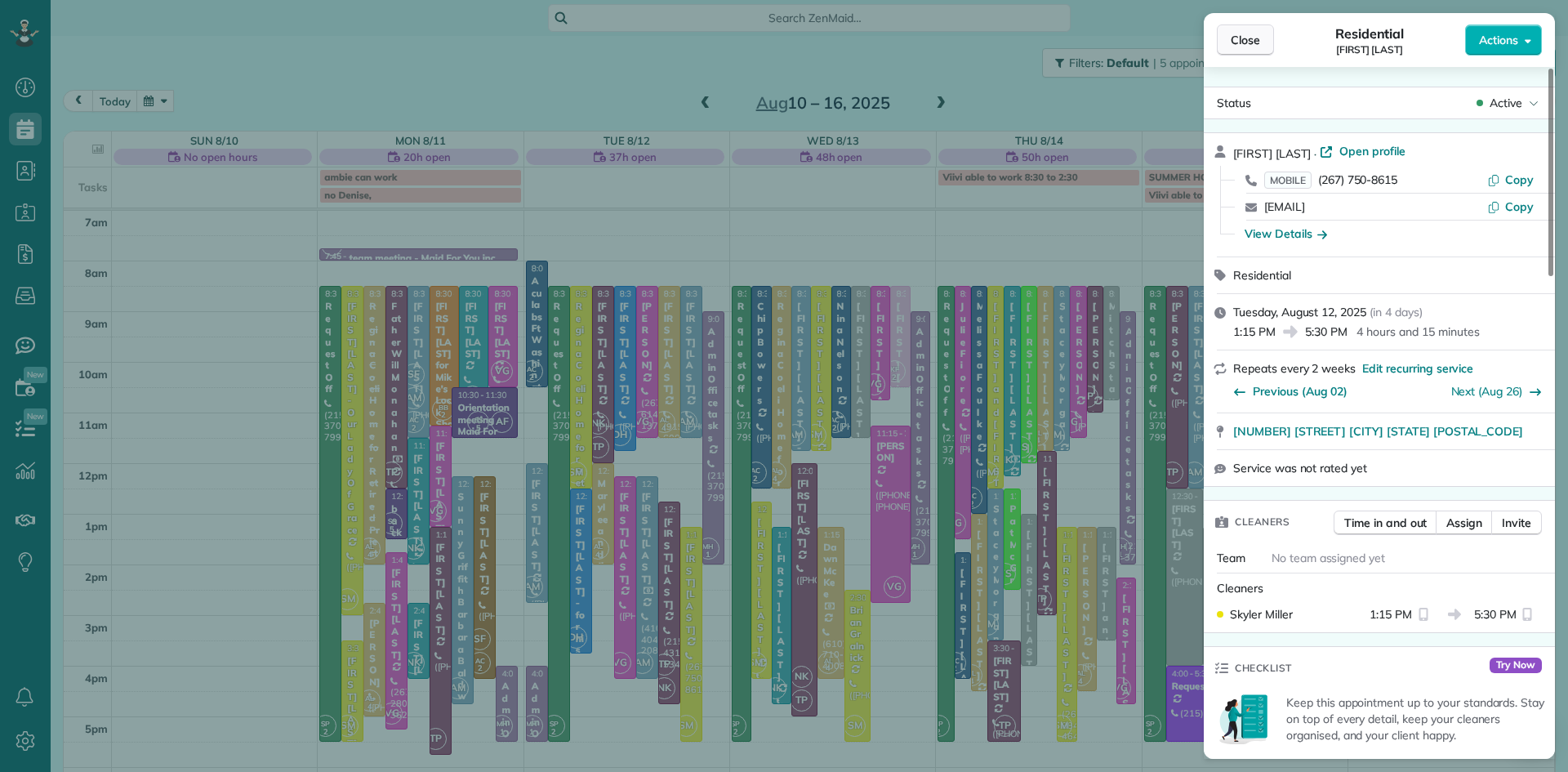 click on "Close" at bounding box center (1245, 40) 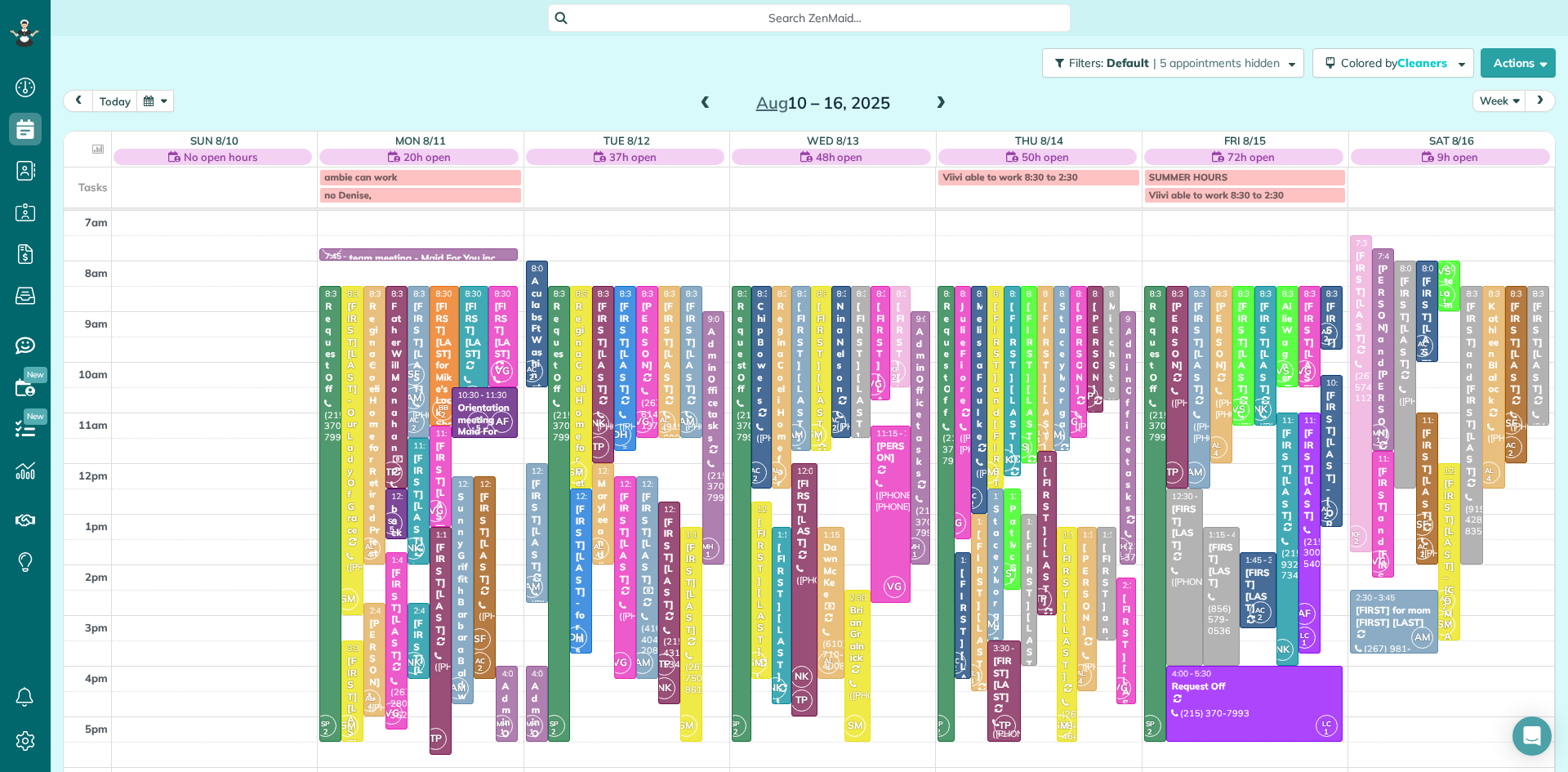 click at bounding box center (625, 368) 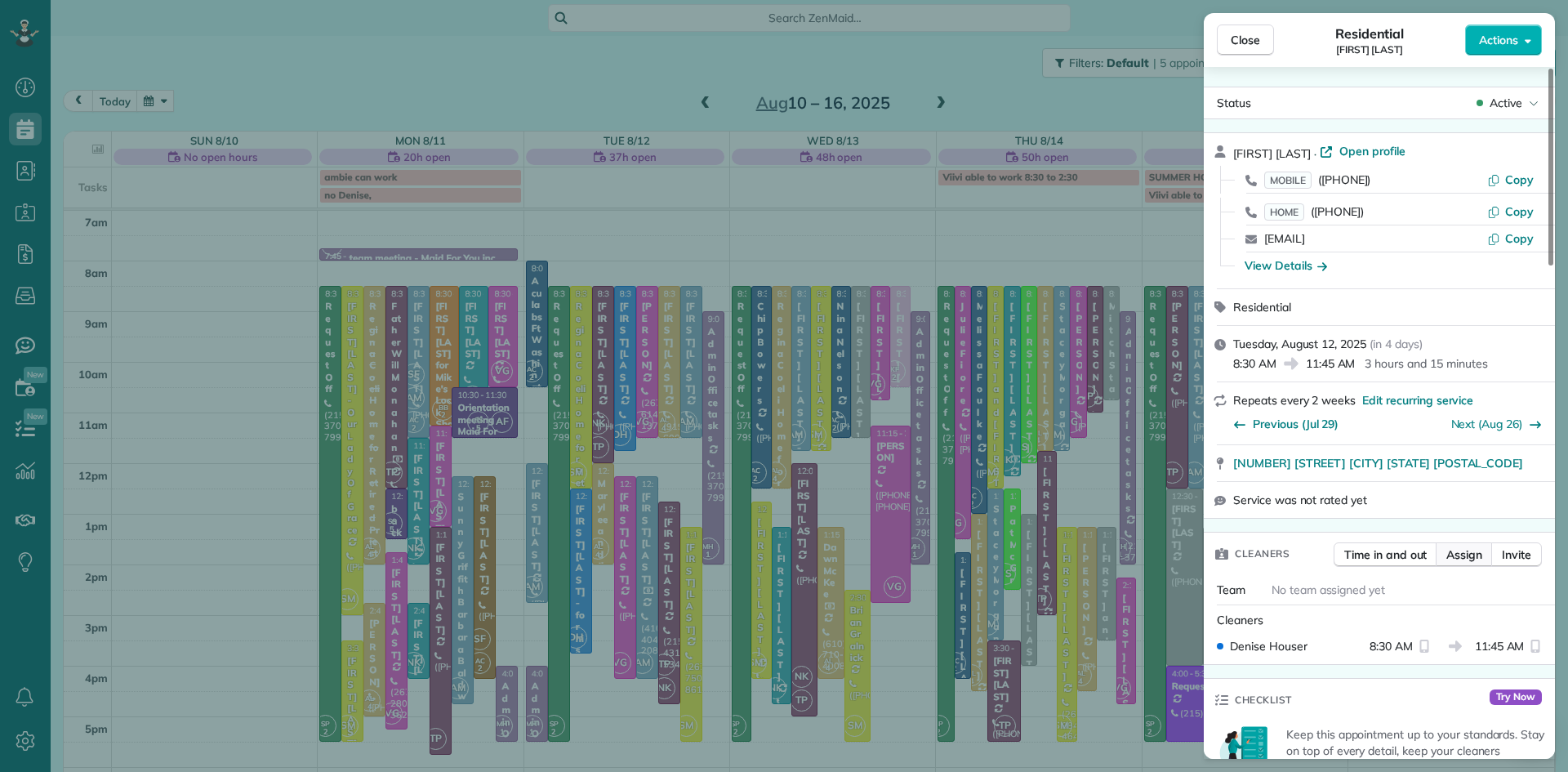 click on "Assign" at bounding box center (1464, 555) 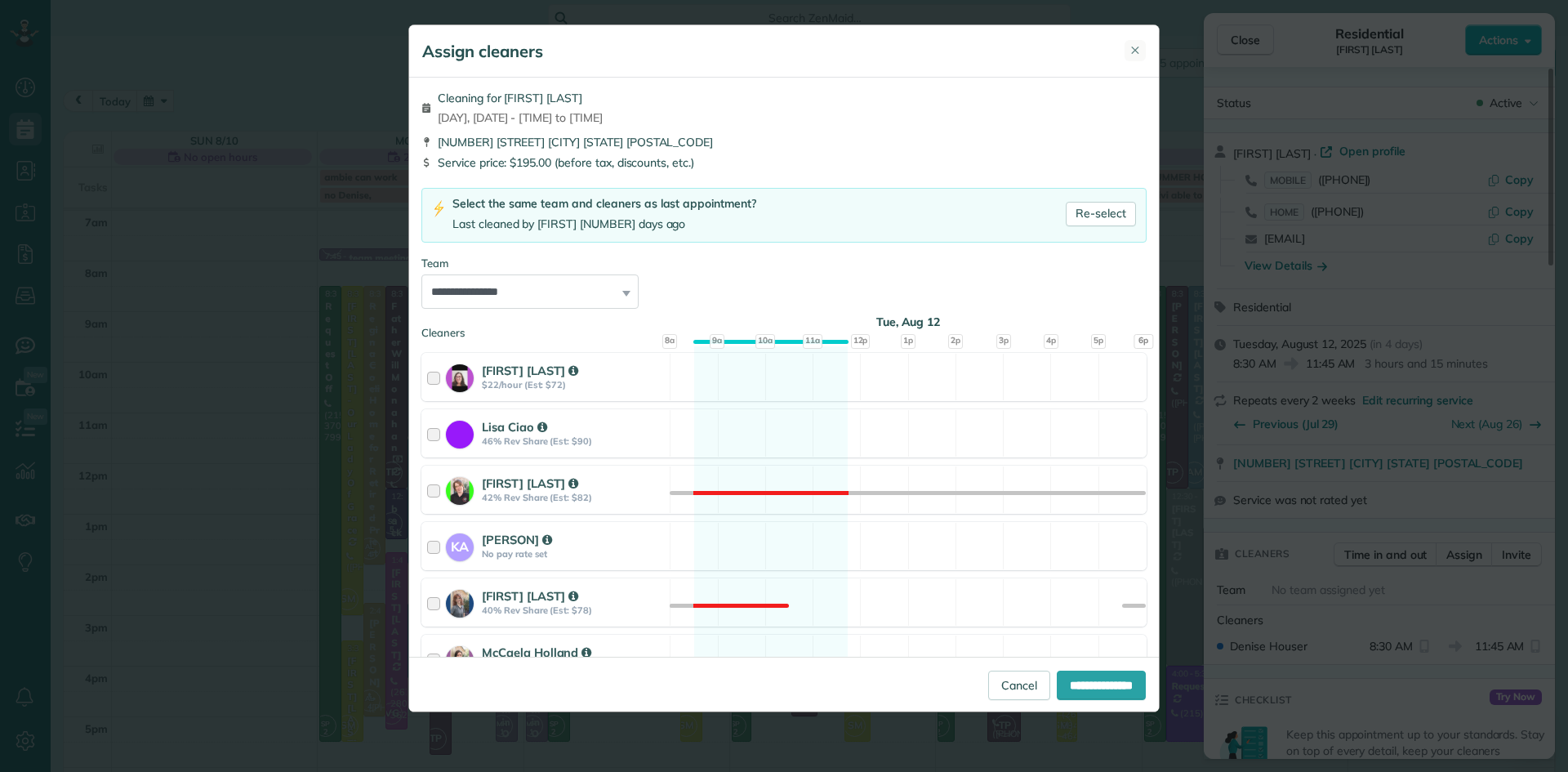 click on "✕" at bounding box center (1135, 50) 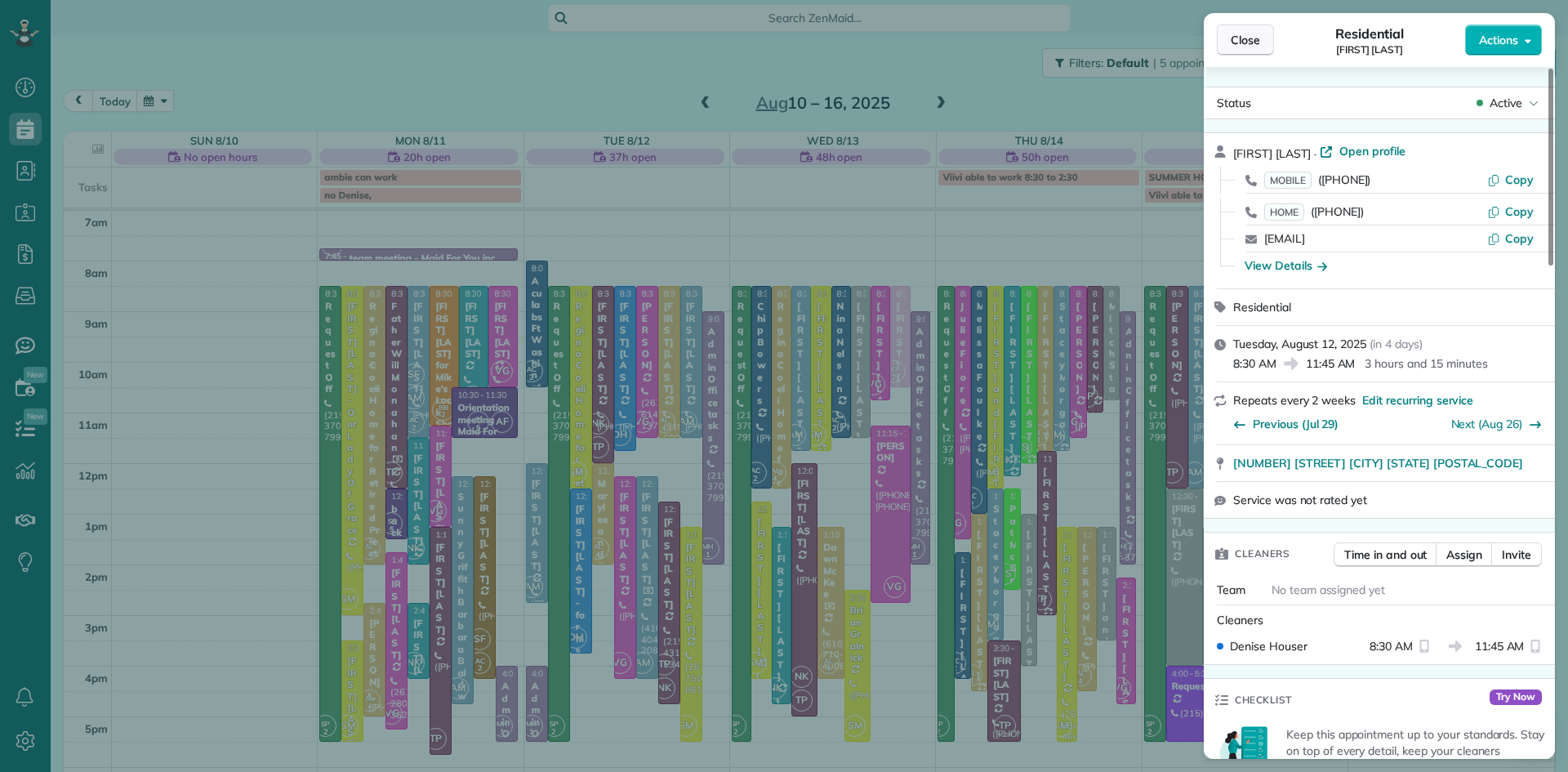 click on "Close" at bounding box center (1245, 40) 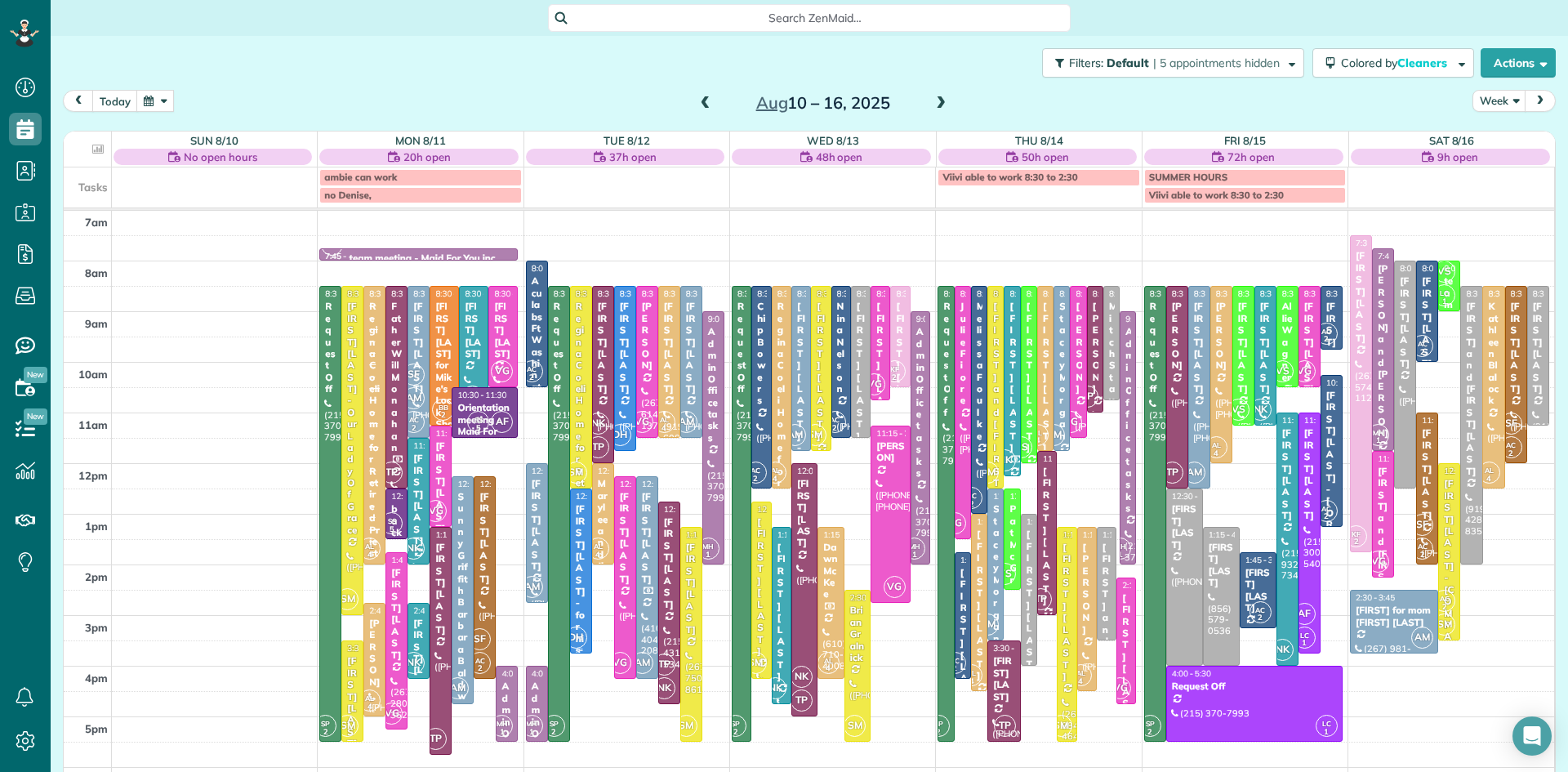 click on "[FIRST] [LAST] - for his dad [FIRST]" at bounding box center [581, 621] 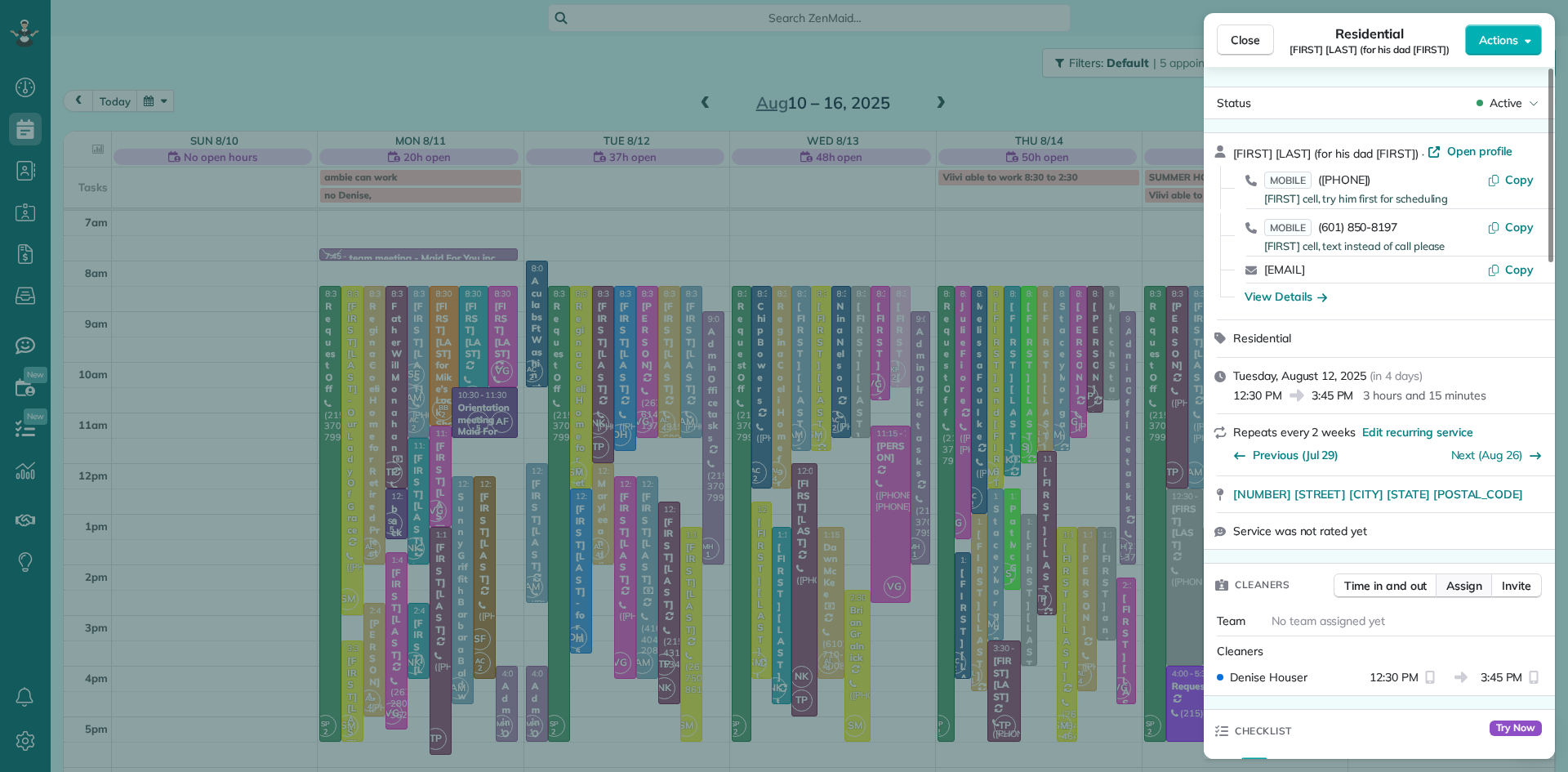 click on "Assign" at bounding box center [1464, 586] 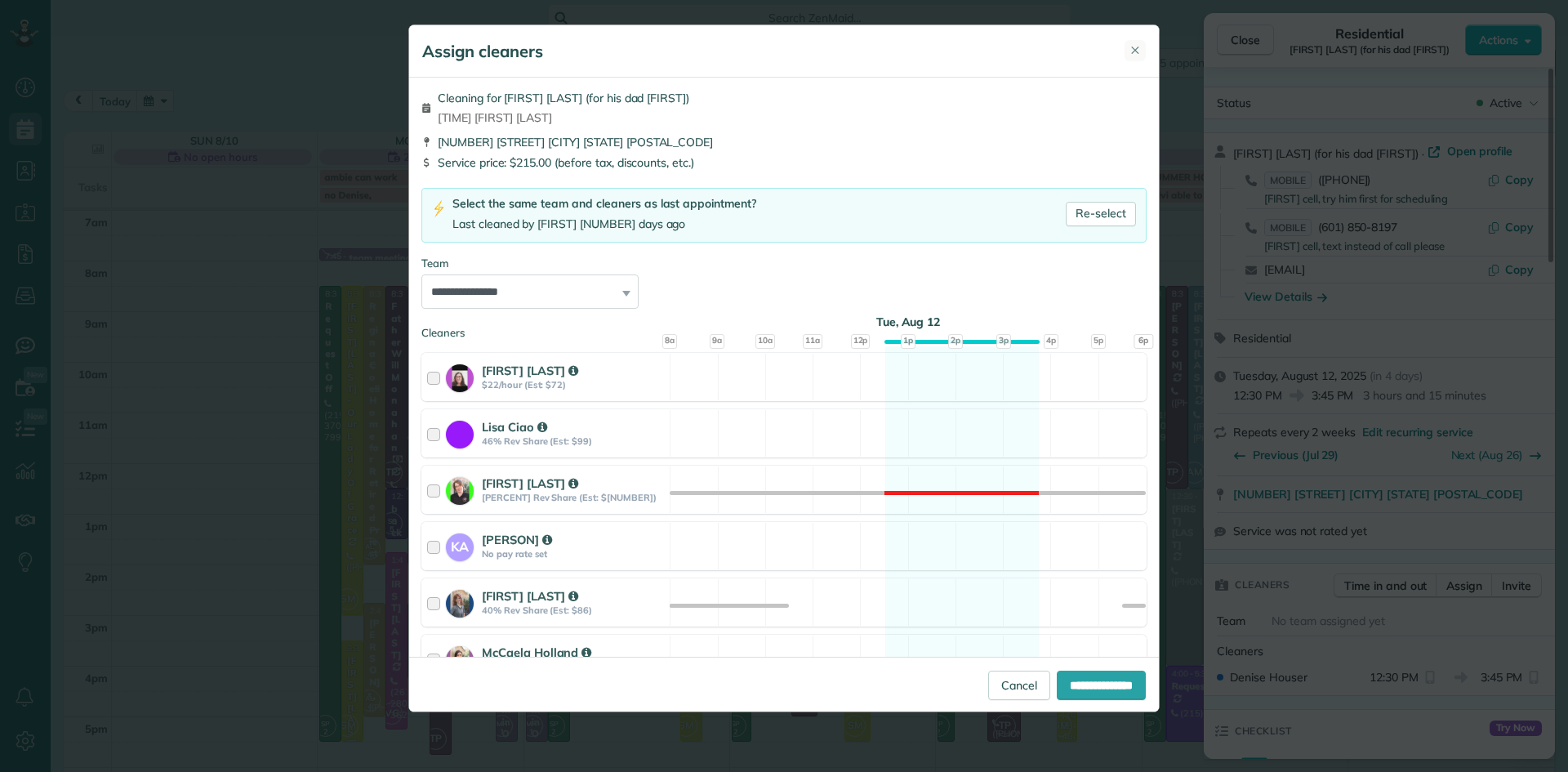 click on "✕" at bounding box center [1135, 51] 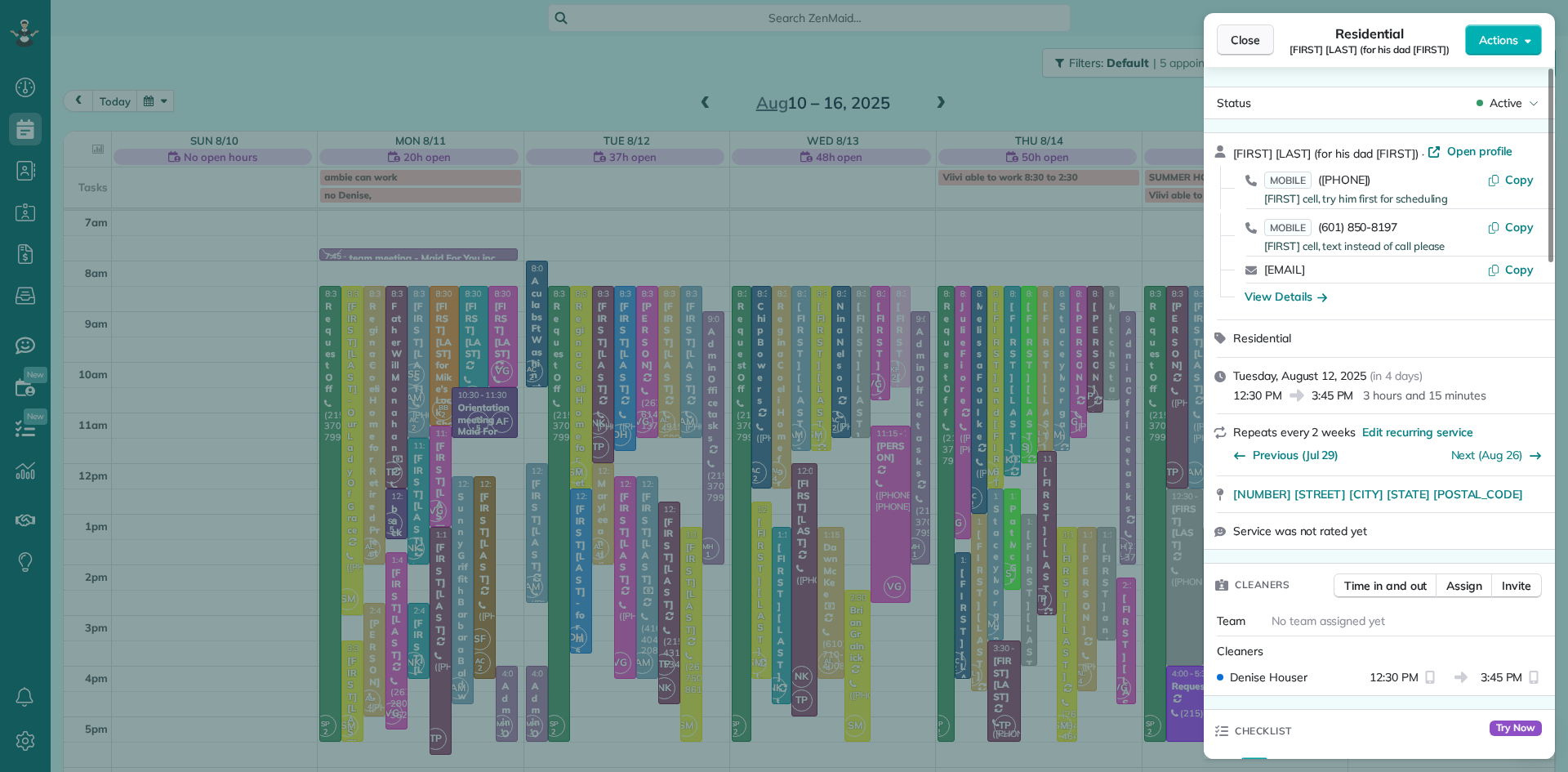 click on "Close" at bounding box center [1245, 40] 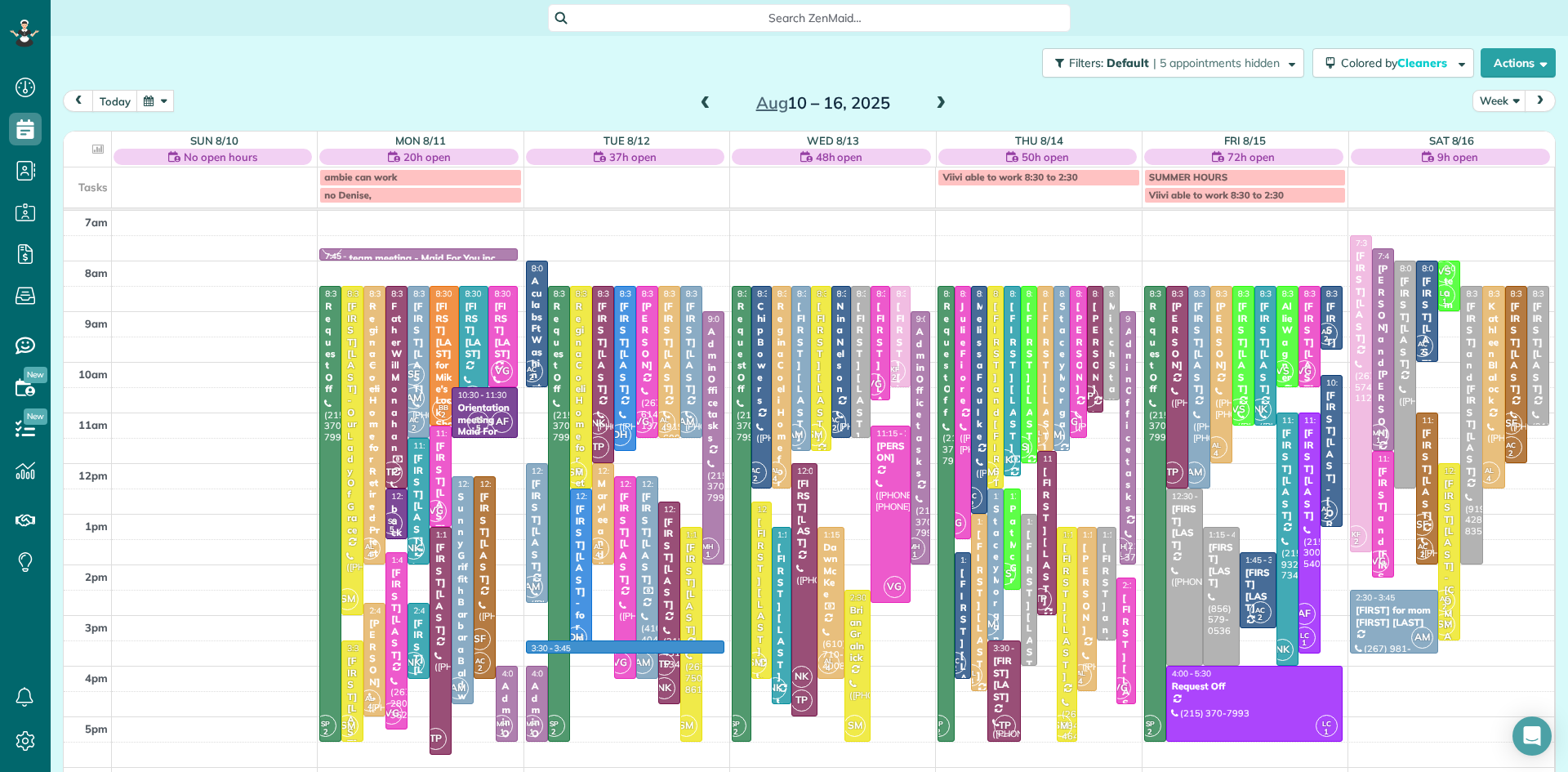 click on "7am 8am 9am 10am 11am 12pm 1pm 2pm 3pm 4pm 5pm 6pm 7pm 8pm BB 2 SF TP DH SP 2 AM VS MH 1 AL 4 AC 2 SM LS 2 LC 1 AF KF 2 VG NK 7:45 - 8:00 team meeting - Maid For You,inc. ([PHONE]) [NUMBER] [STREET] [CITY], [STATE] [POSTAL_CODE] SP 2 8:30 - 5:30 Request Off ([PHONE]) [NUMBER] [STREET] [CITY], [STATE] [POSTAL_CODE] SM 8:30 - 3:00 [FIRST] [LAST] - Our Lady Of Grace ([PHONE]) [NUMBER] [STREET] [CITY], [STATE] [POSTAL_CODE] AL 4 8:30 - 2:00 Regina Coeli Home for Retired Priests - behind Archbishop Wood ([PHONE]) [NUMBER] [STREET] [CITY], [STATE] [POSTAL_CODE] TP 8:30 - 12:30 [FIRST] [LAST] ([PHONE]) [NUMBER] [STREET] [CITY], [STATE] [POSTAL_CODE] SF AM AC 2 8:30 - 11:30 [FIRST] [LAST] ([PHONE]) [NUMBER] [STREET] [CITY], [STATE] [POSTAL_CODE] BB 2 8:30 - 11:15 [FIRST] [LAST] for [COMPANY_NAME] ([PHONE]) [NUMBER] [STREET] [CITY], [STATE] [POSTAL_CODE] NK 8:30 - 11:00 [FIRST] [LAST] ([PHONE]) [NUMBER] [STREET] [CITY], [STATE] [POSTAL_CODE] VG 8:30 - 10:30 [FIRST] [LAST] ([PHONE]) [NUMBER] [STREET] [CITY], [STATE] [POSTAL_CODE] SS 5 AF 10:30 - 11:30 VG 2" at bounding box center [808, 564] 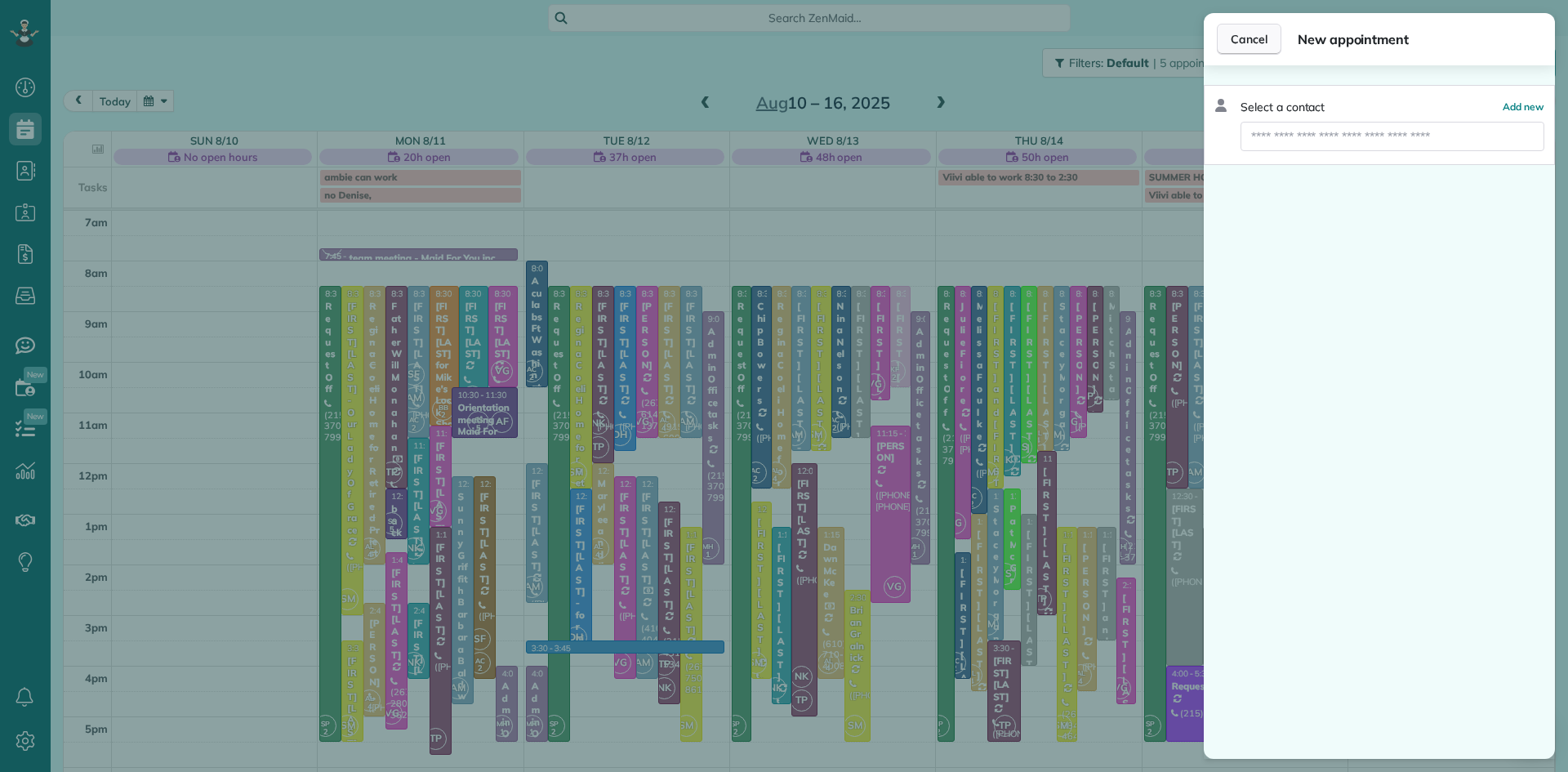 click on "Cancel" at bounding box center (1249, 39) 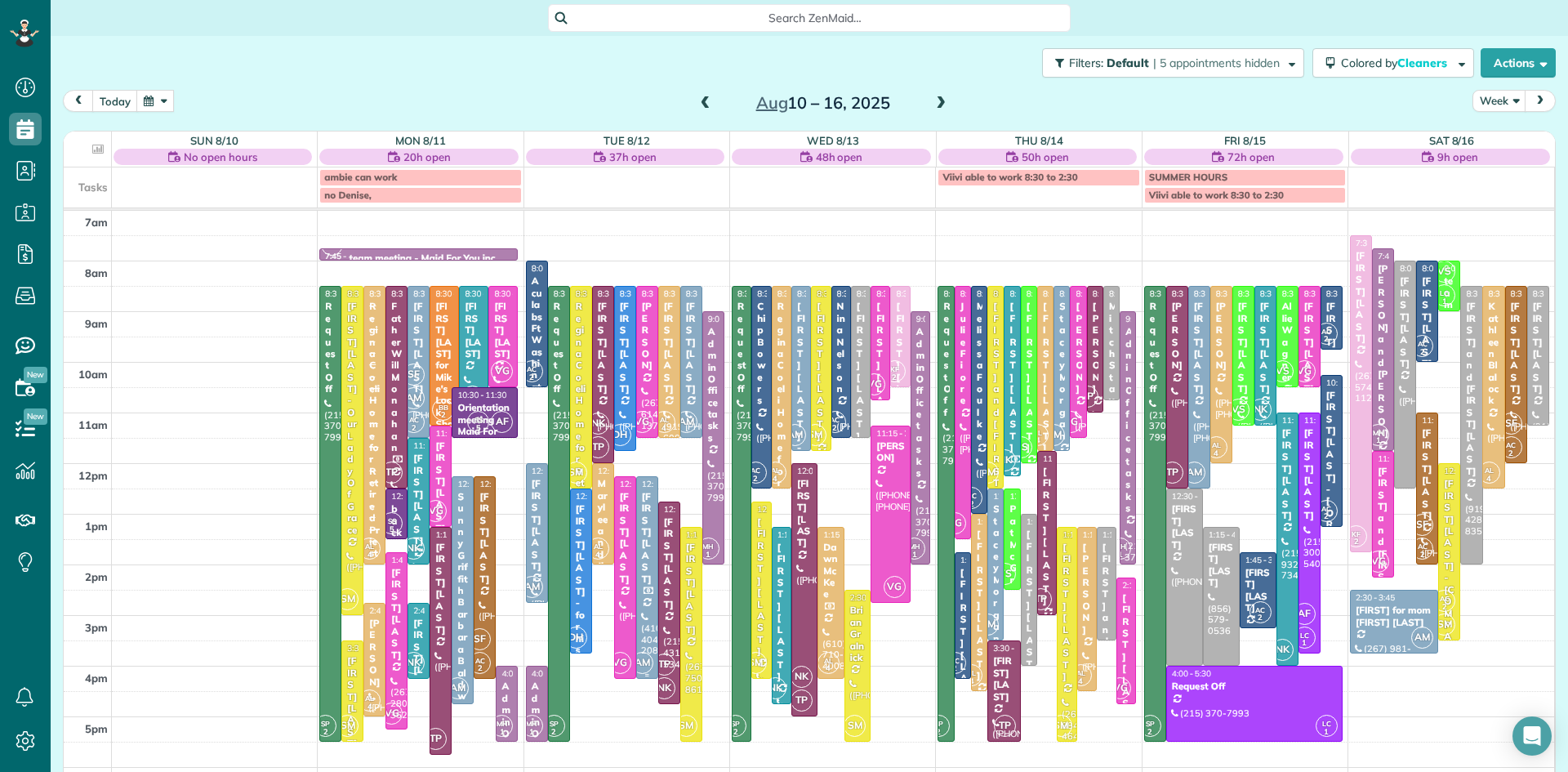 click on "AM" at bounding box center (642, 663) 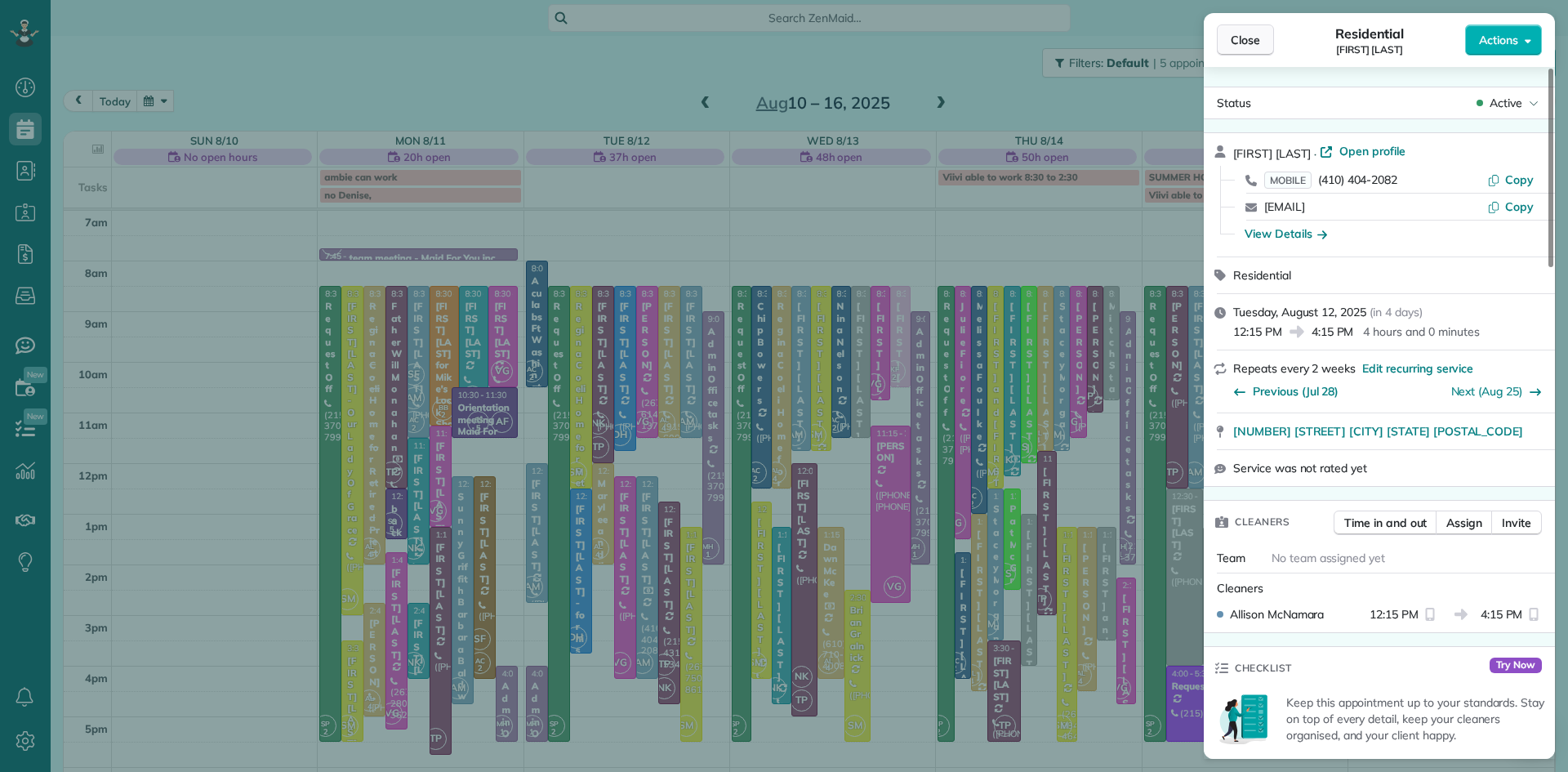click on "Close" at bounding box center (1245, 40) 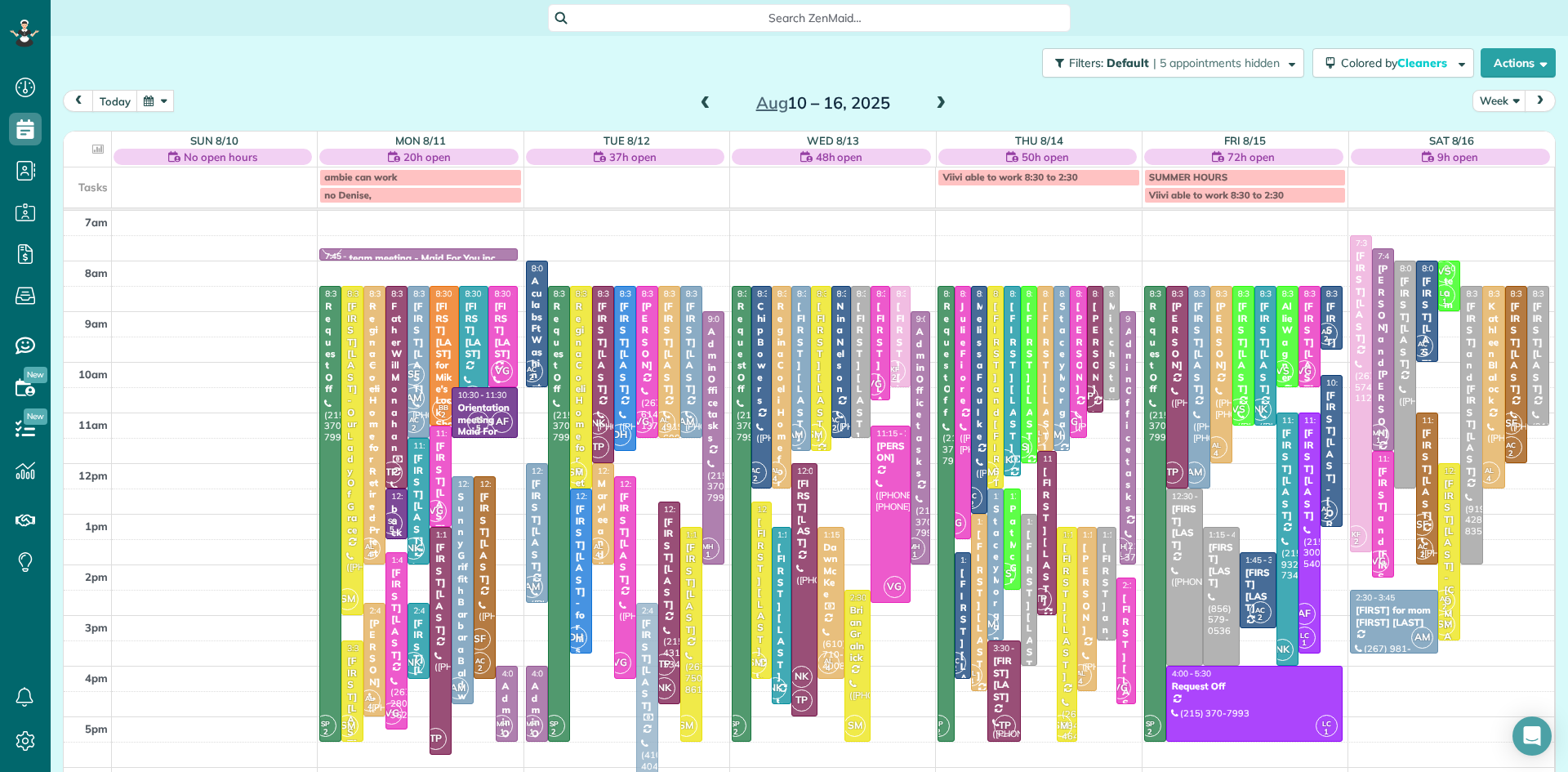 drag, startPoint x: 647, startPoint y: 515, endPoint x: 658, endPoint y: 640, distance: 125.48307 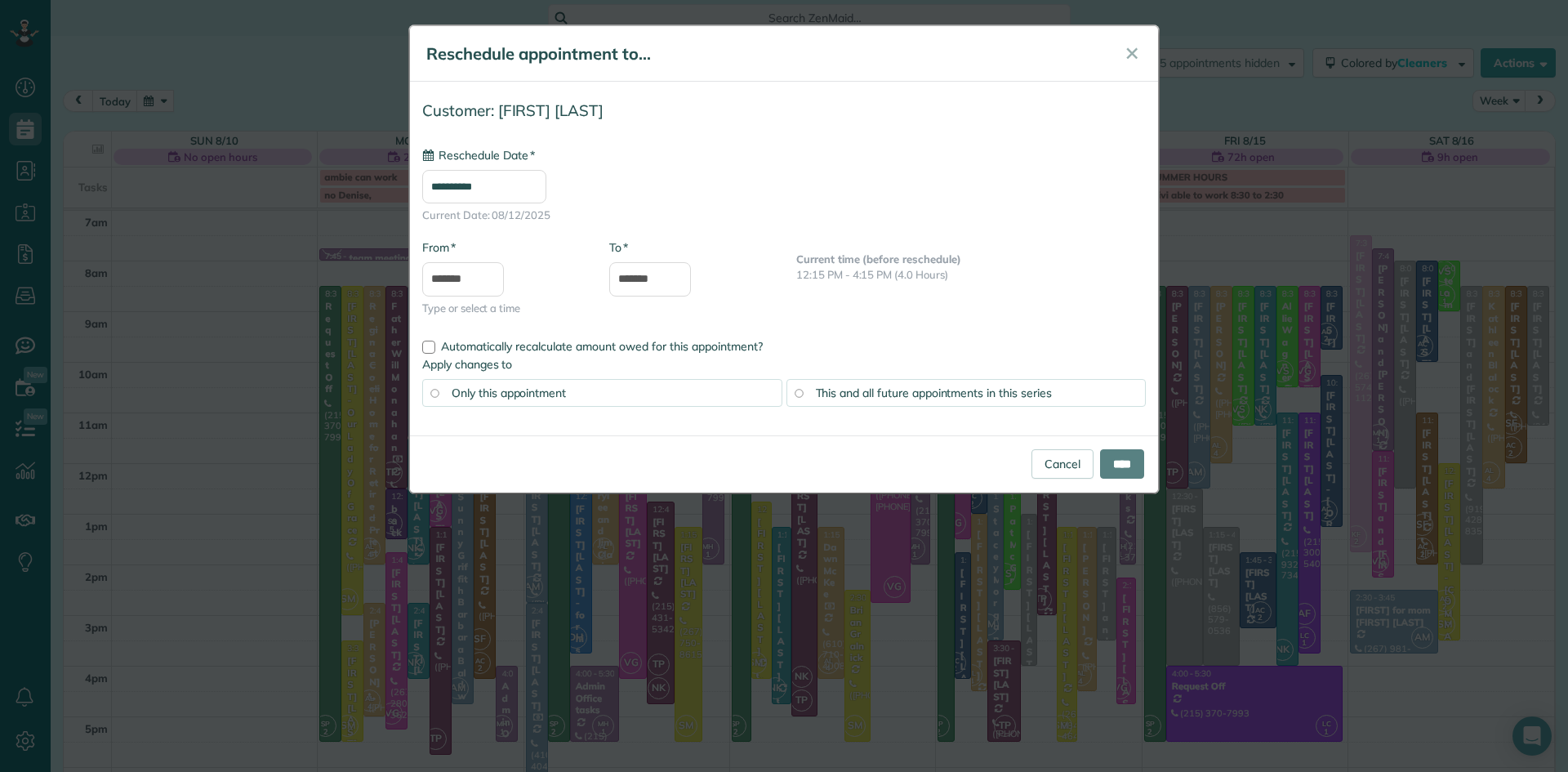 type on "**********" 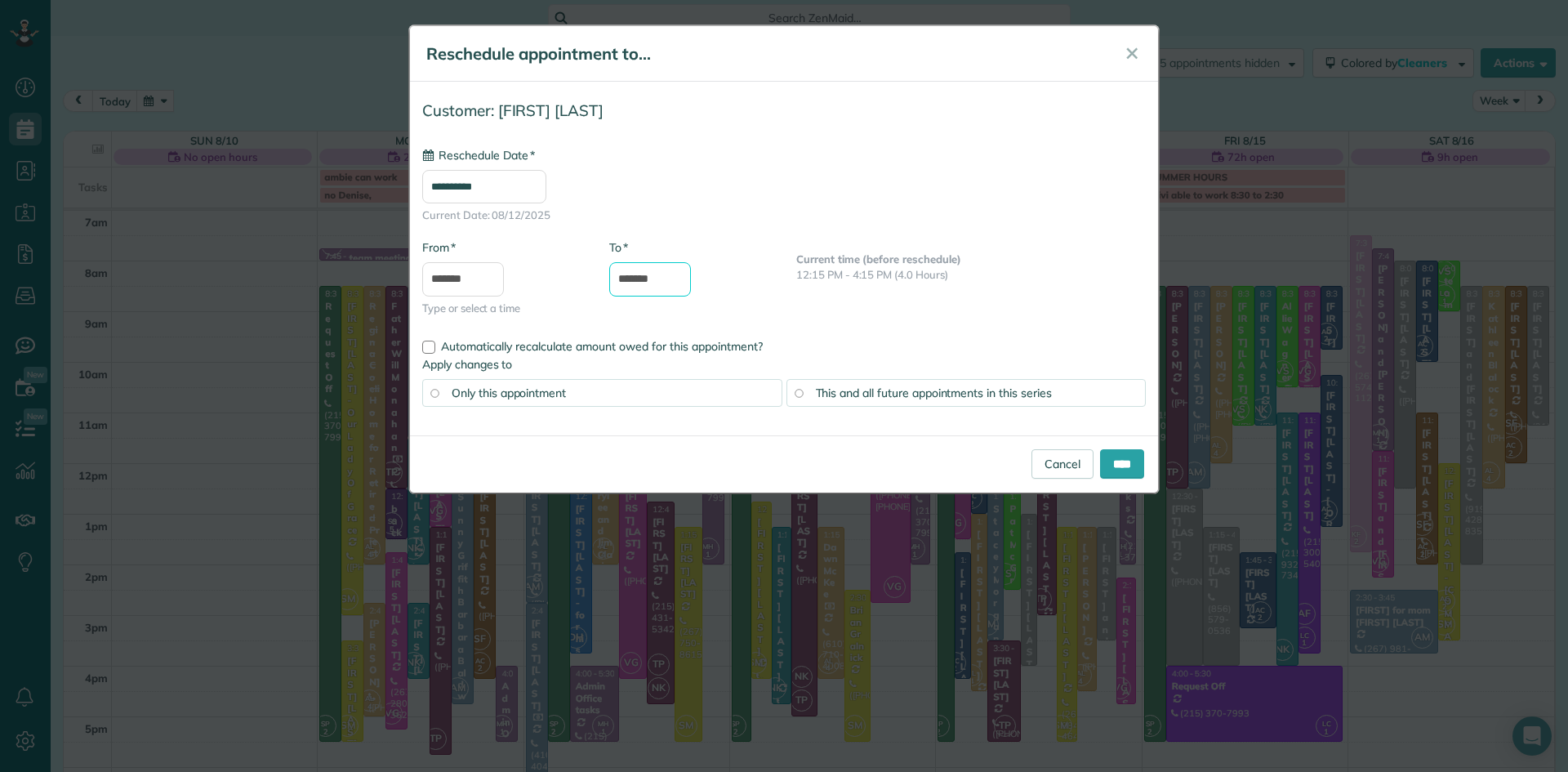 click on "*******" at bounding box center [650, 279] 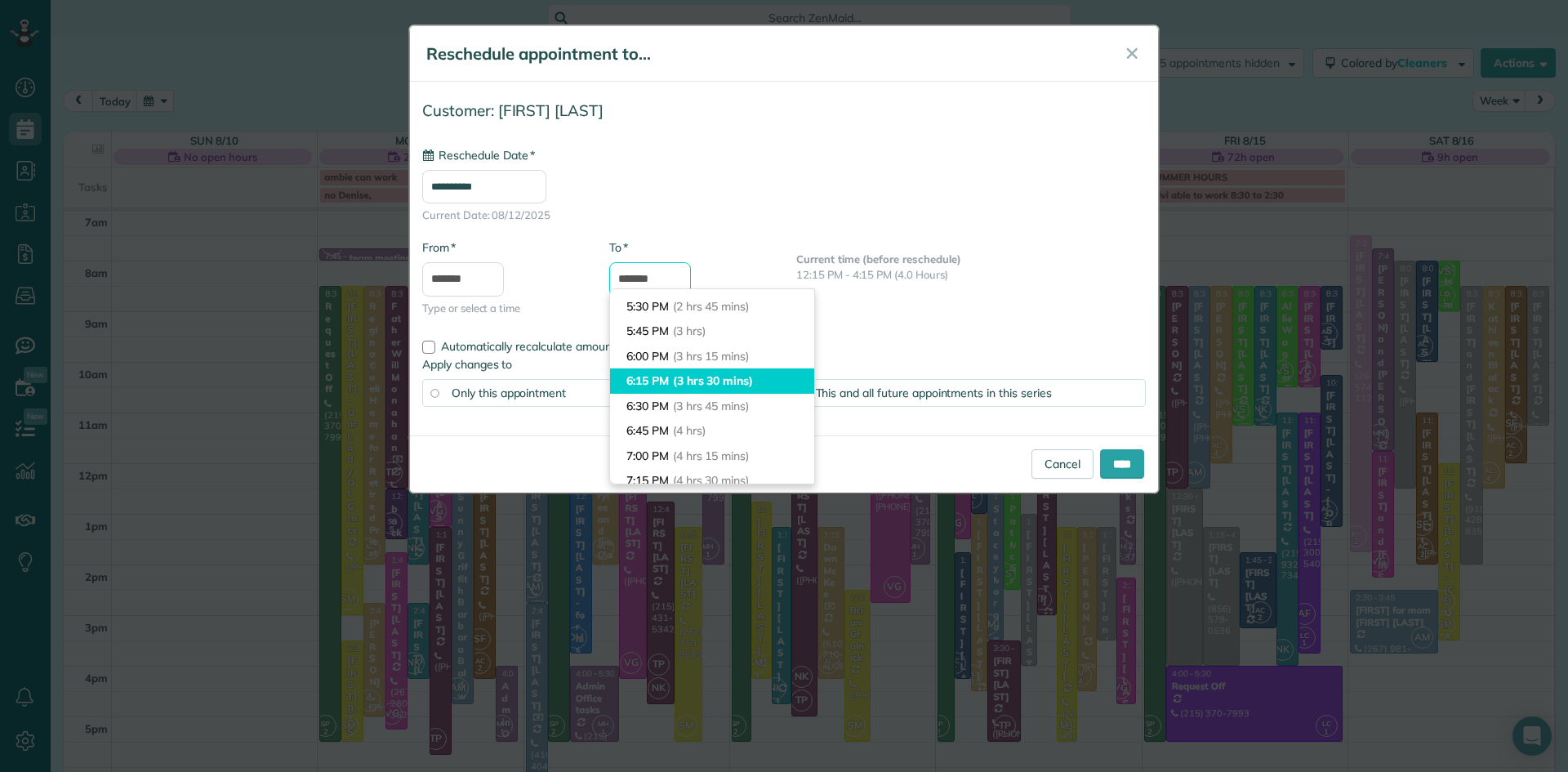 scroll, scrollTop: 150, scrollLeft: 0, axis: vertical 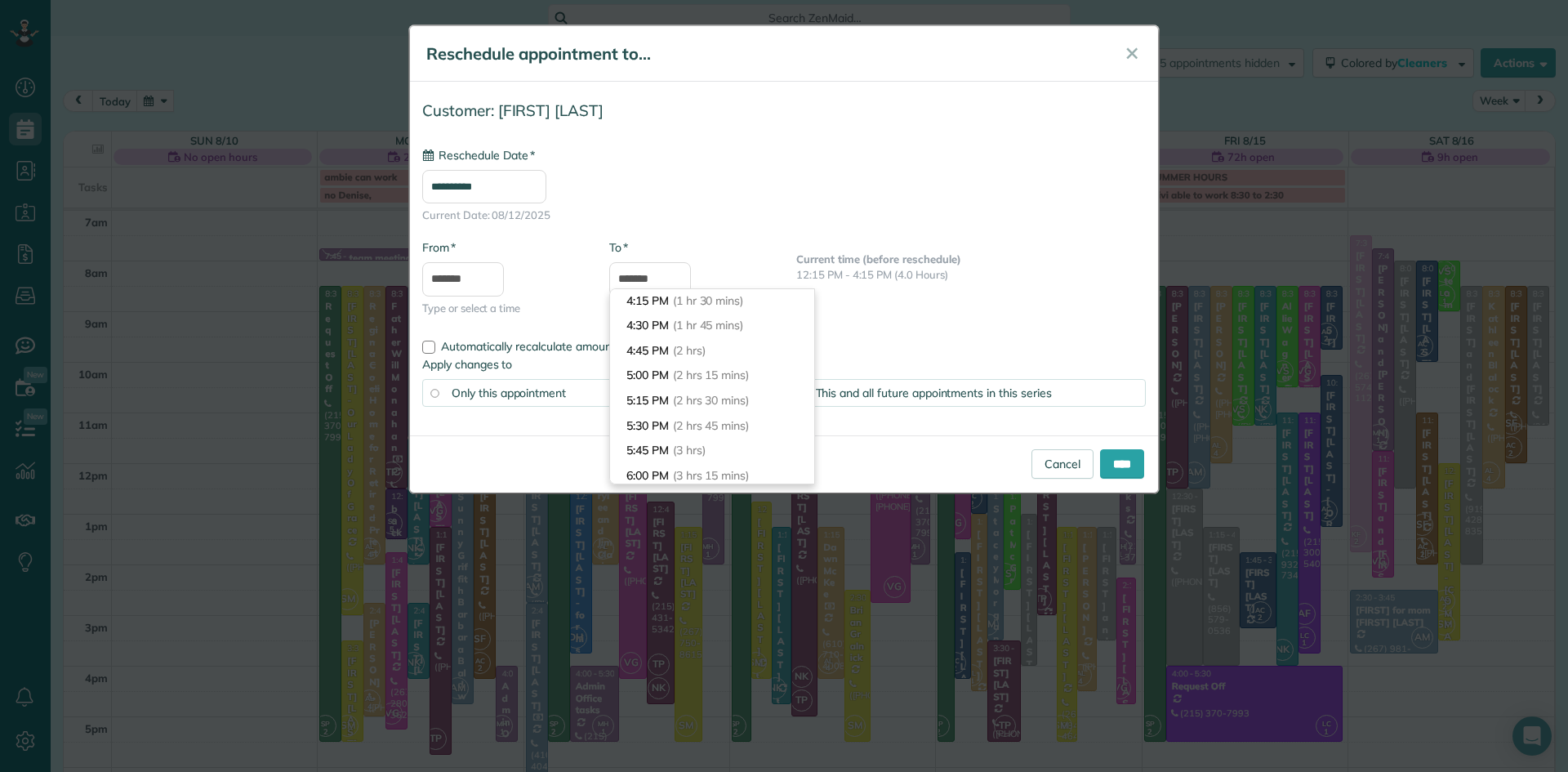 type on "*******" 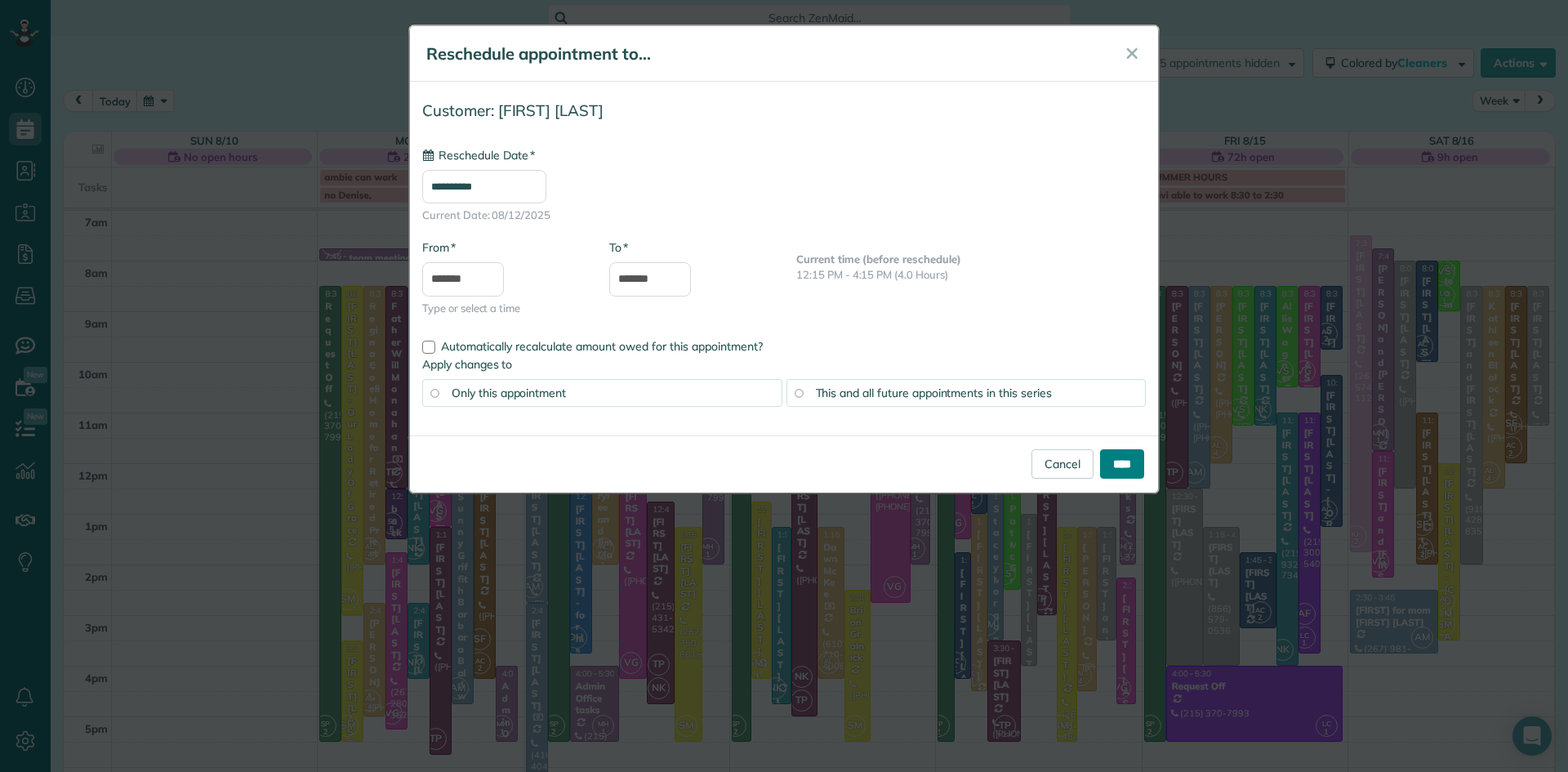 click on "****" at bounding box center (1122, 464) 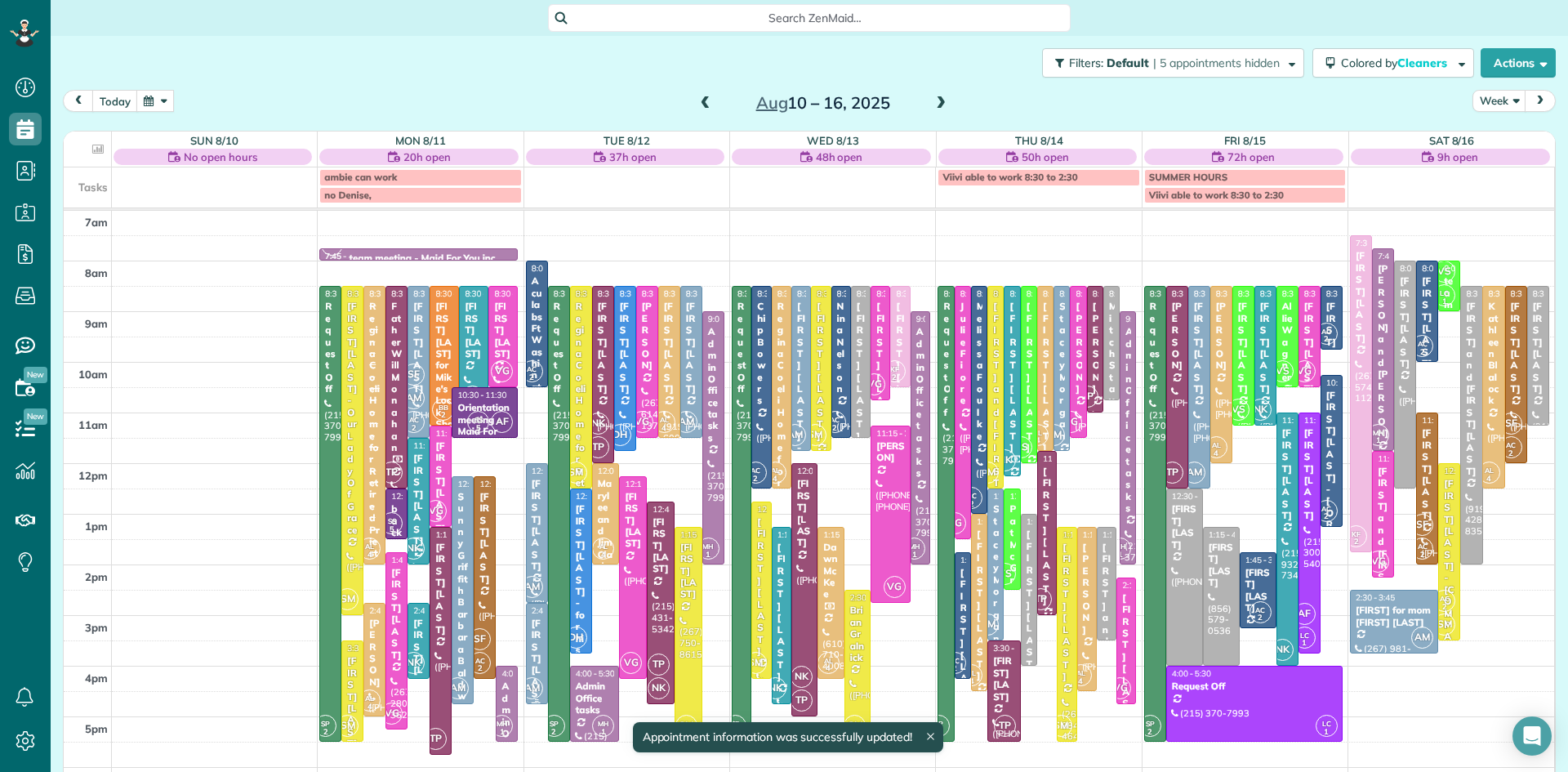 click on "[FIRST] [LAST]" at bounding box center [537, 664] 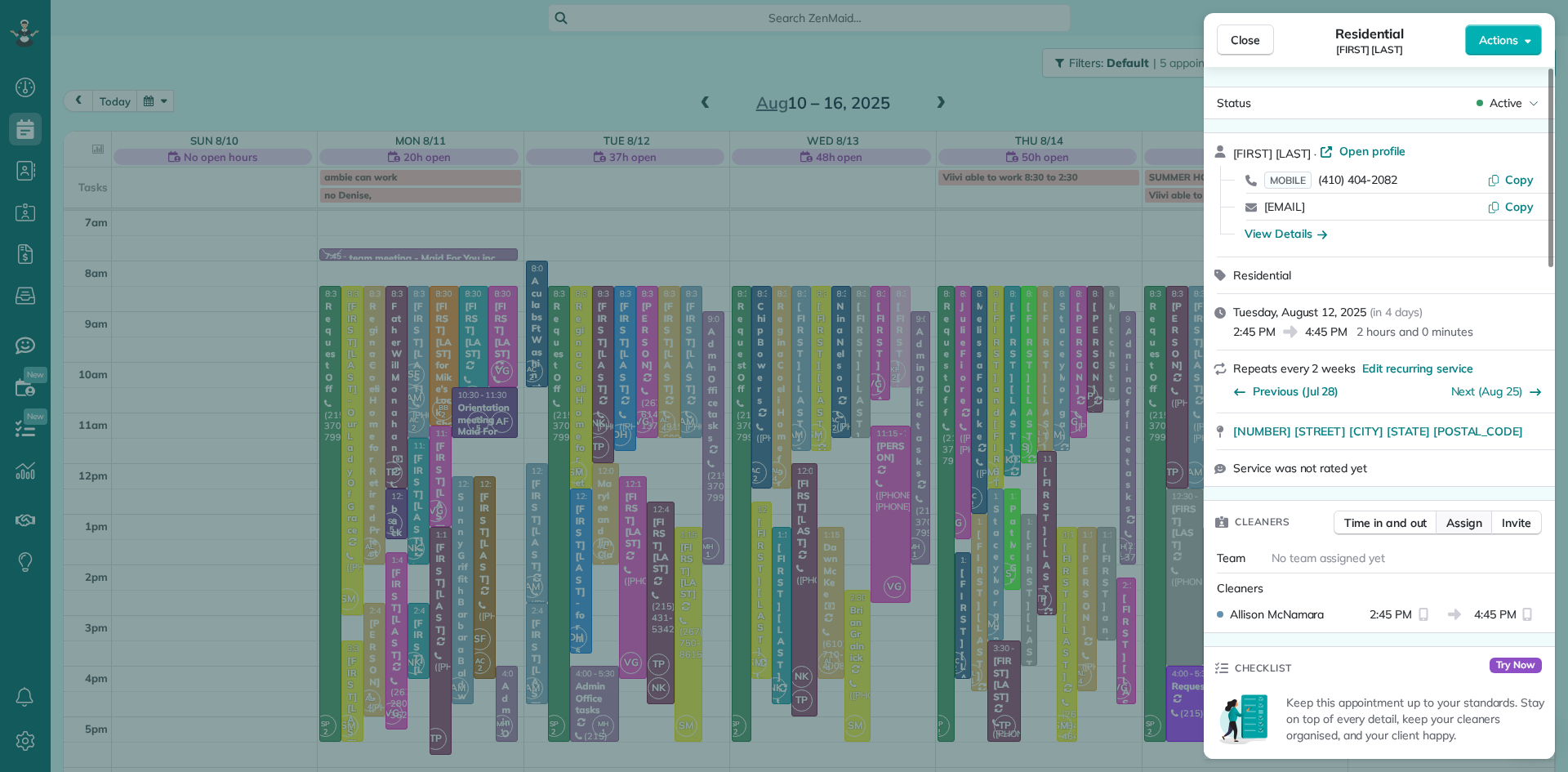 click on "Assign" at bounding box center [1464, 523] 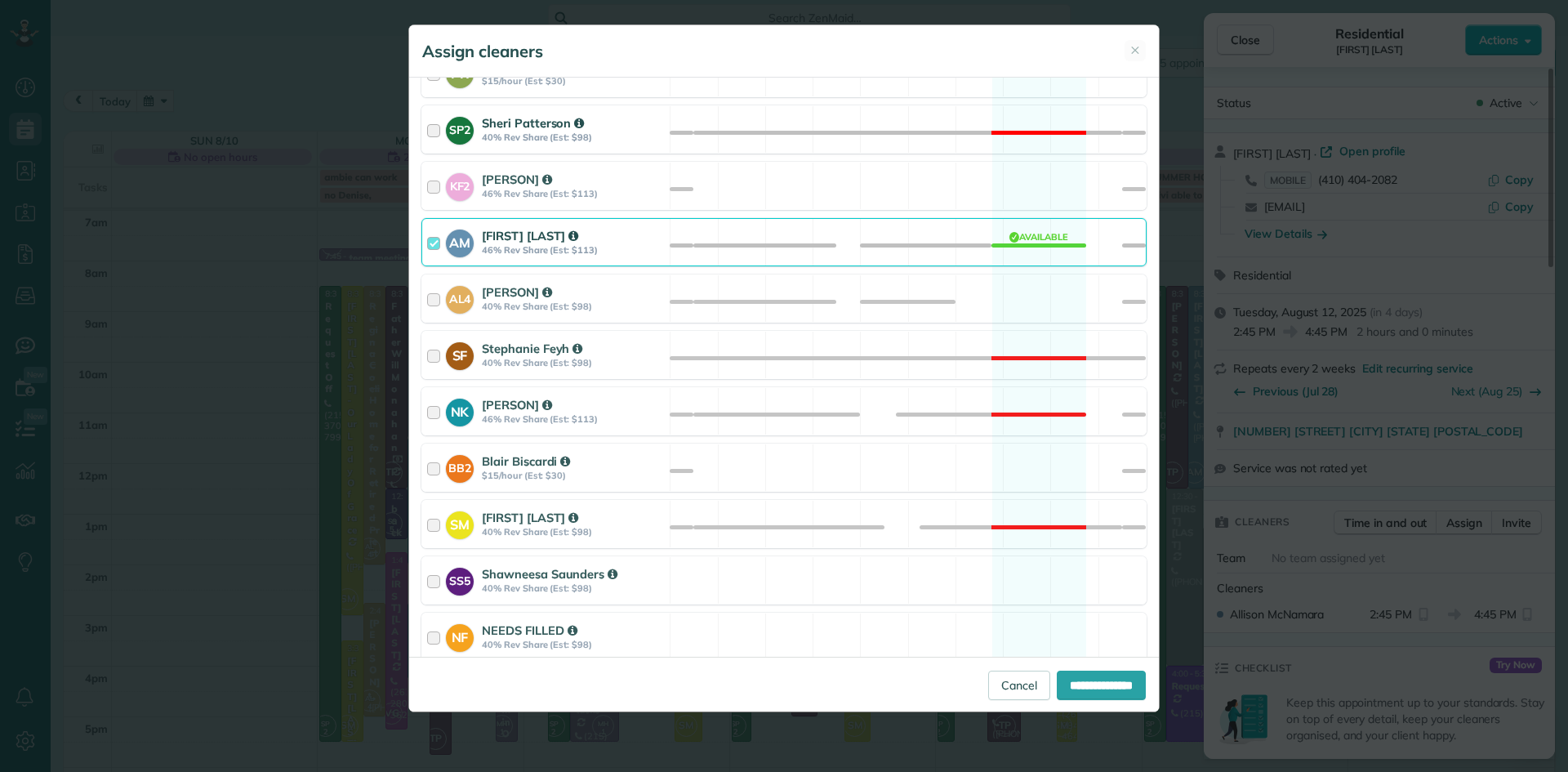 scroll, scrollTop: 931, scrollLeft: 0, axis: vertical 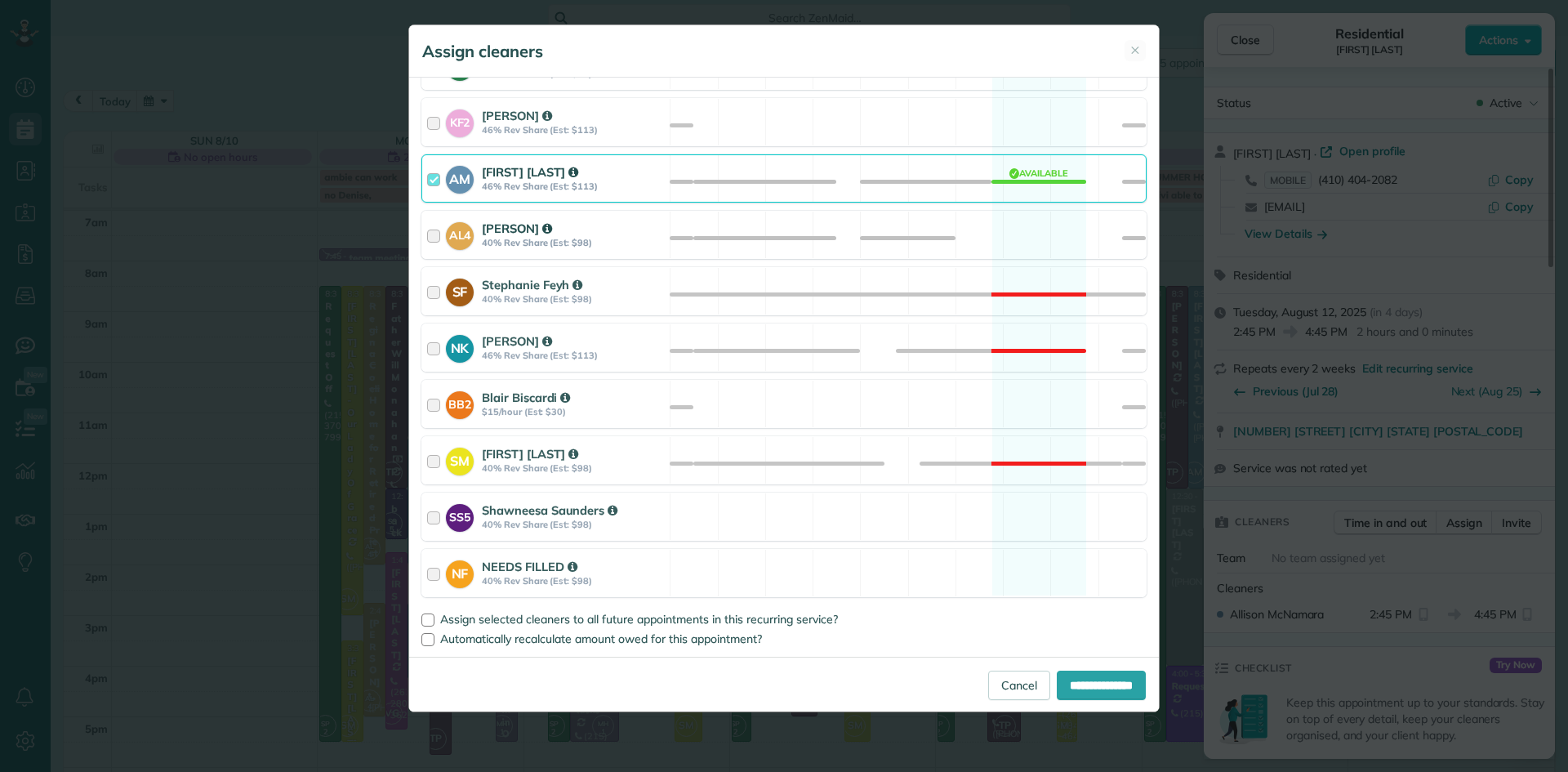 click on "40% Rev Share (Est: $98)" at bounding box center [573, 243] 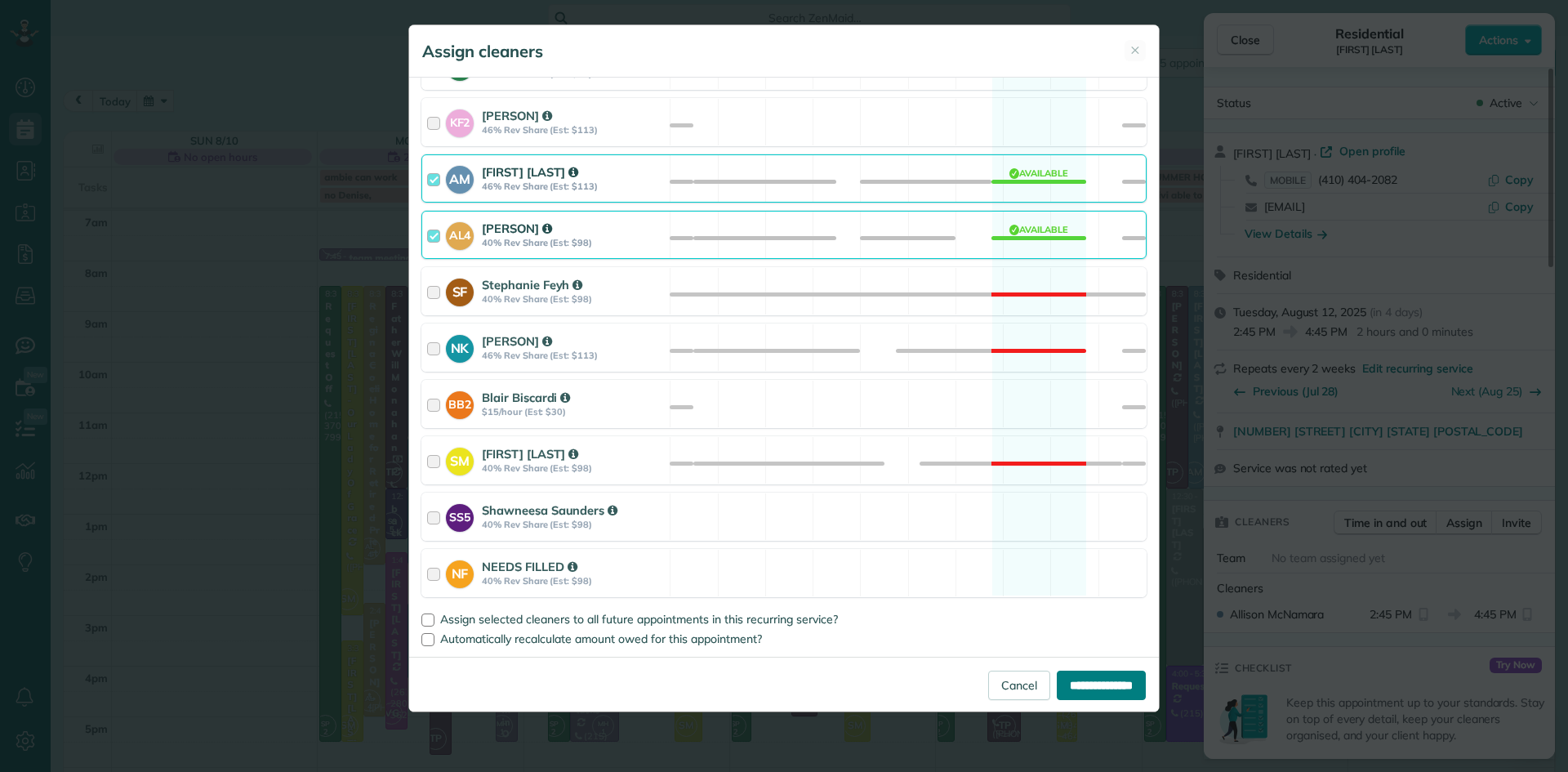 click on "**********" at bounding box center (1101, 685) 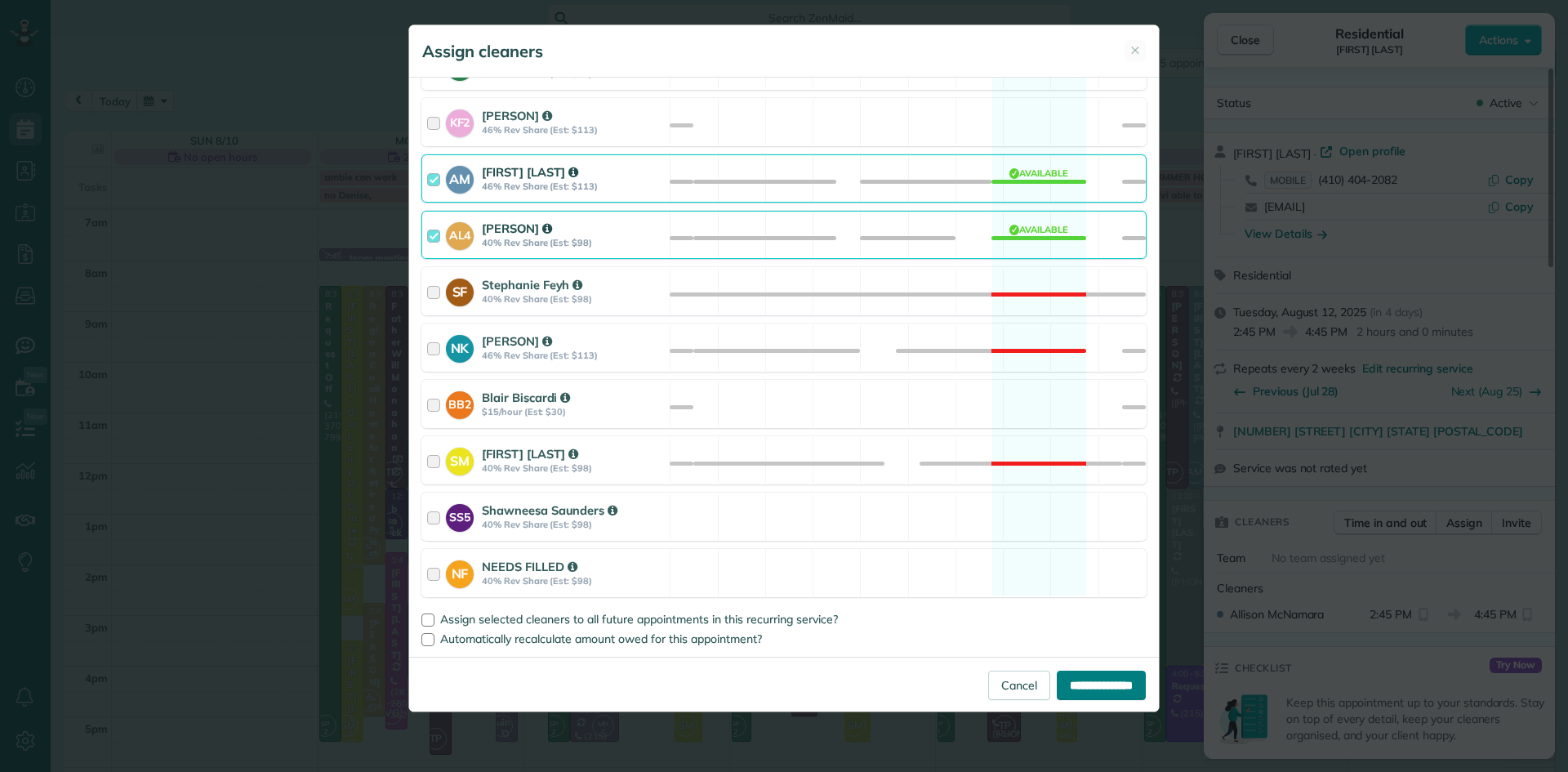 type on "**********" 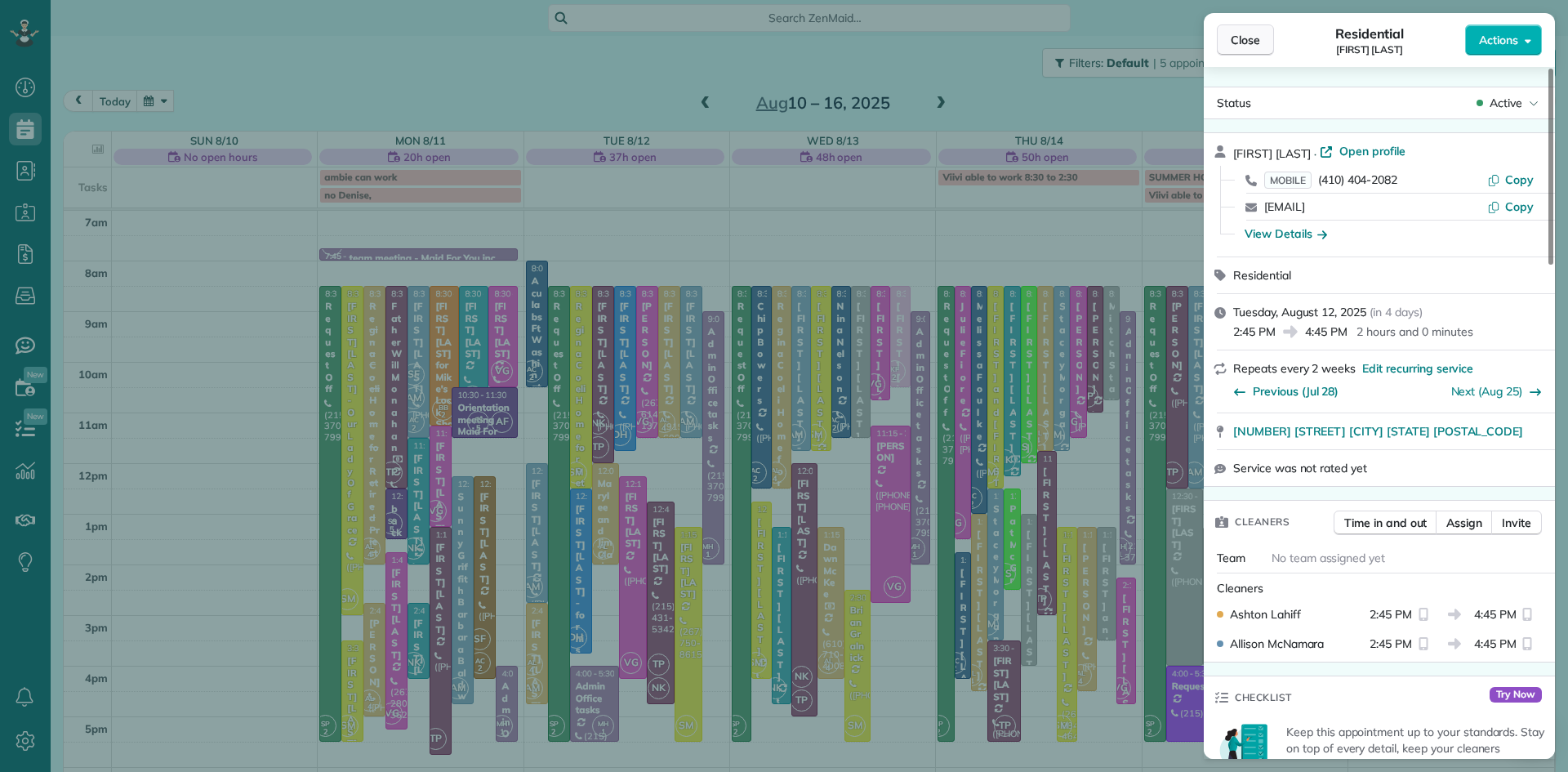 click on "Close" at bounding box center (1245, 40) 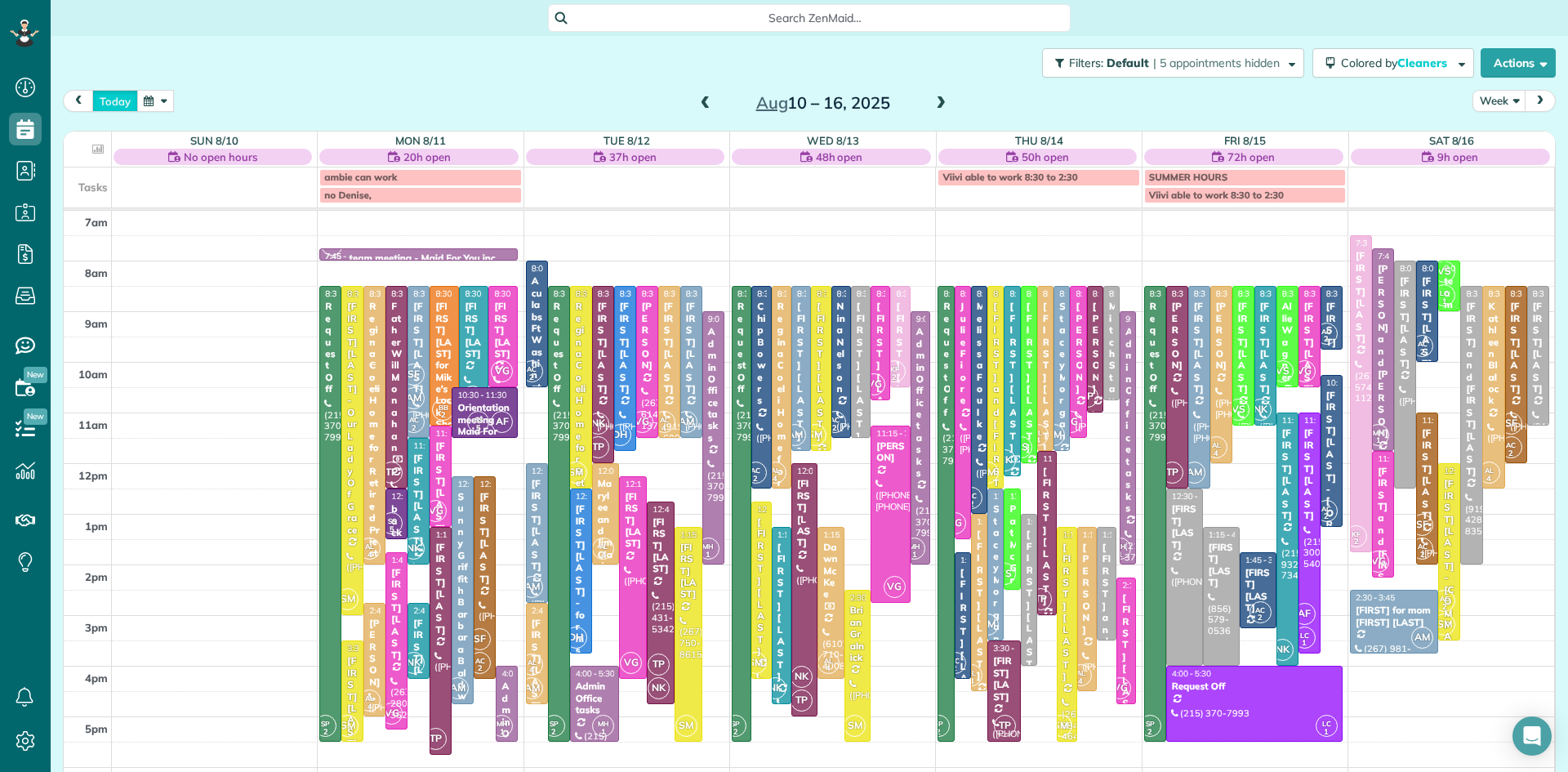 click on "today" at bounding box center (115, 100) 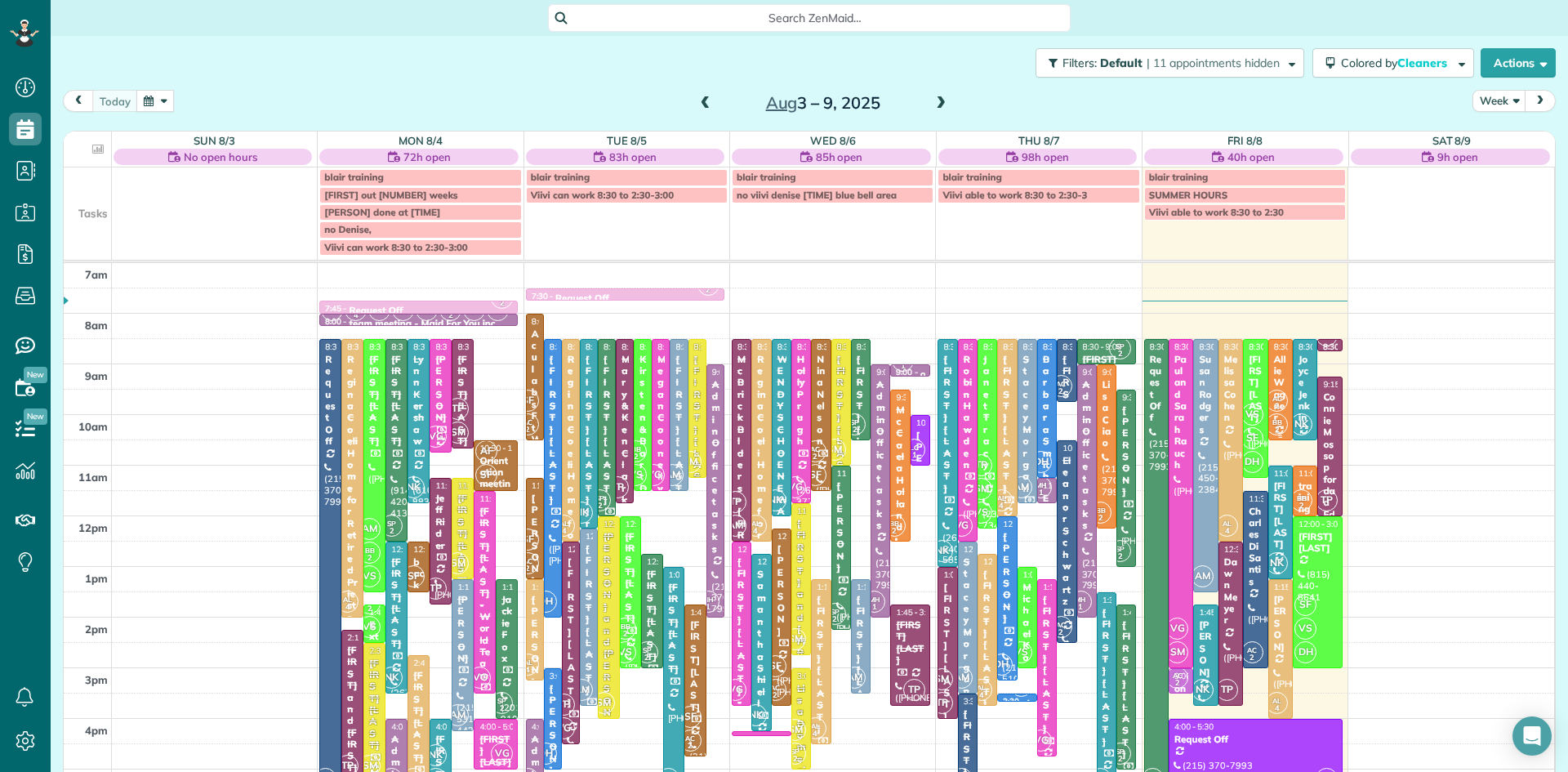 click on "2" at bounding box center (1276, 406) 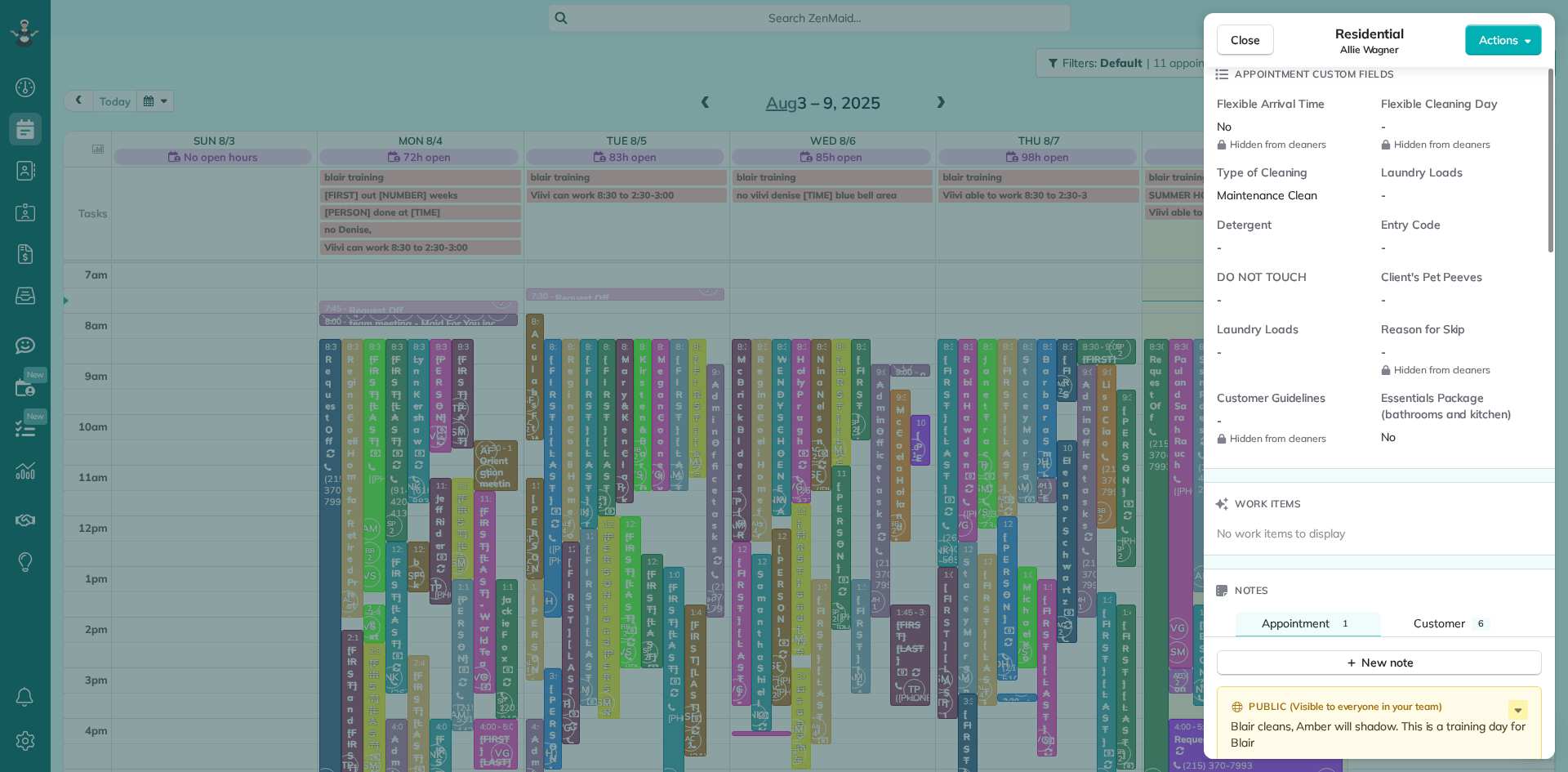 scroll, scrollTop: 583, scrollLeft: 0, axis: vertical 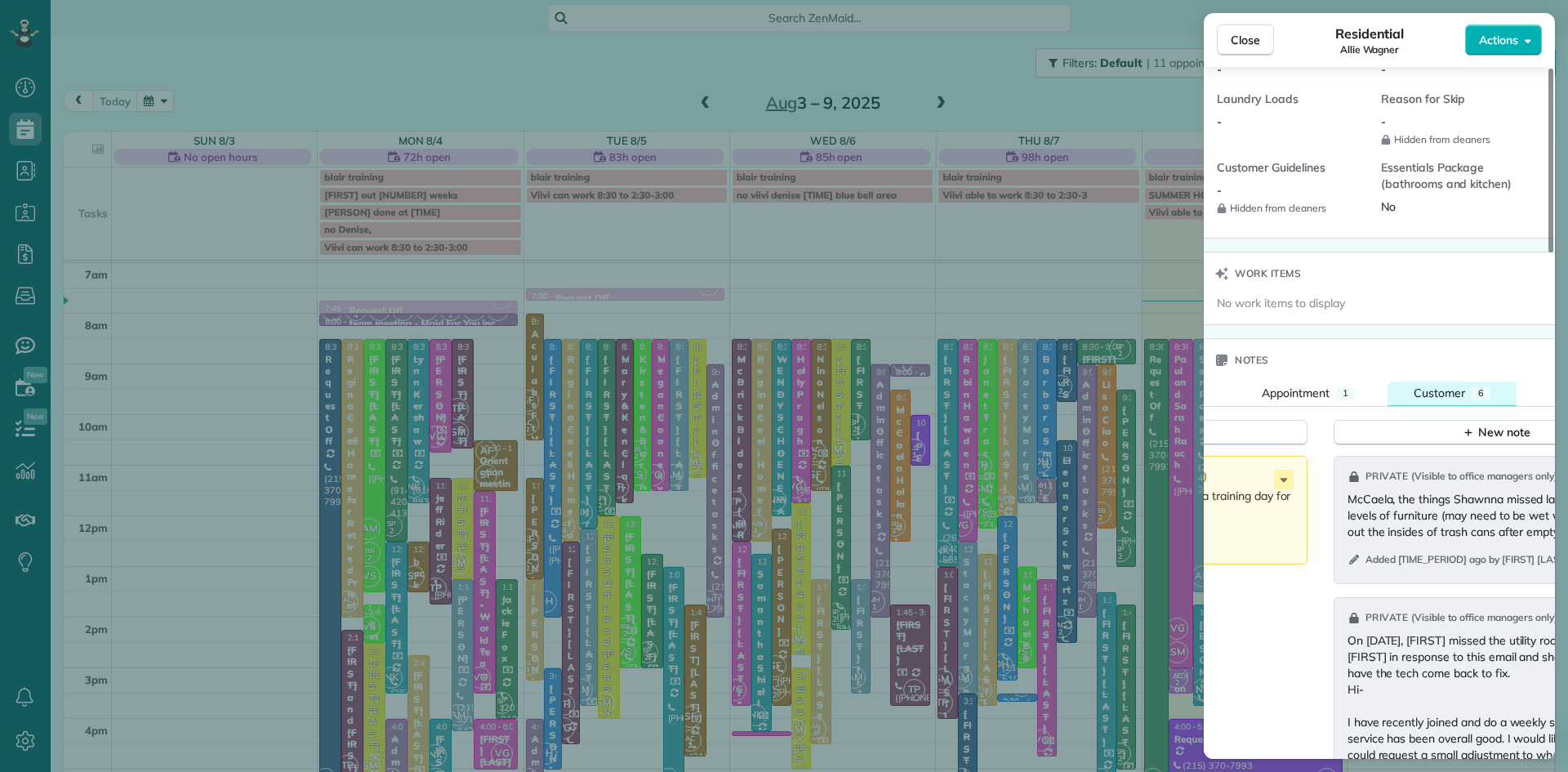 click on "Customer" at bounding box center [1439, 393] 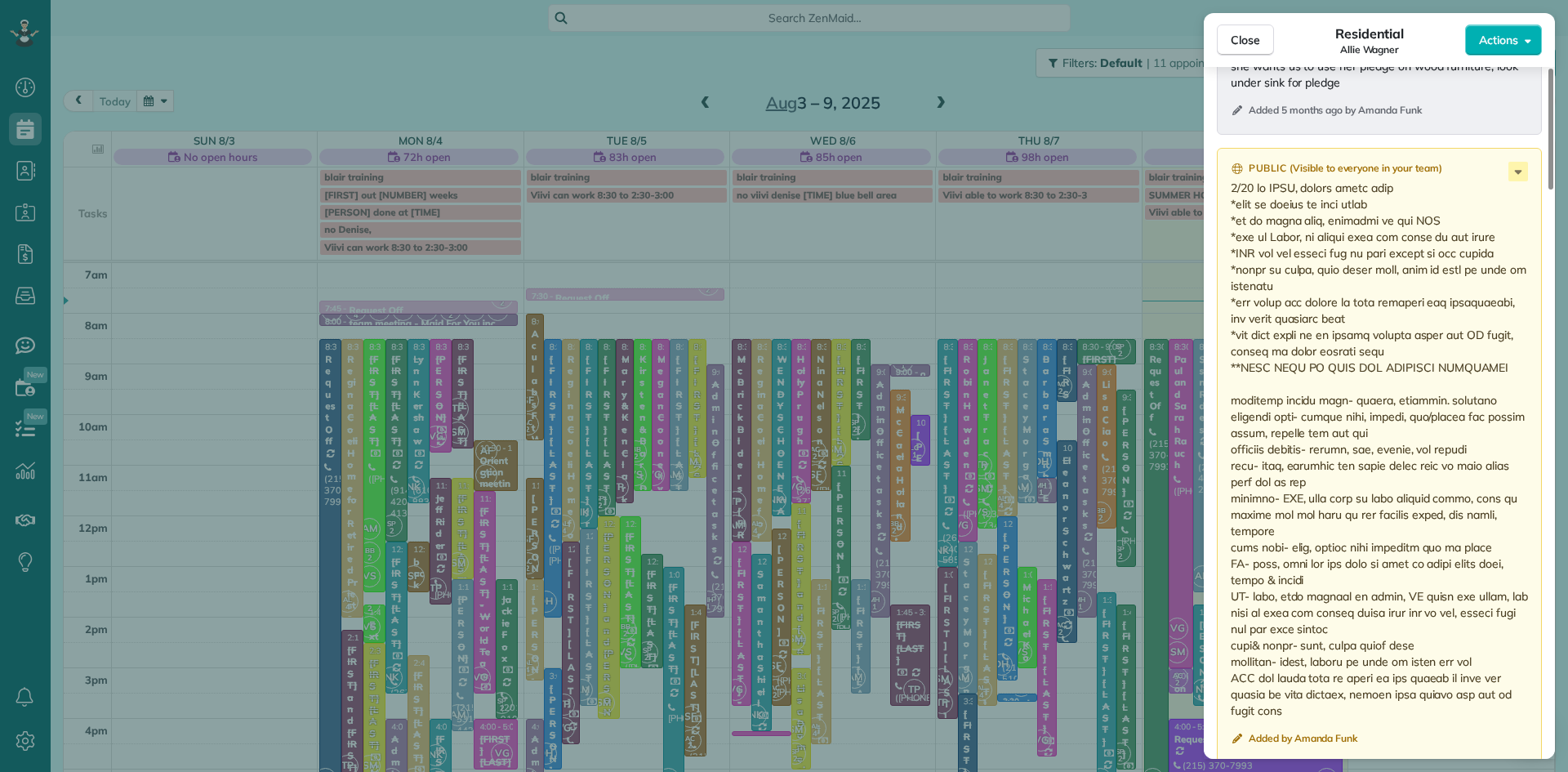scroll, scrollTop: 2851, scrollLeft: 0, axis: vertical 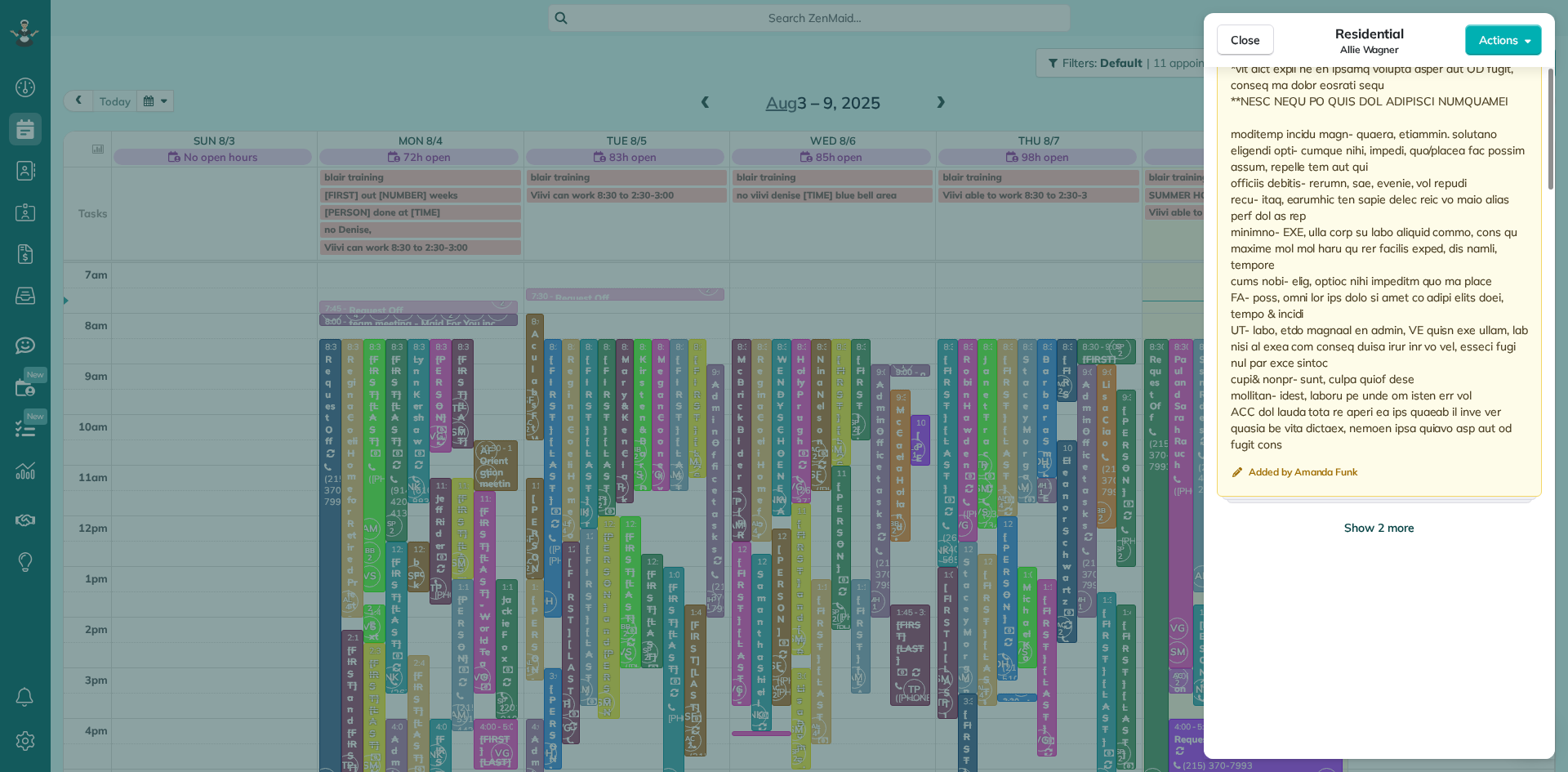 click on "Show 2 more" at bounding box center [1379, 528] 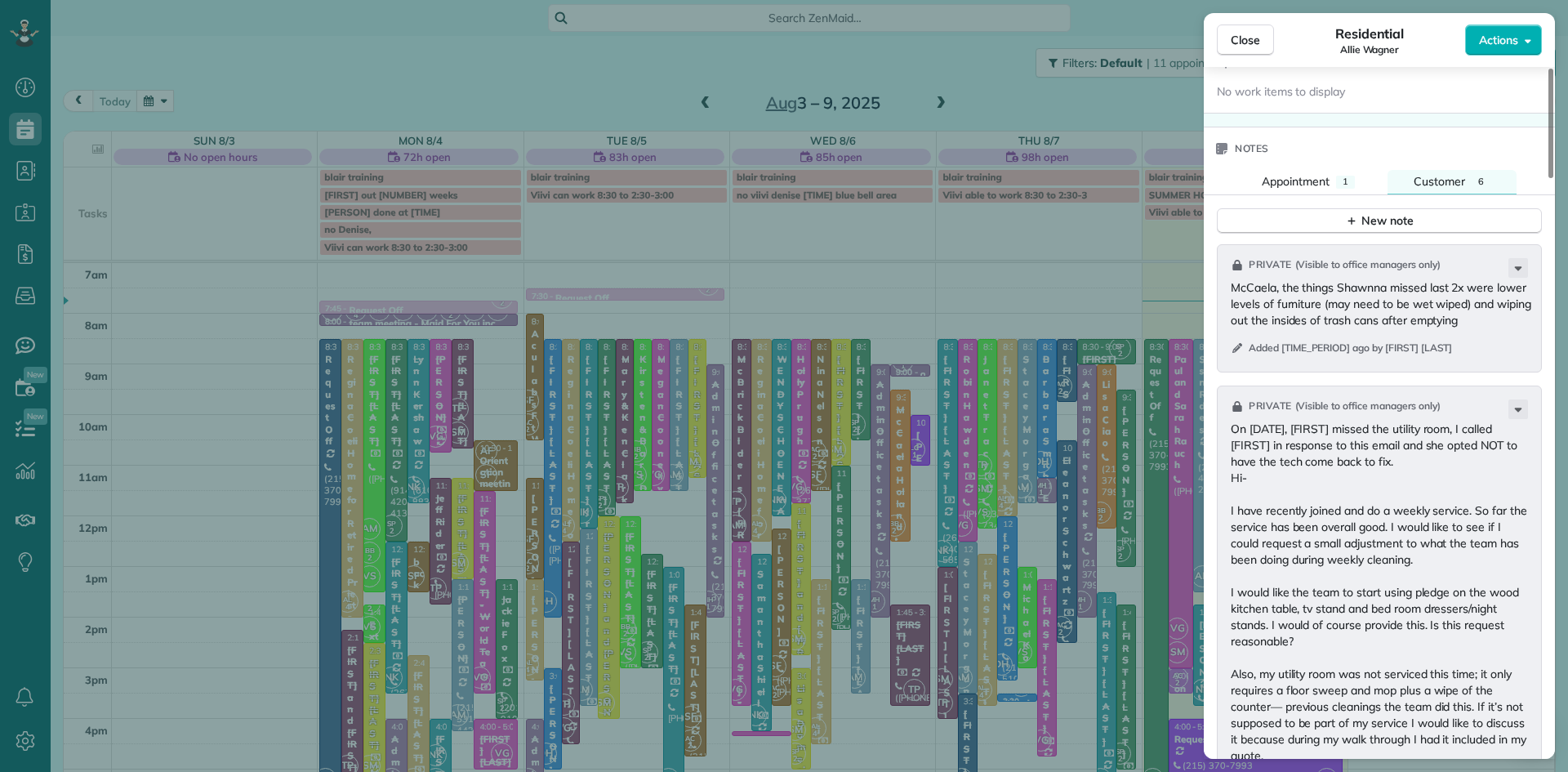 scroll, scrollTop: 1562, scrollLeft: 0, axis: vertical 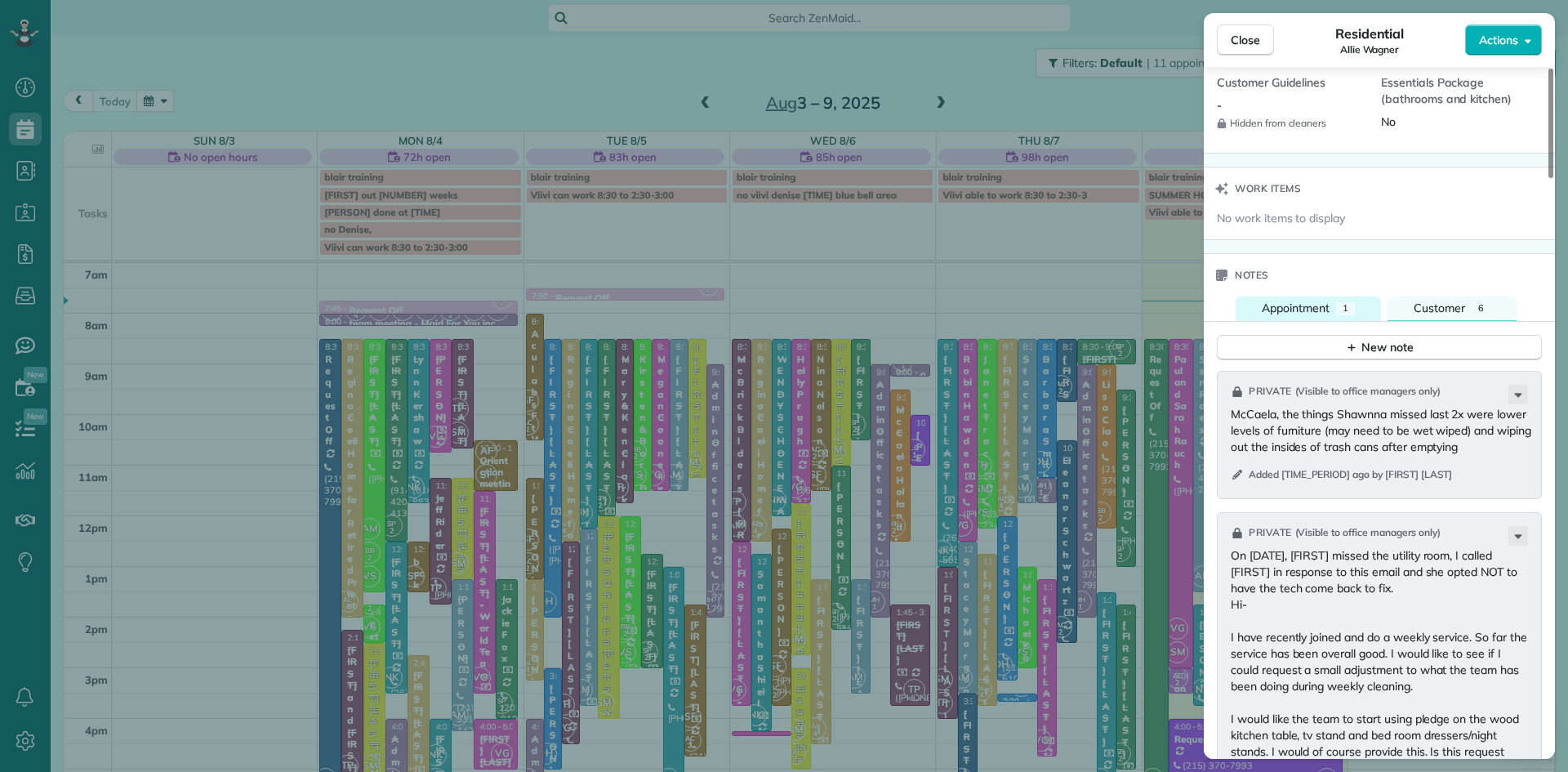 click on "Appointment" at bounding box center (1295, 308) 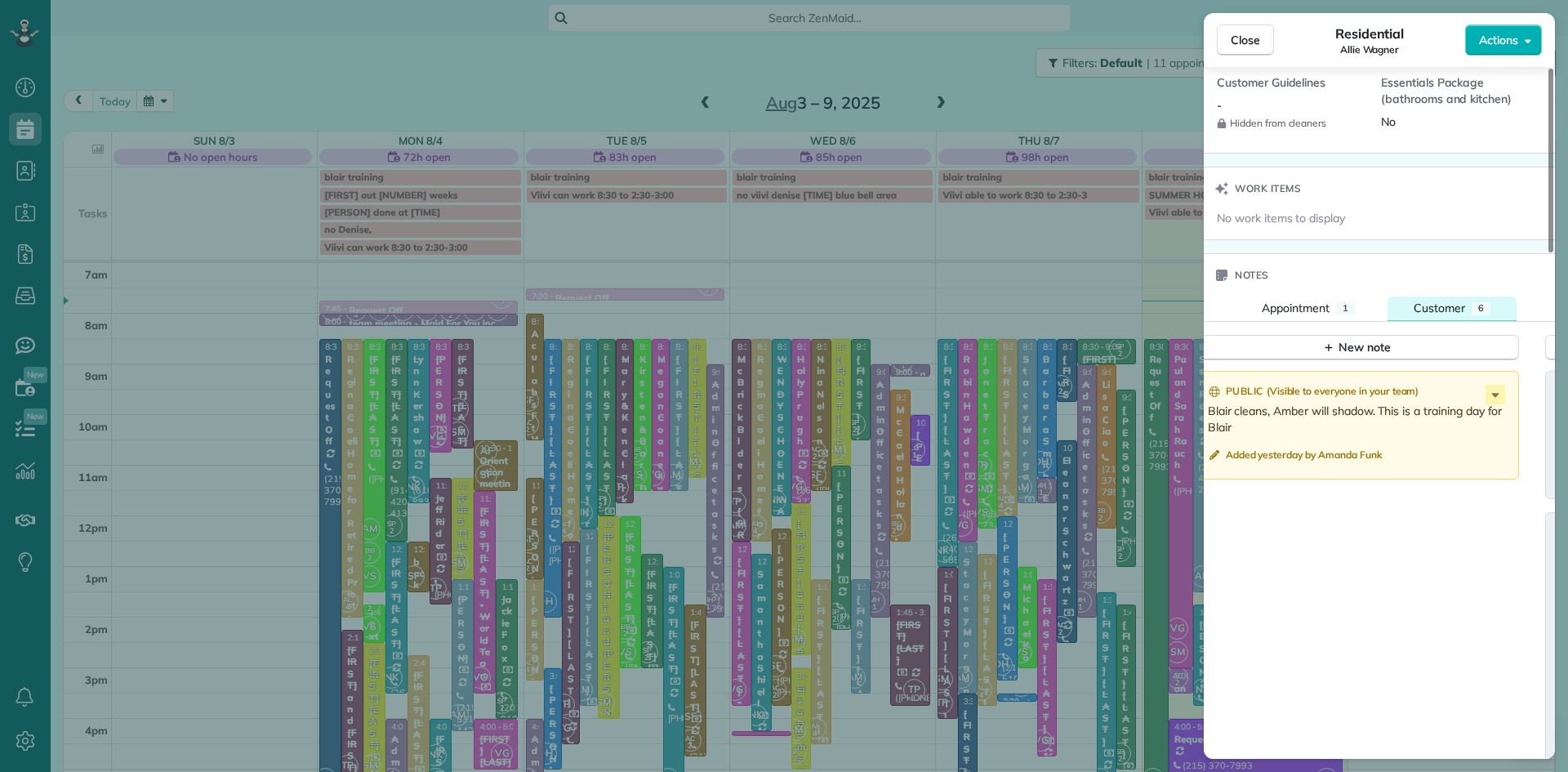 click on "Customer" at bounding box center [1439, 308] 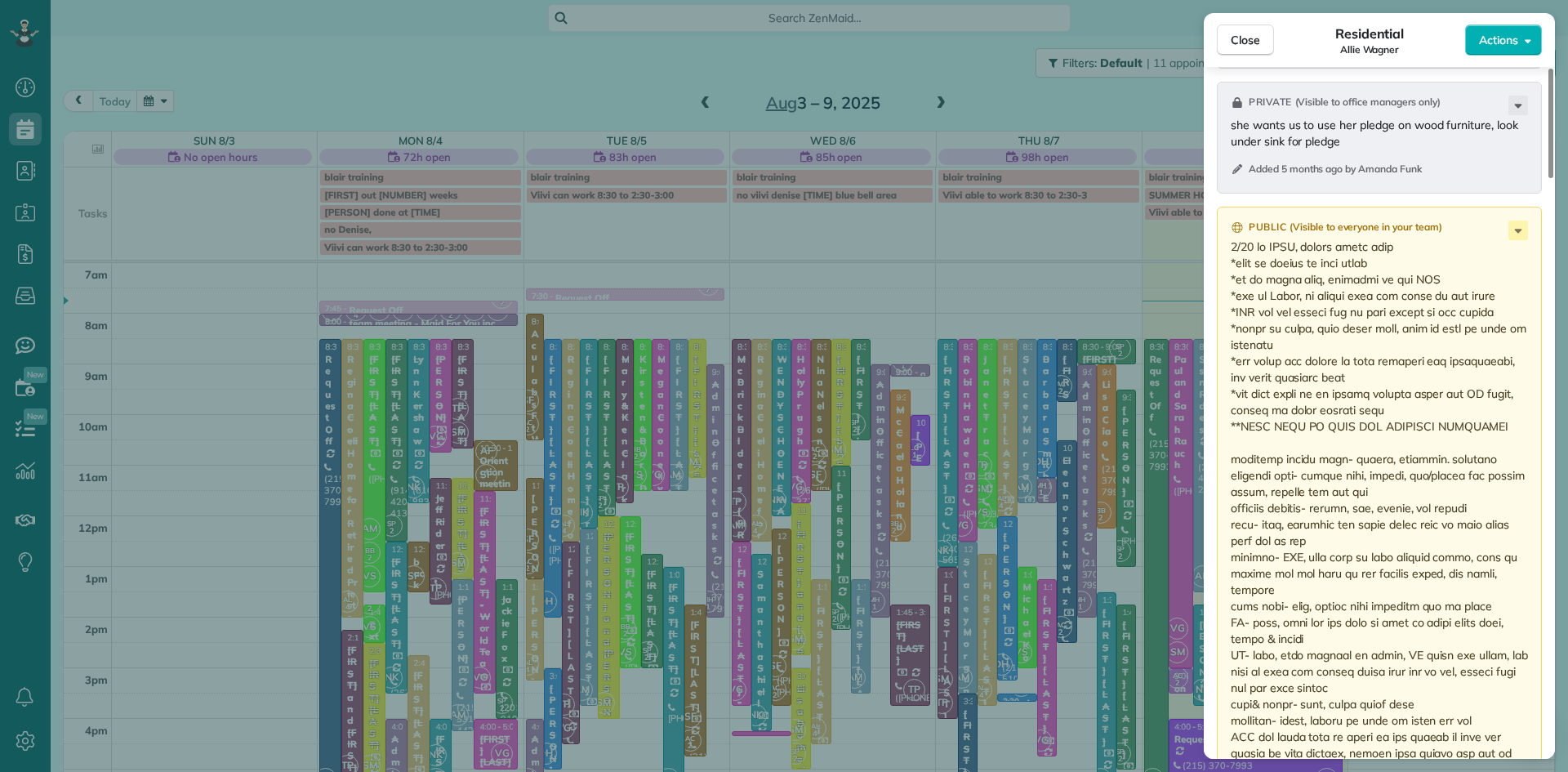 scroll, scrollTop: 2537, scrollLeft: 0, axis: vertical 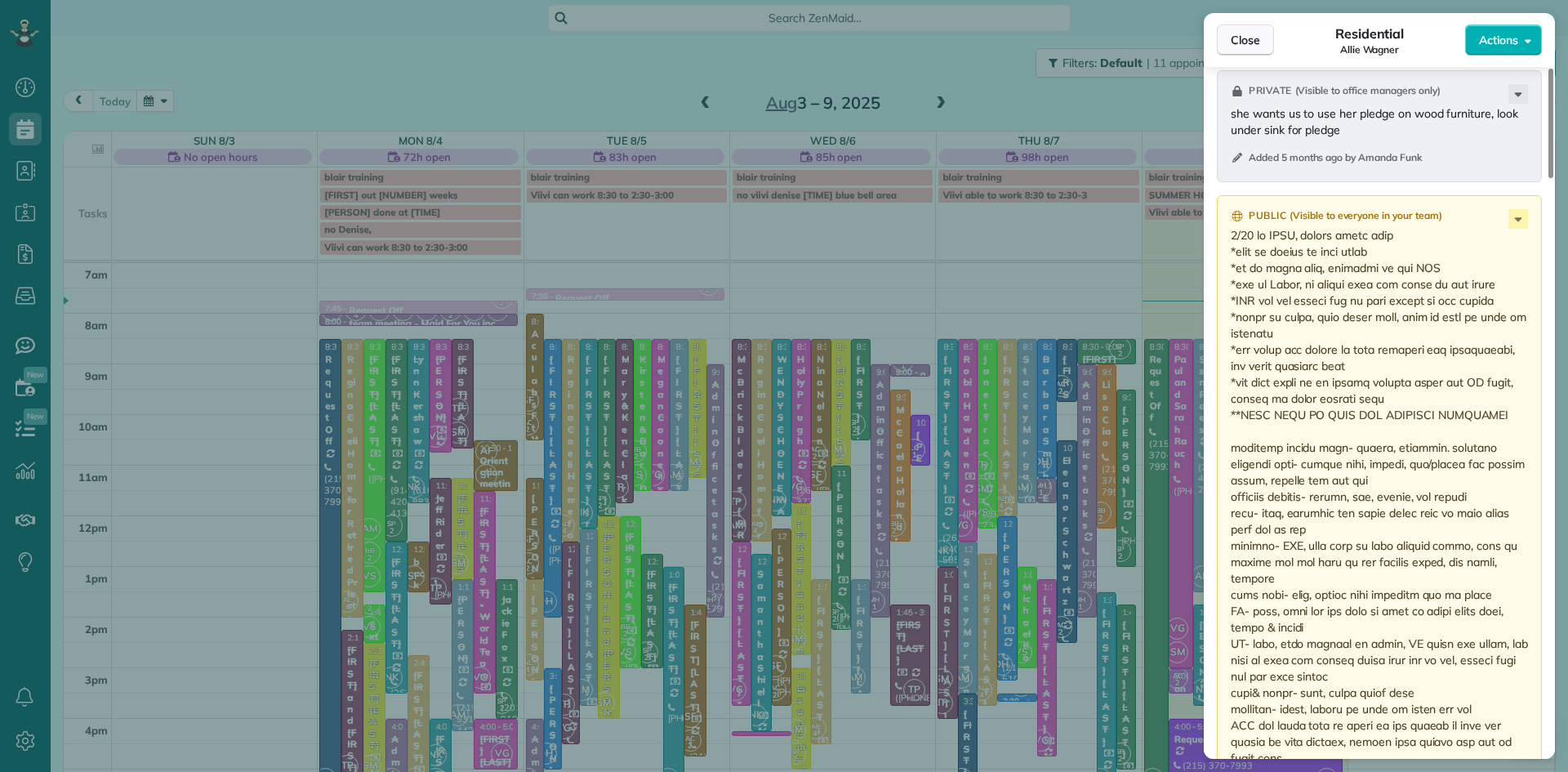 click on "Close" at bounding box center (1245, 40) 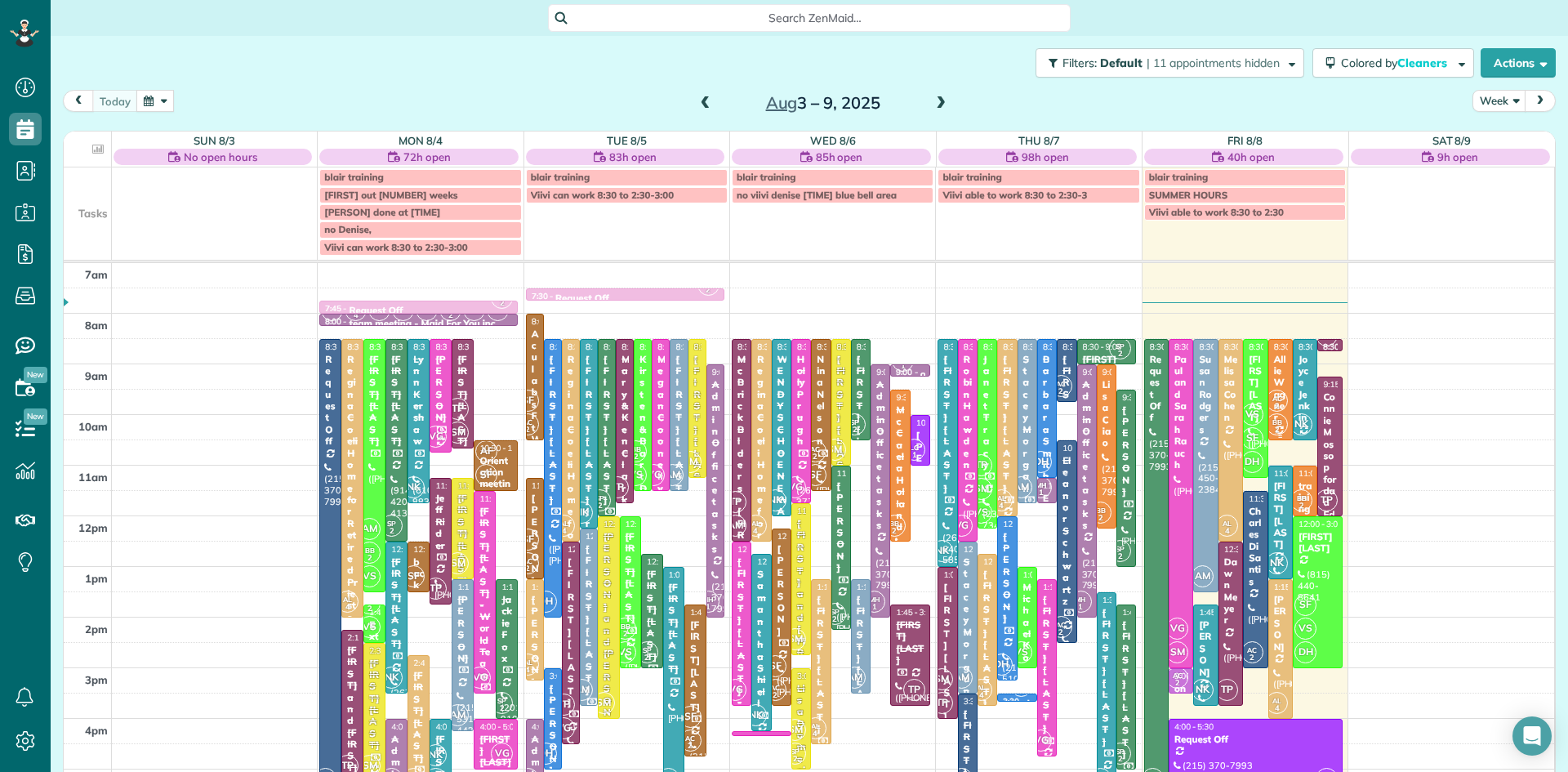 click on "AC 2" at bounding box center (1276, 400) 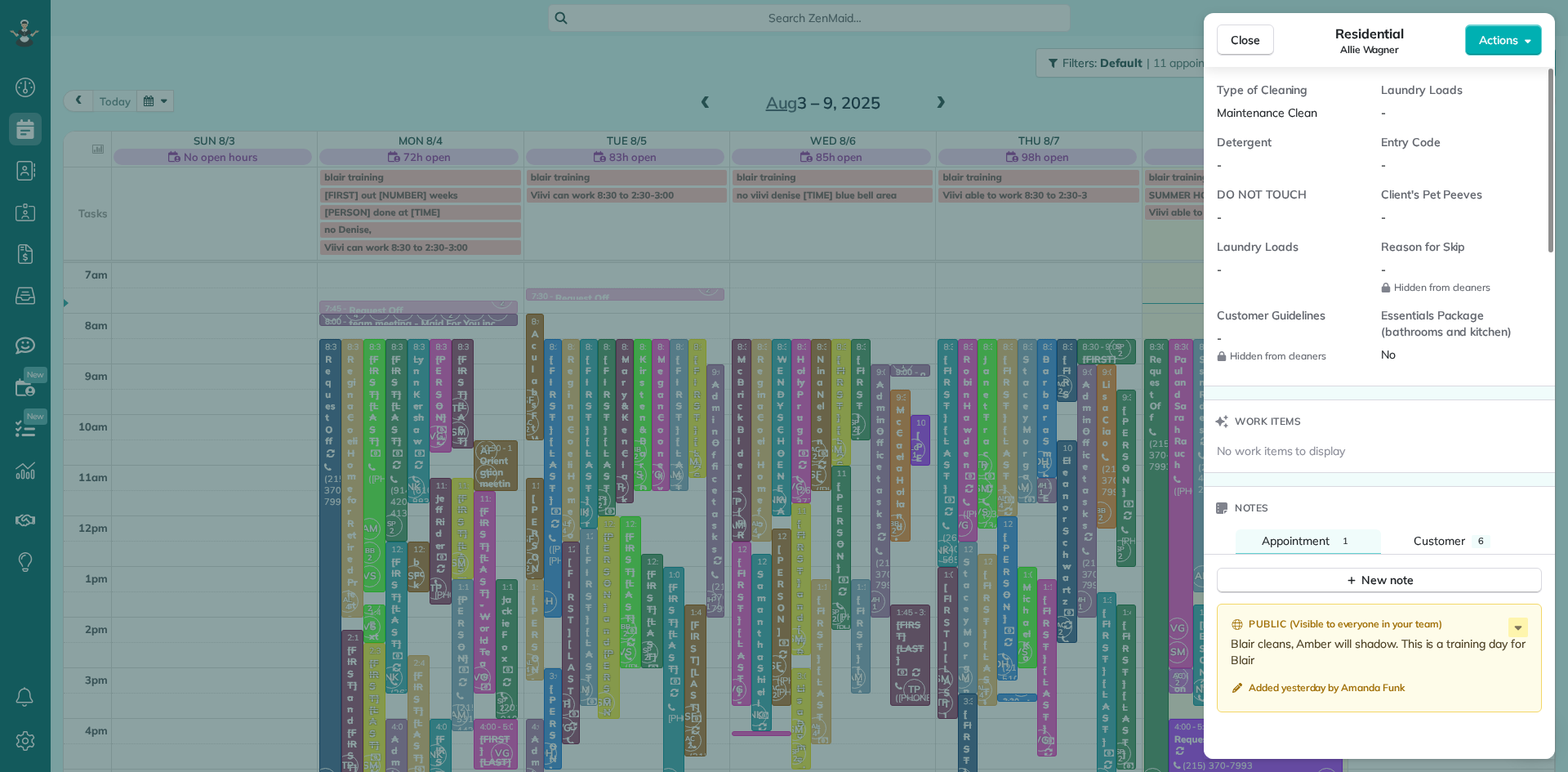 scroll, scrollTop: 1368, scrollLeft: 0, axis: vertical 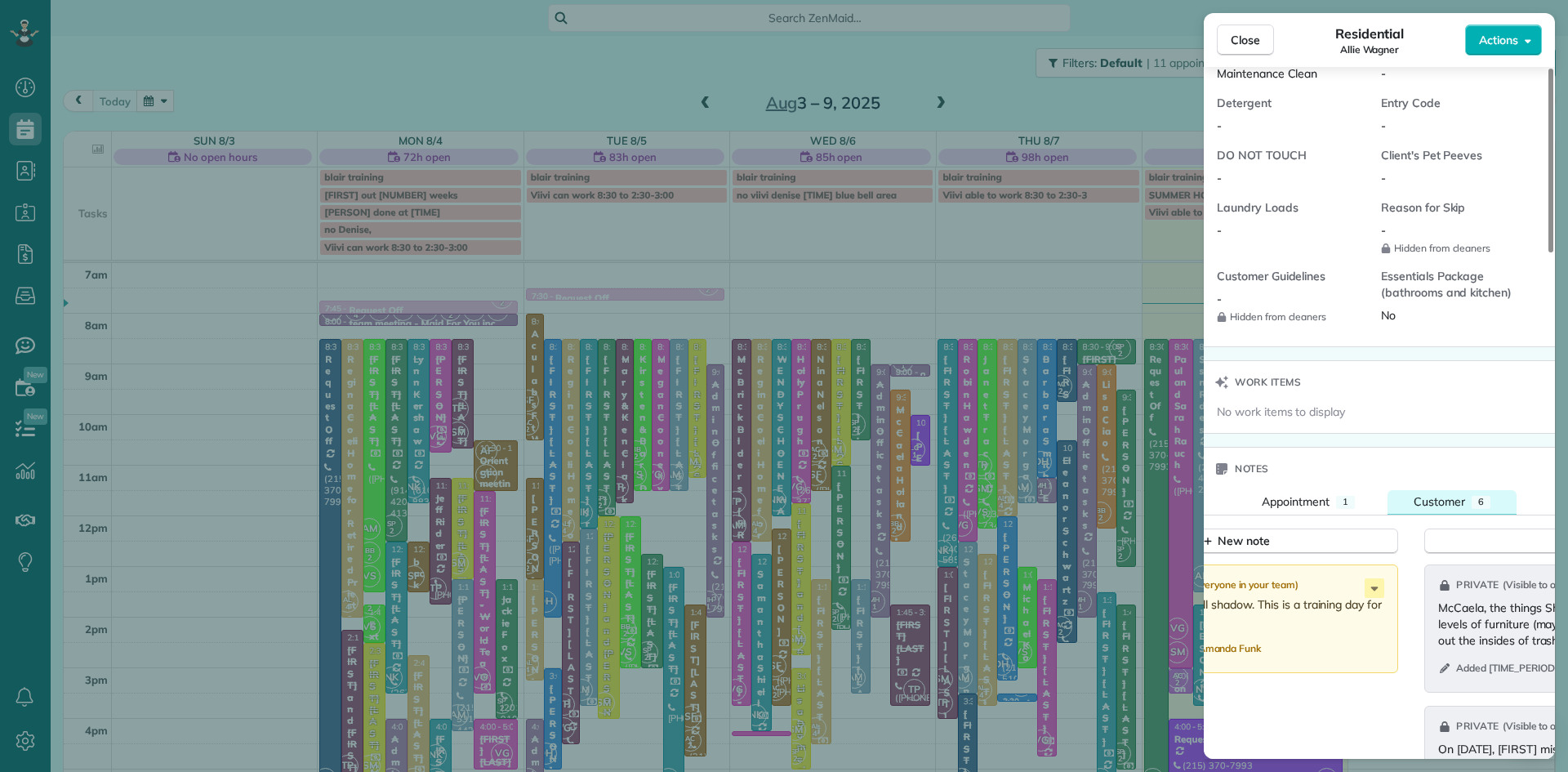 click on "Customer" at bounding box center (1439, 502) 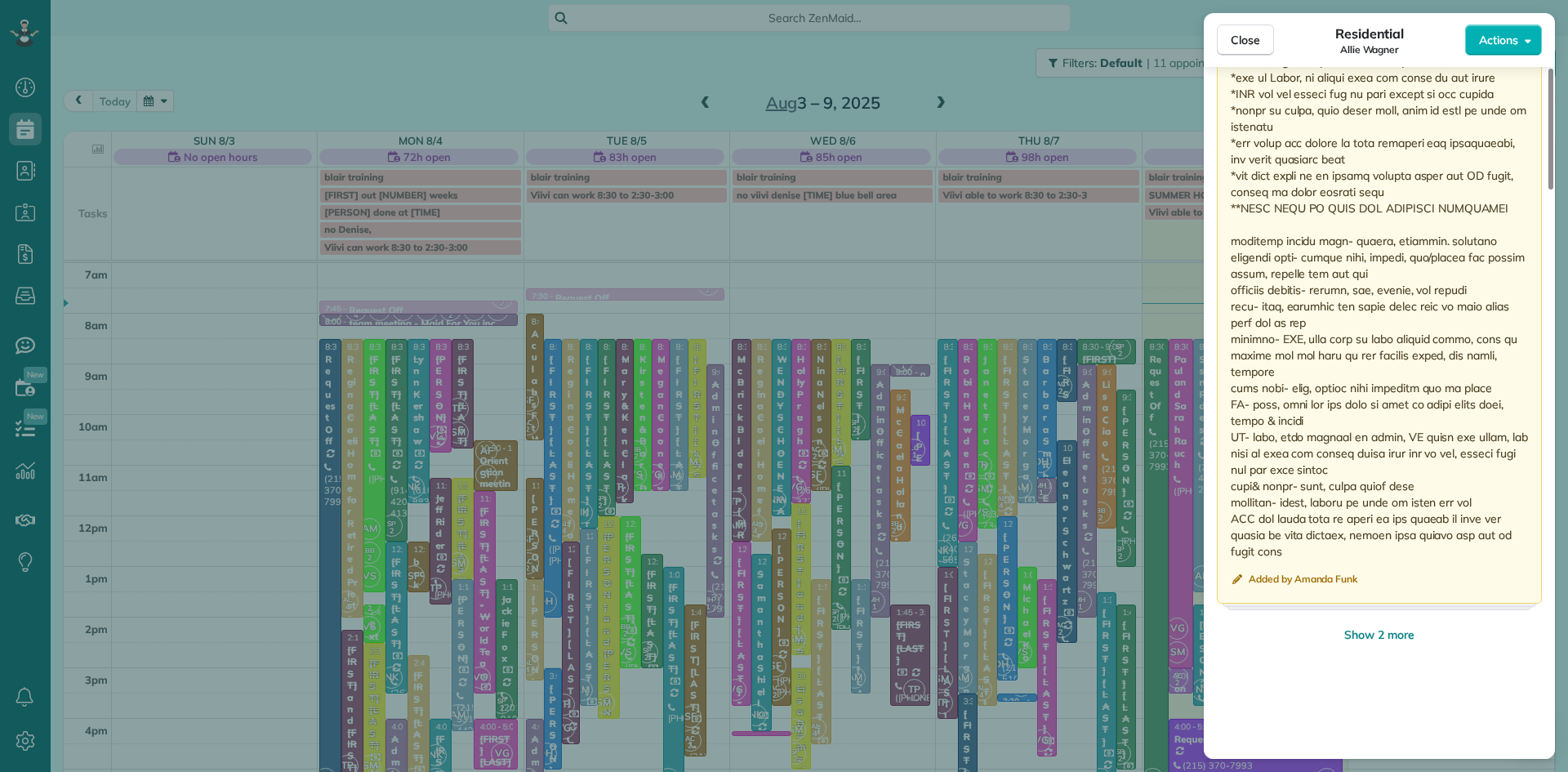 scroll, scrollTop: 2738, scrollLeft: 0, axis: vertical 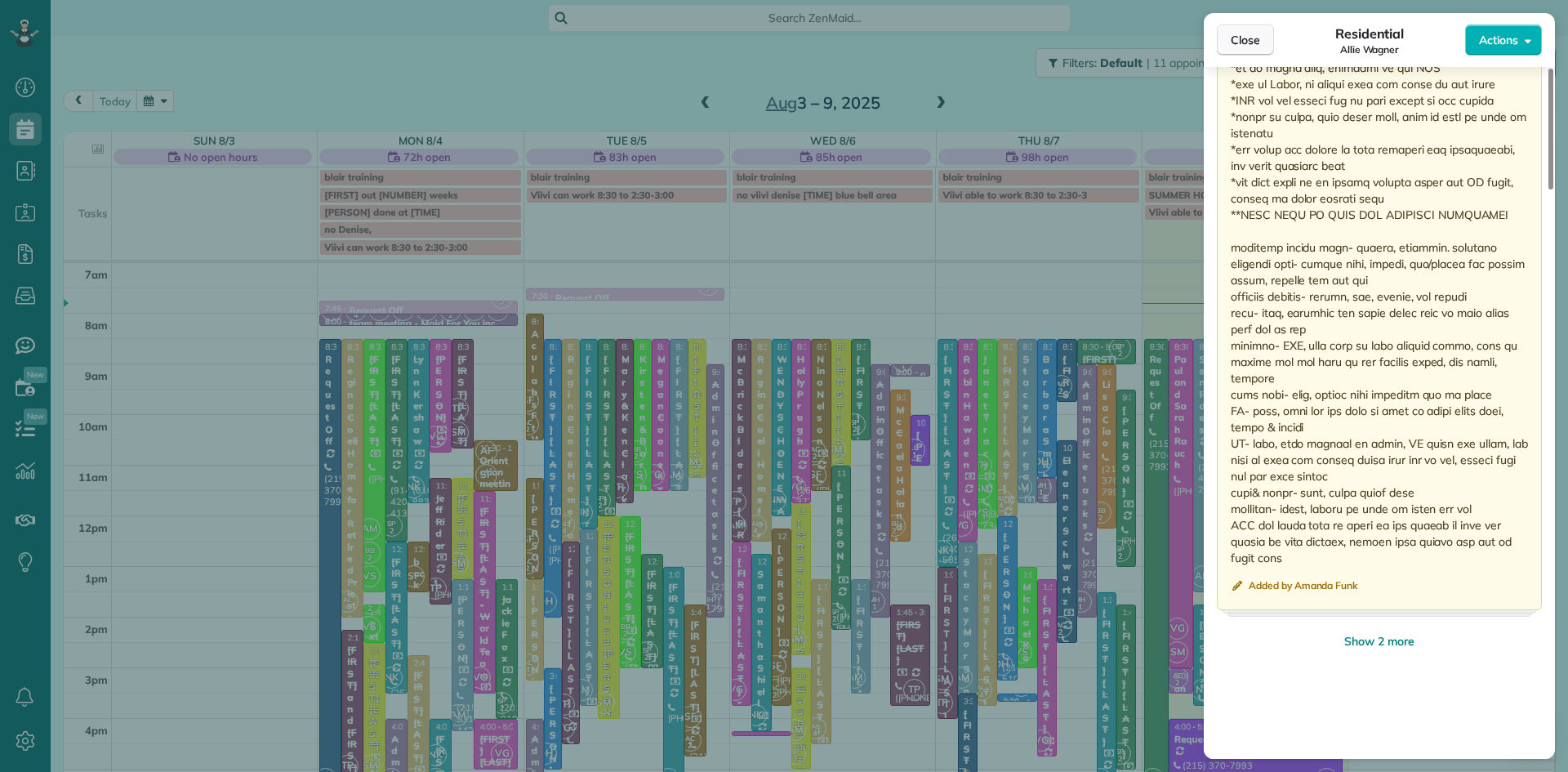 click on "Close" at bounding box center [1245, 40] 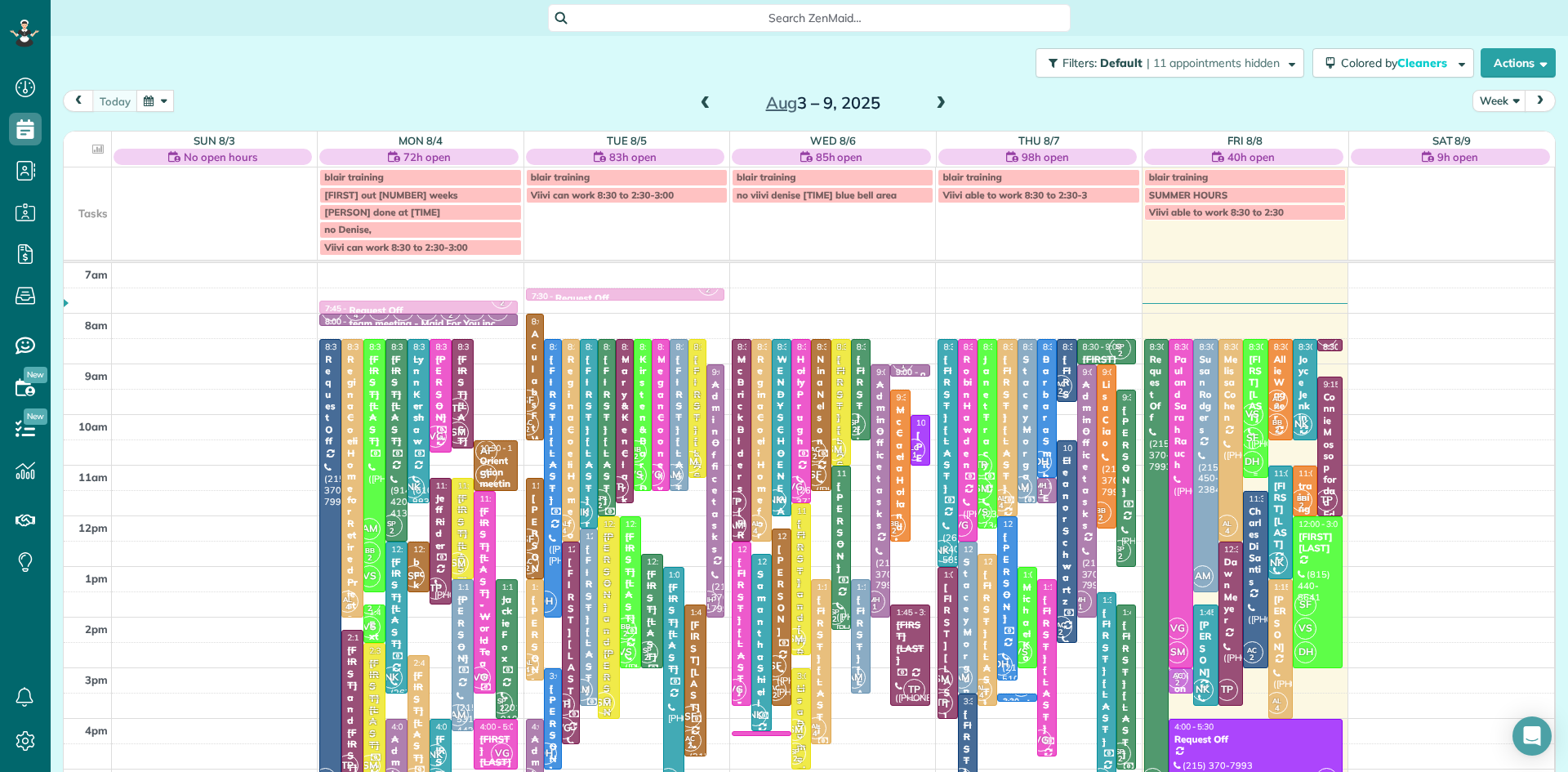 click on "VS" at bounding box center (1252, 414) 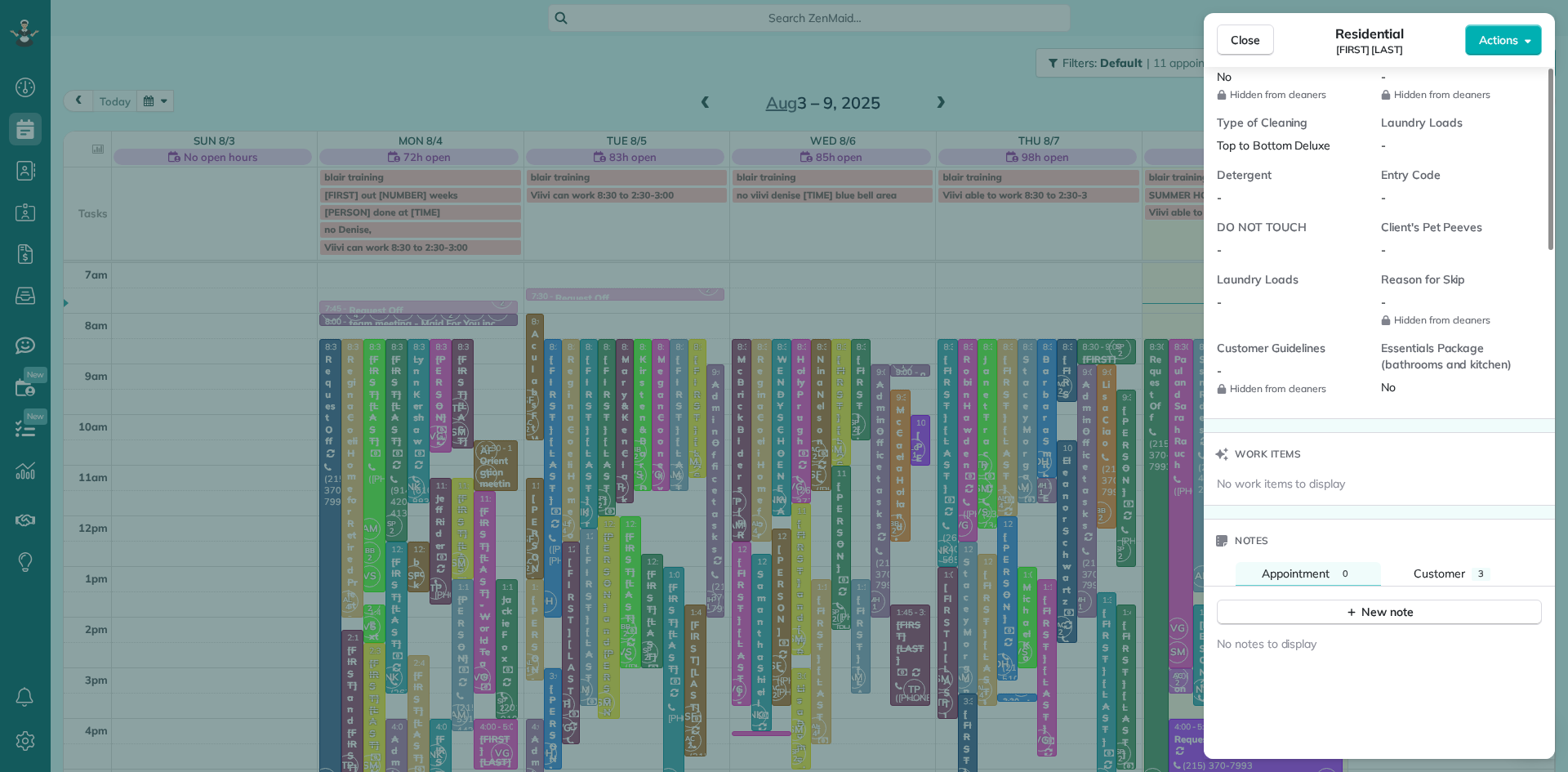 scroll, scrollTop: 1472, scrollLeft: 0, axis: vertical 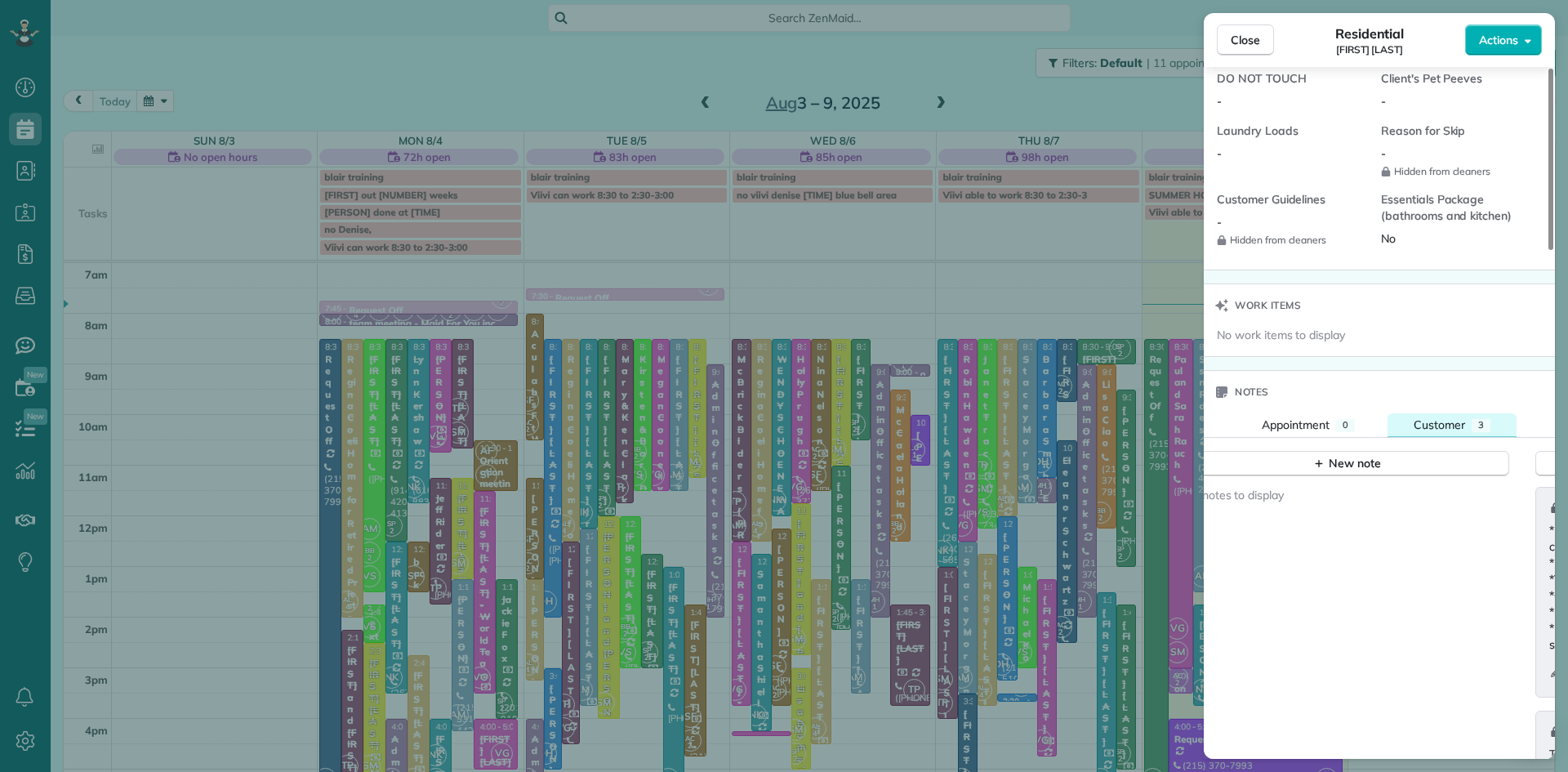 click on "Customer" at bounding box center (1439, 425) 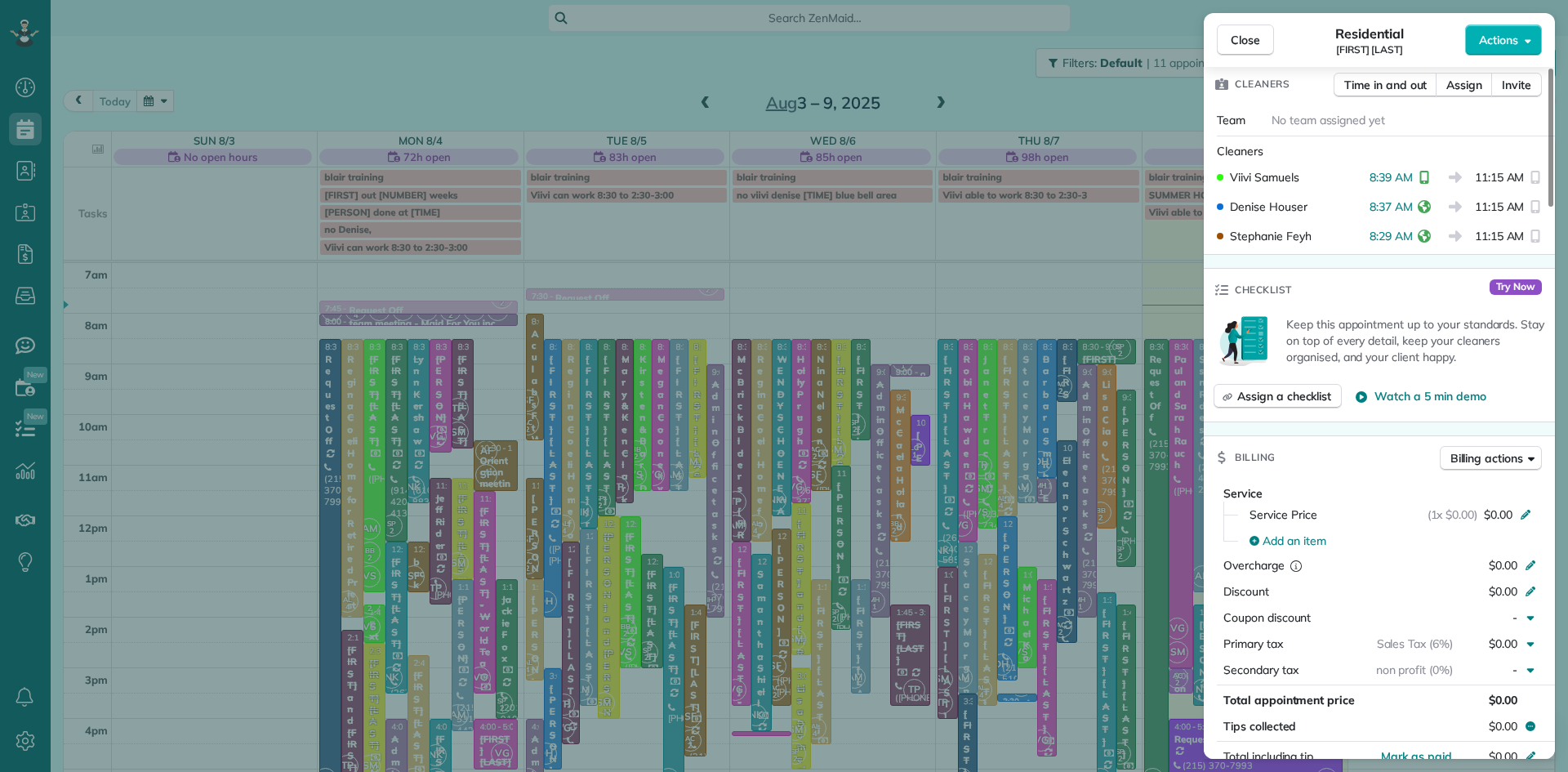 scroll, scrollTop: 0, scrollLeft: 0, axis: both 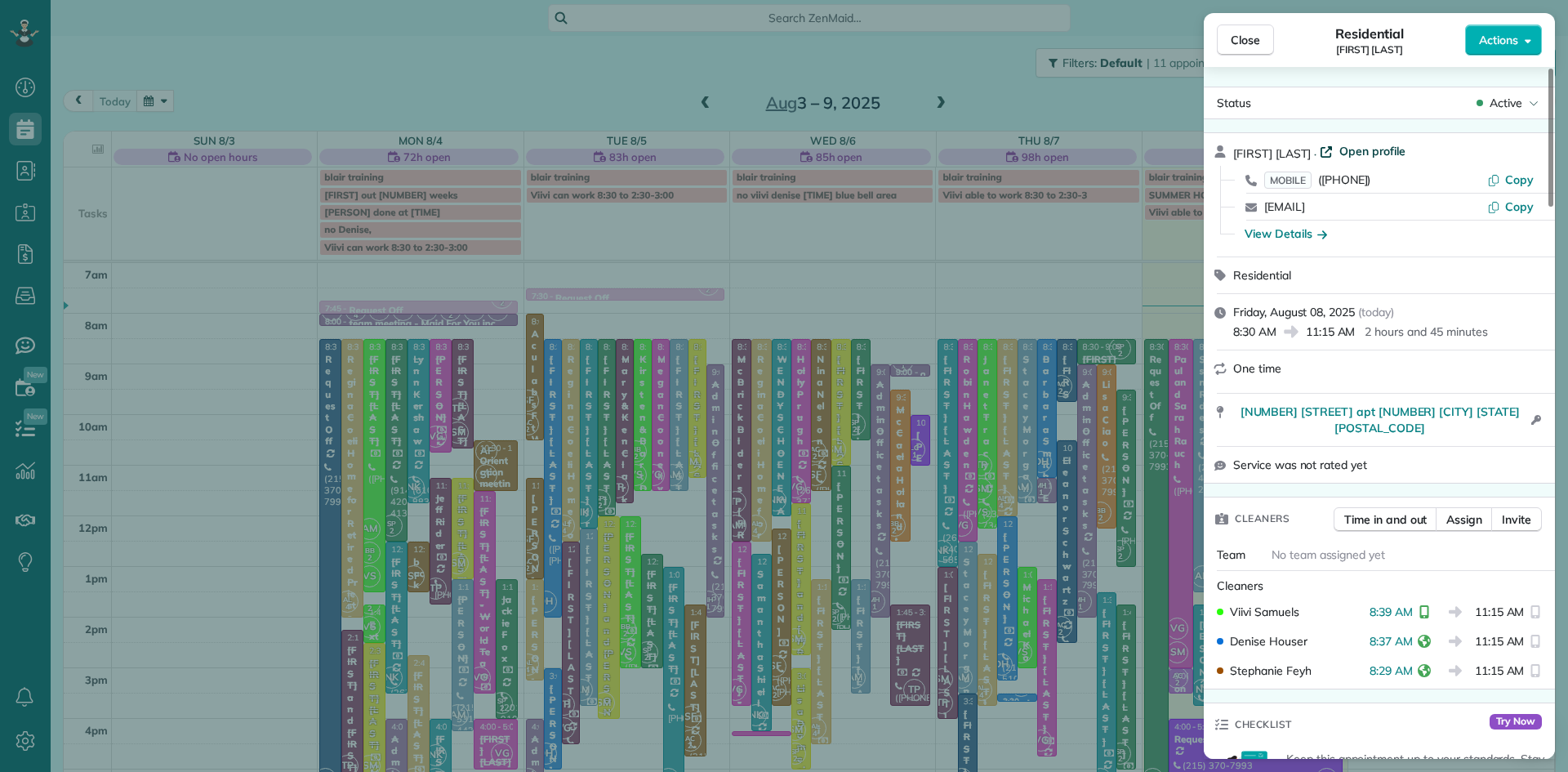 click on "Open profile" at bounding box center (1372, 151) 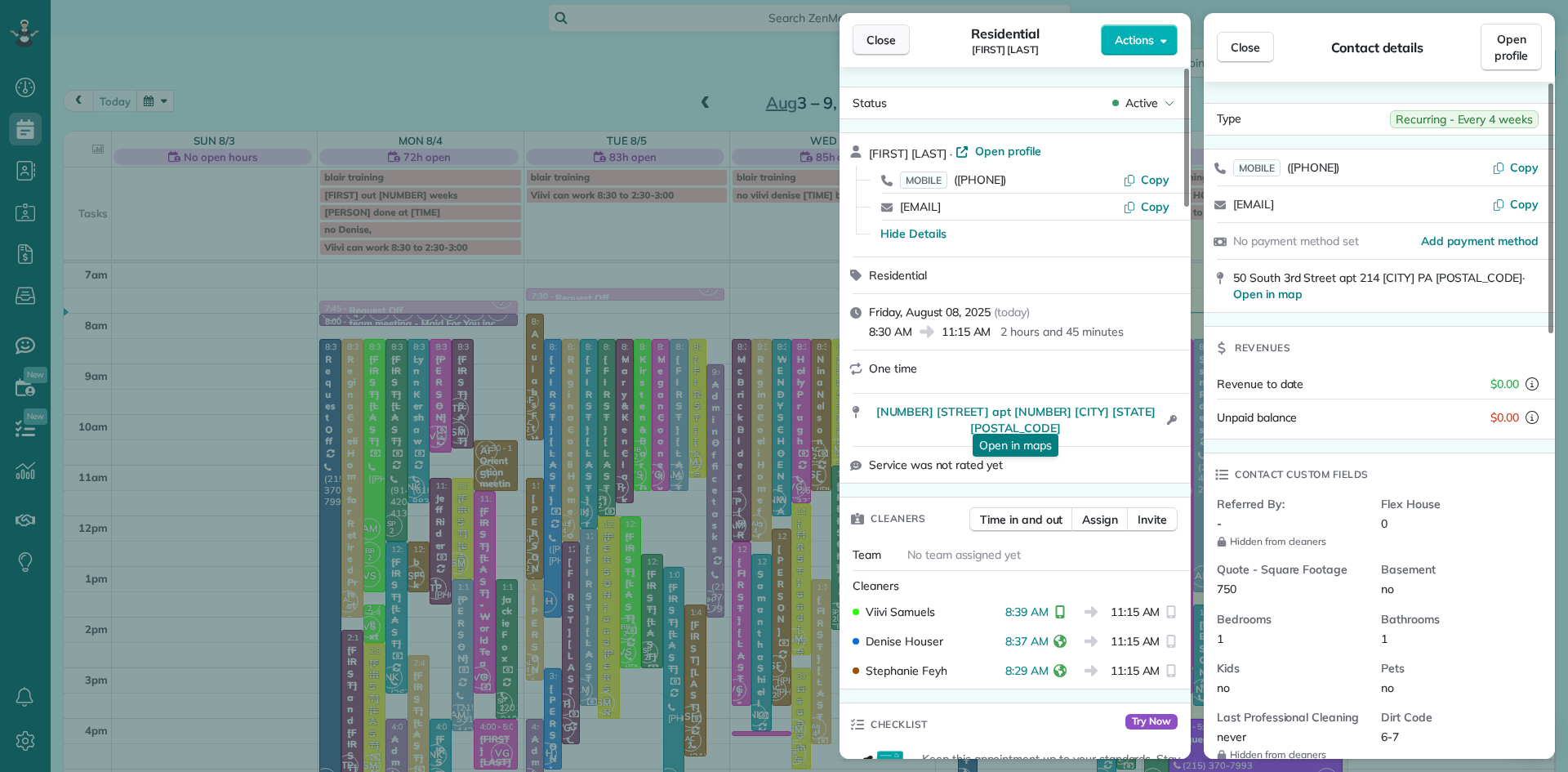 click on "Close" at bounding box center (881, 40) 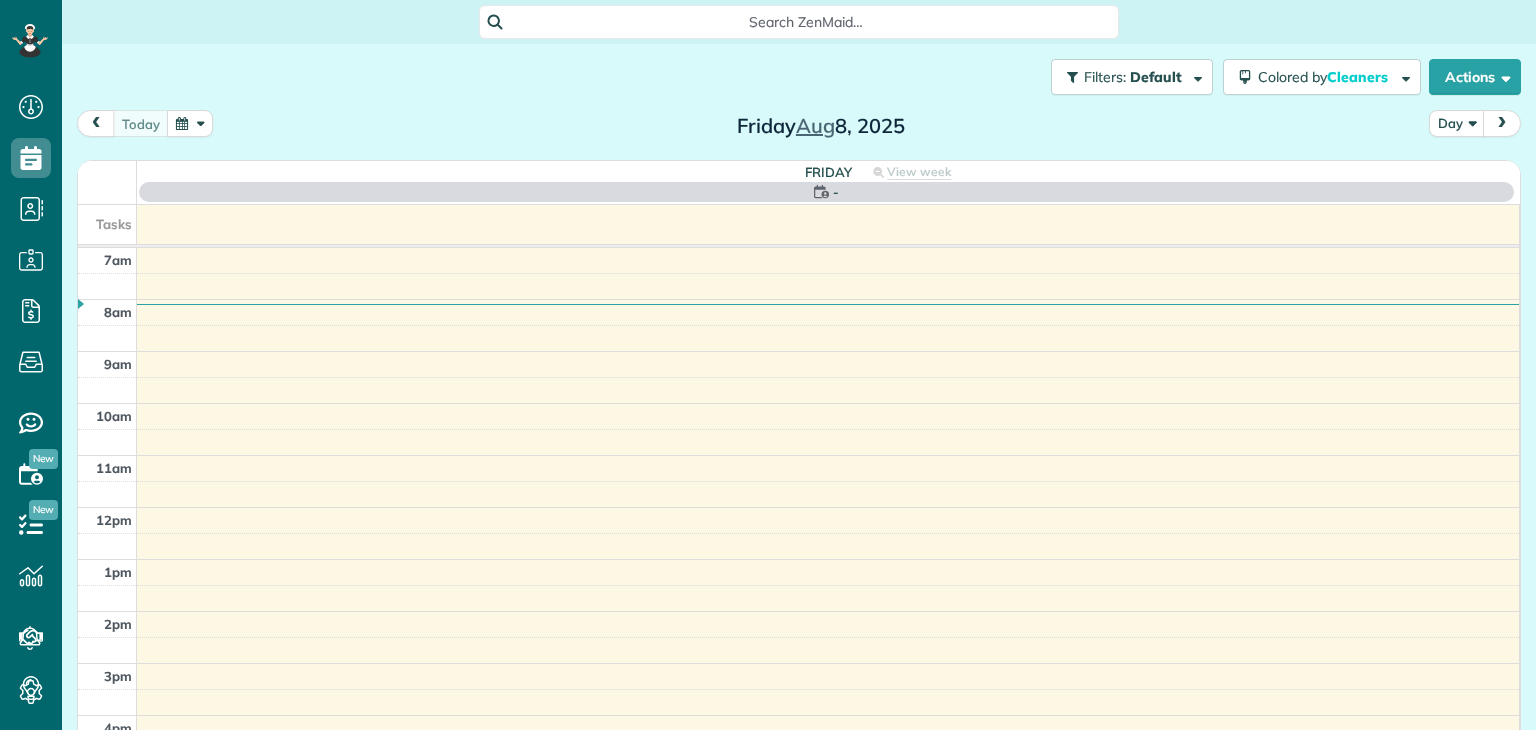 scroll, scrollTop: 0, scrollLeft: 0, axis: both 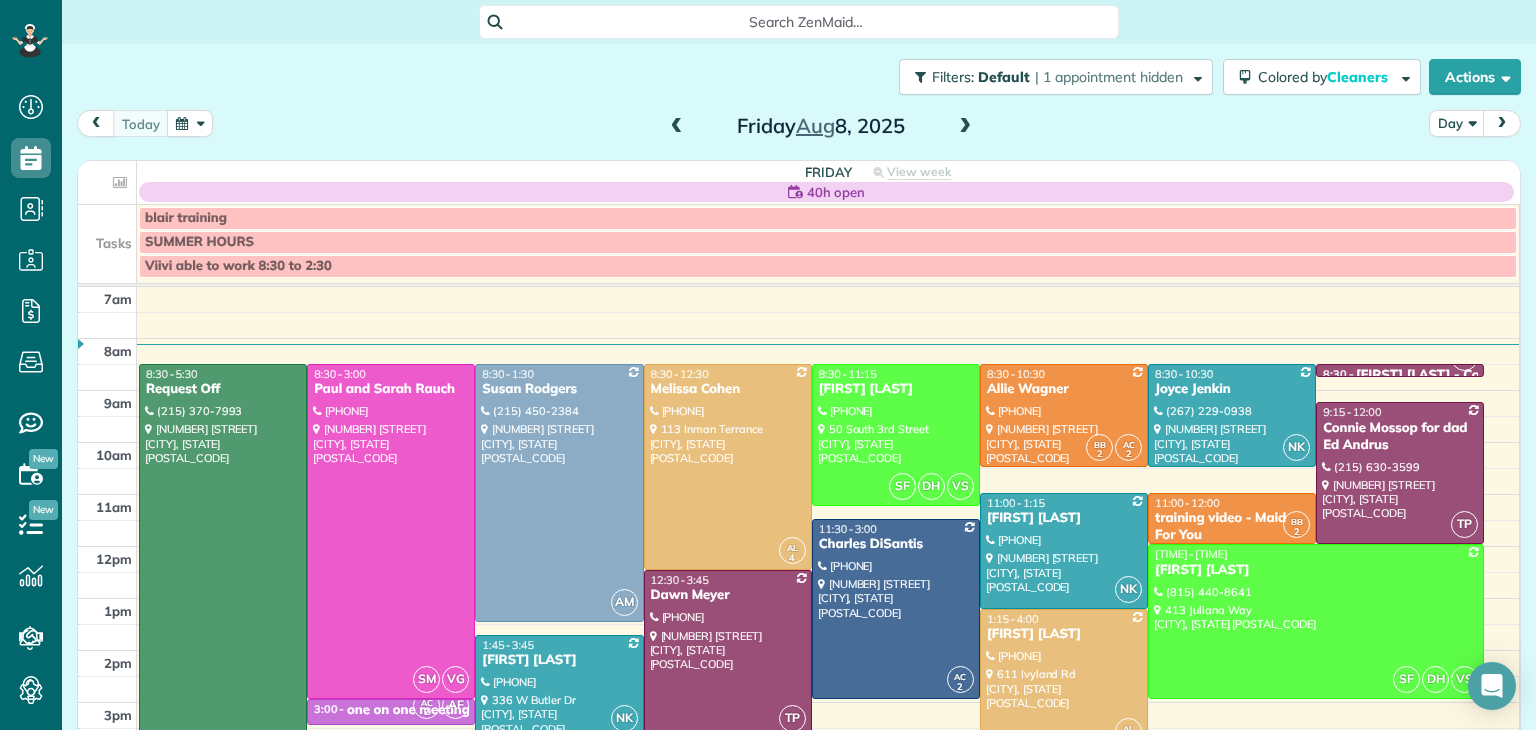 click at bounding box center (190, 123) 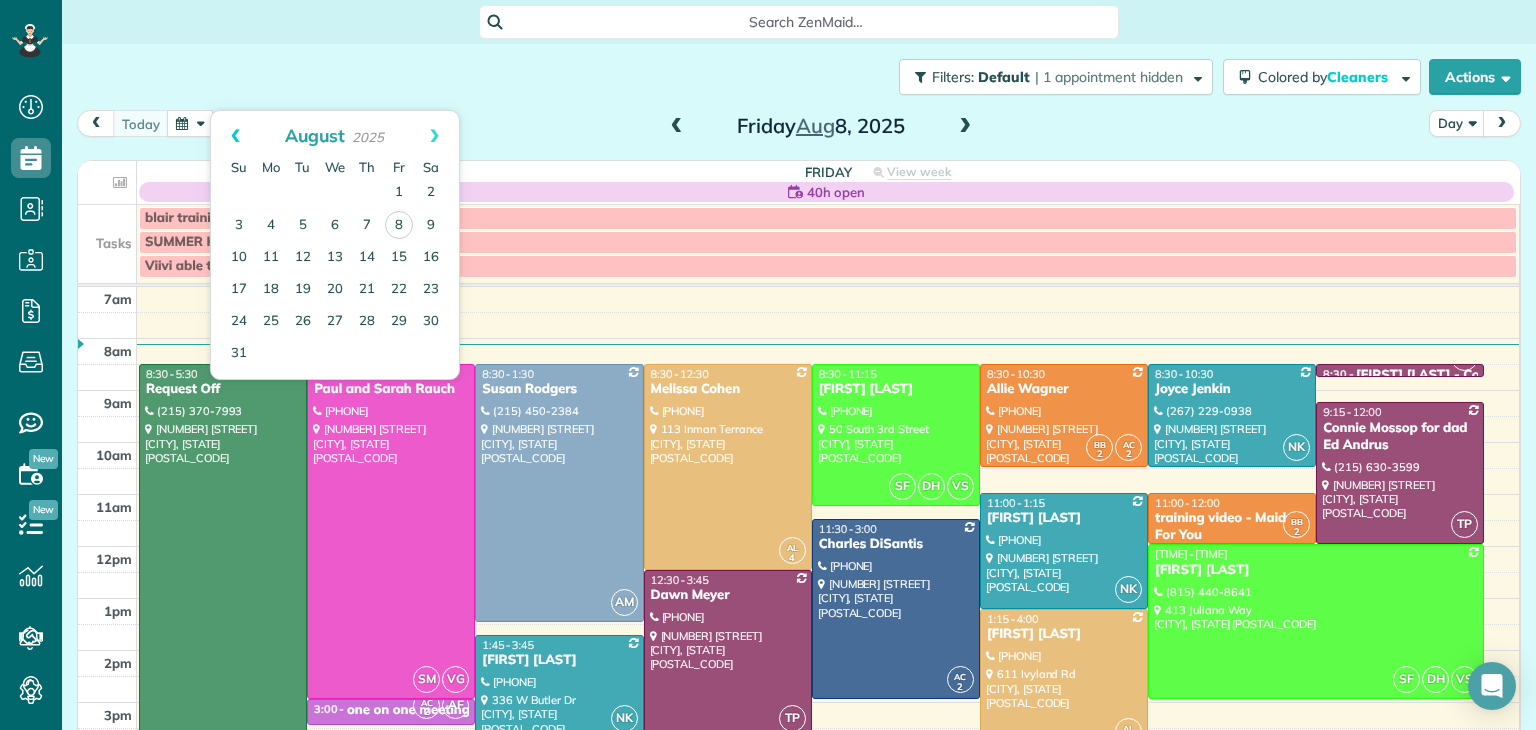 click on "Prev" at bounding box center [235, 136] 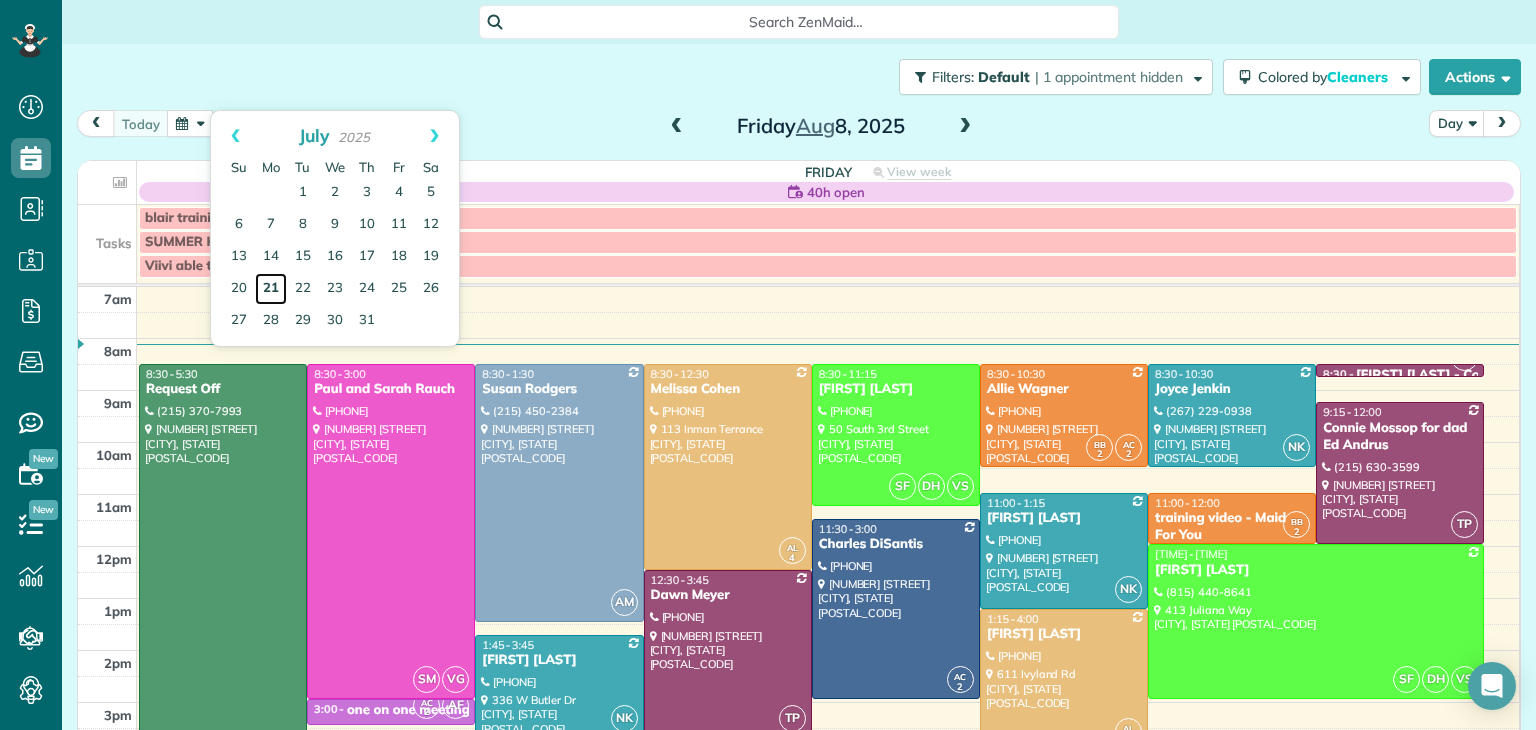 click on "21" at bounding box center [271, 289] 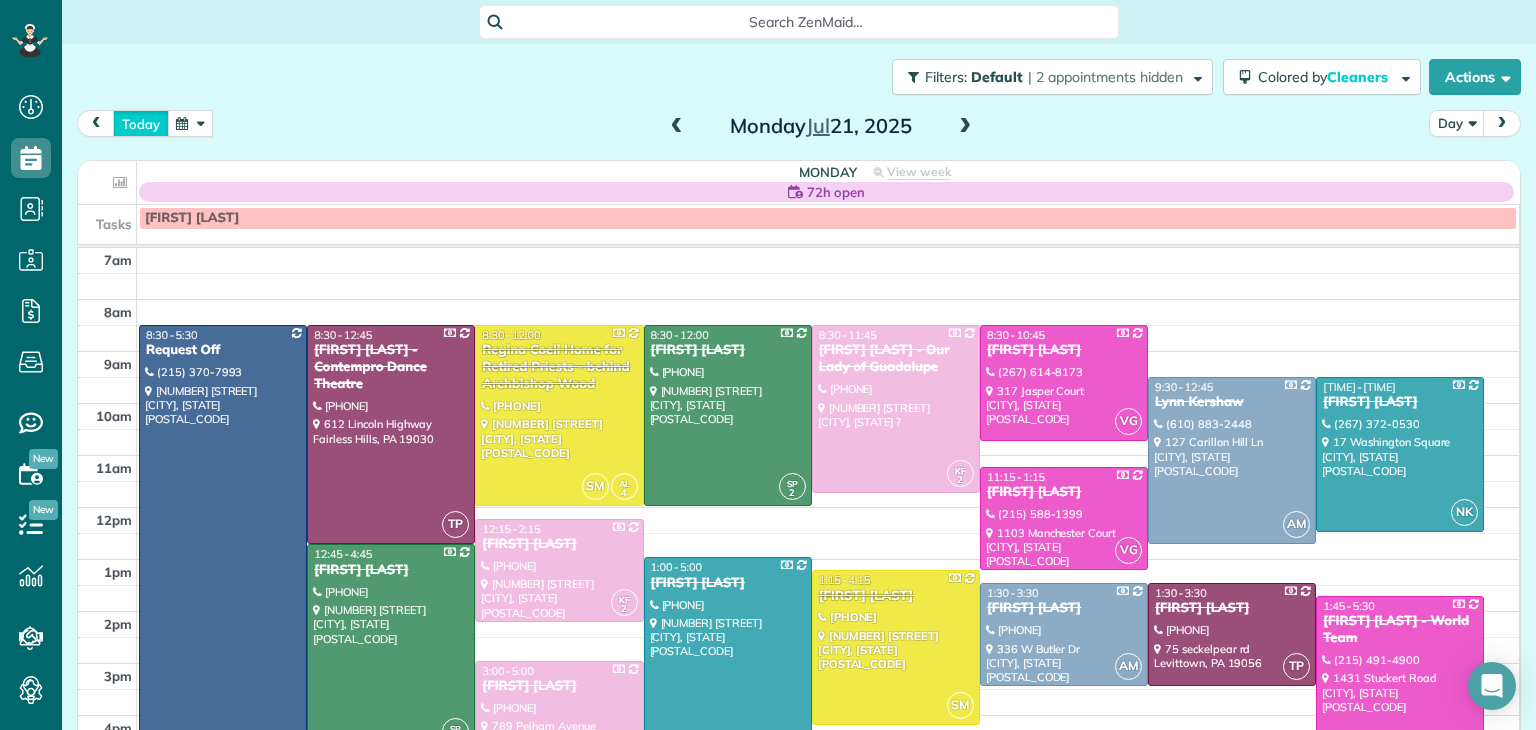 click on "today" at bounding box center (141, 123) 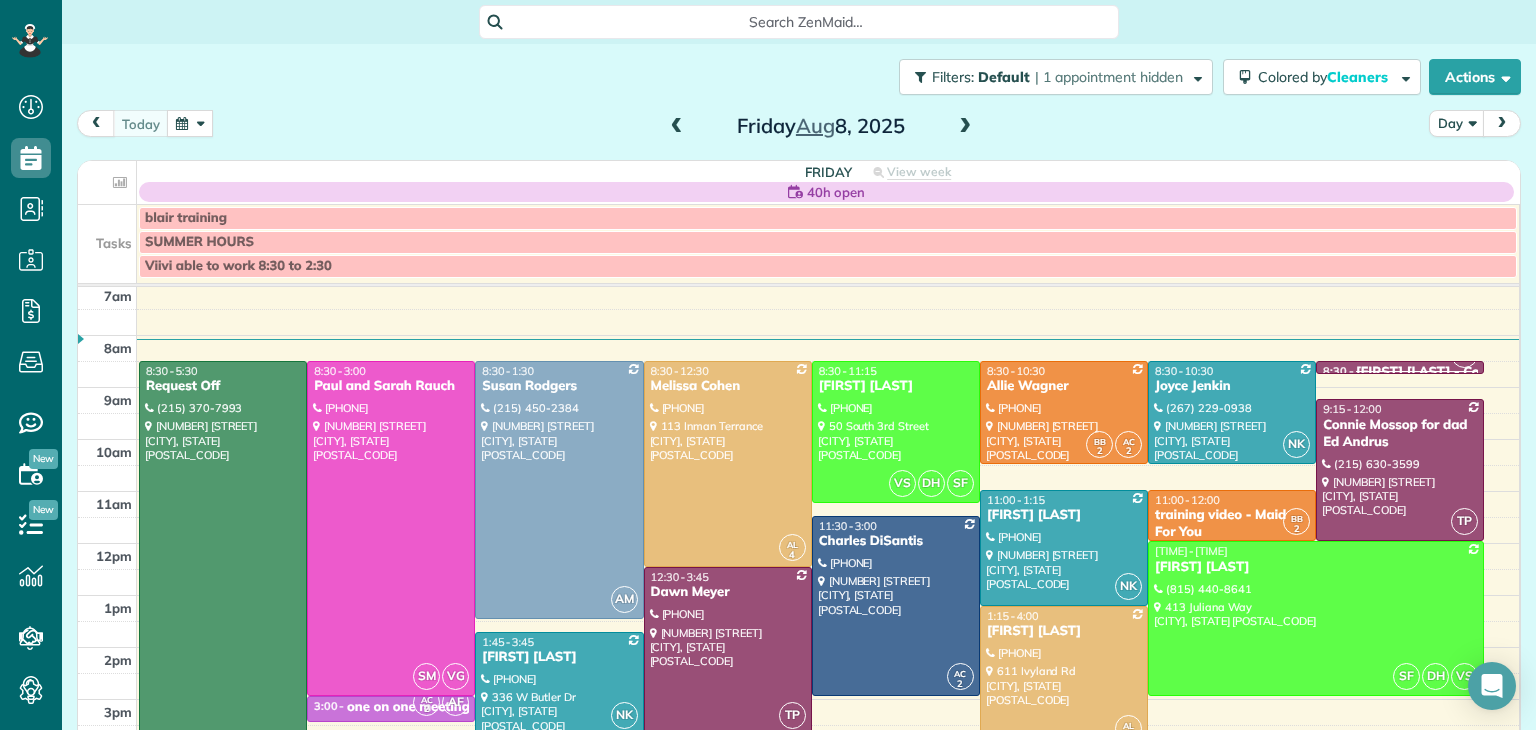 scroll, scrollTop: 0, scrollLeft: 0, axis: both 